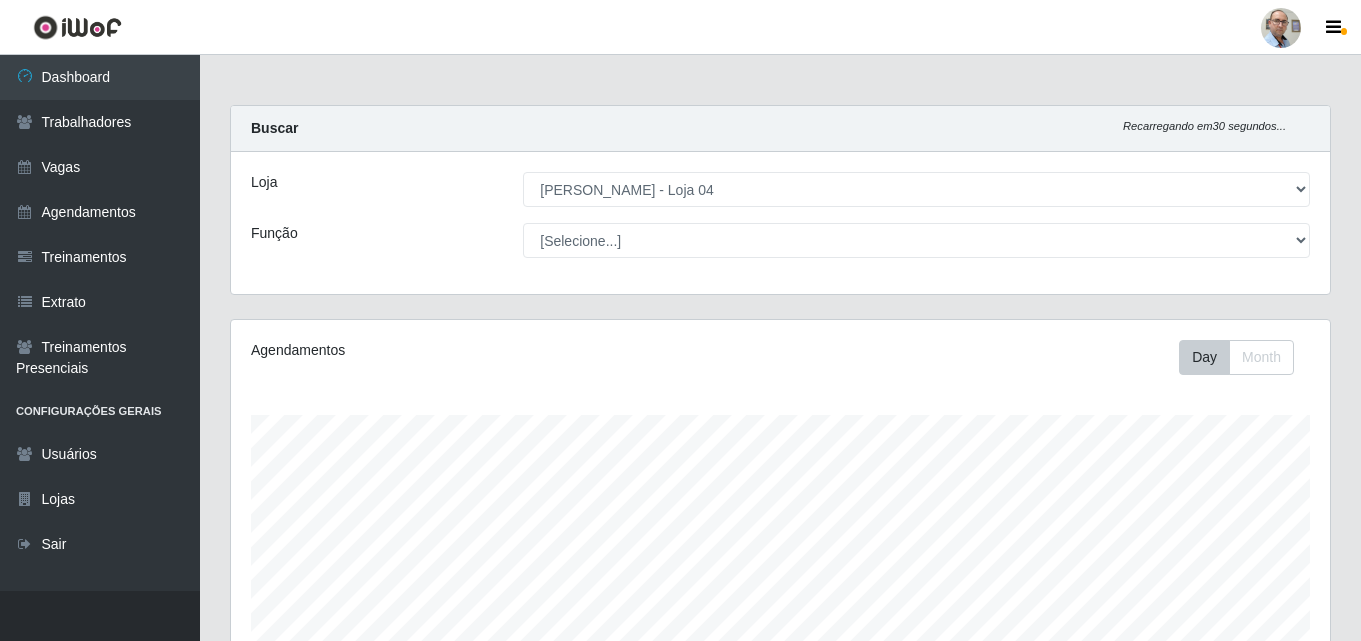 select on "251" 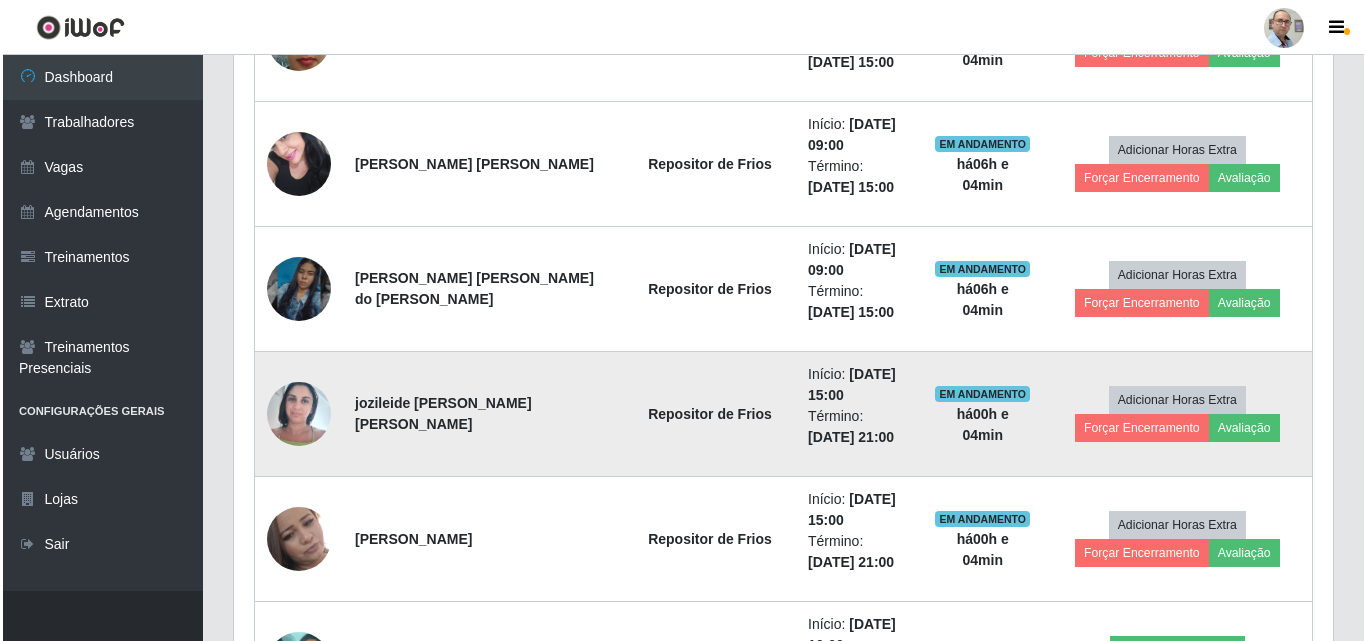 scroll, scrollTop: 800, scrollLeft: 0, axis: vertical 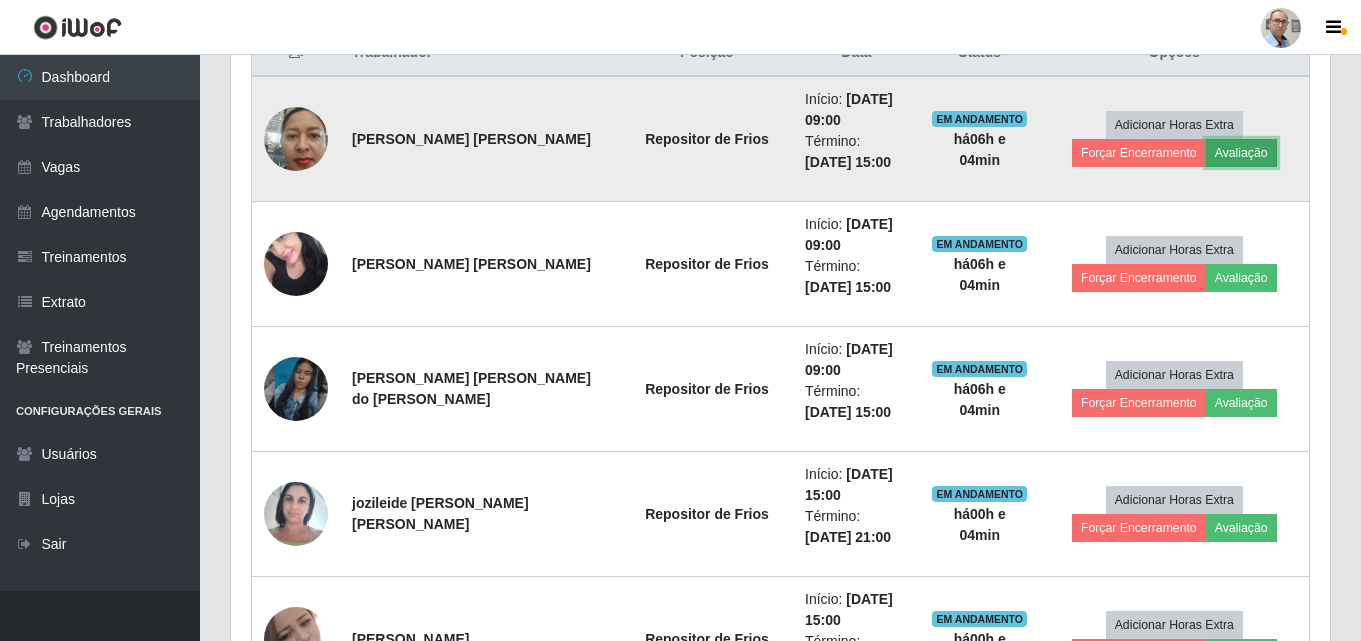 click on "Avaliação" at bounding box center [1241, 153] 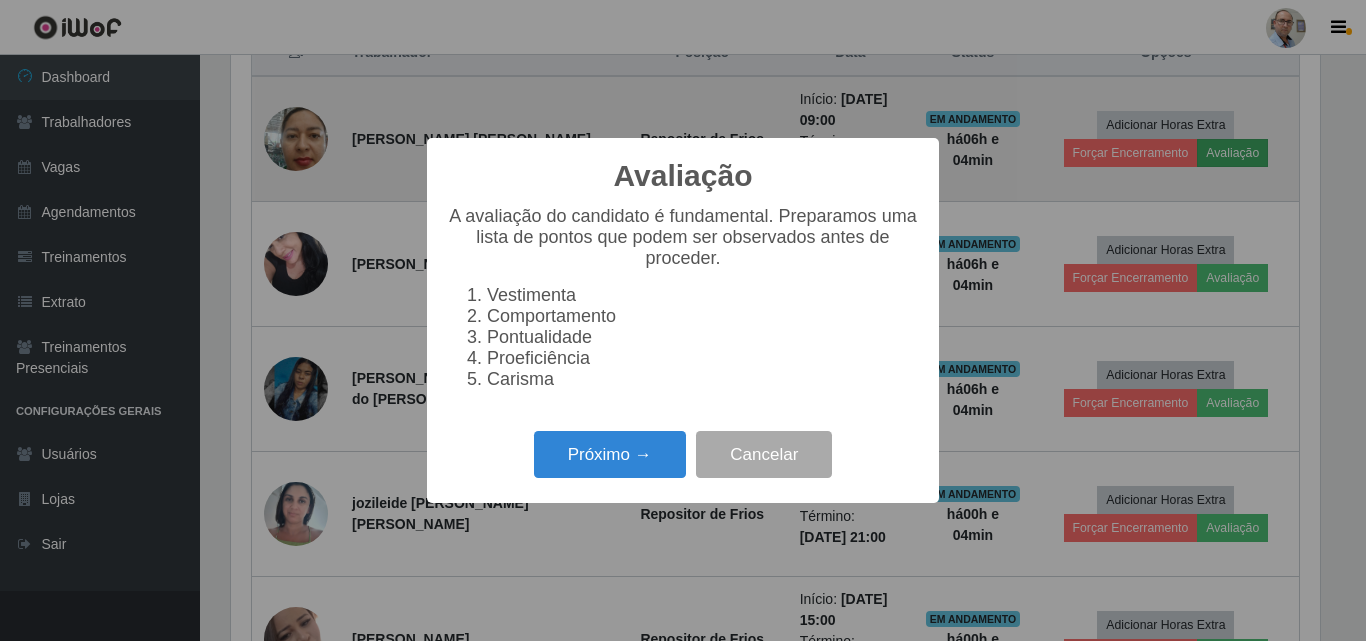 scroll, scrollTop: 999585, scrollLeft: 998911, axis: both 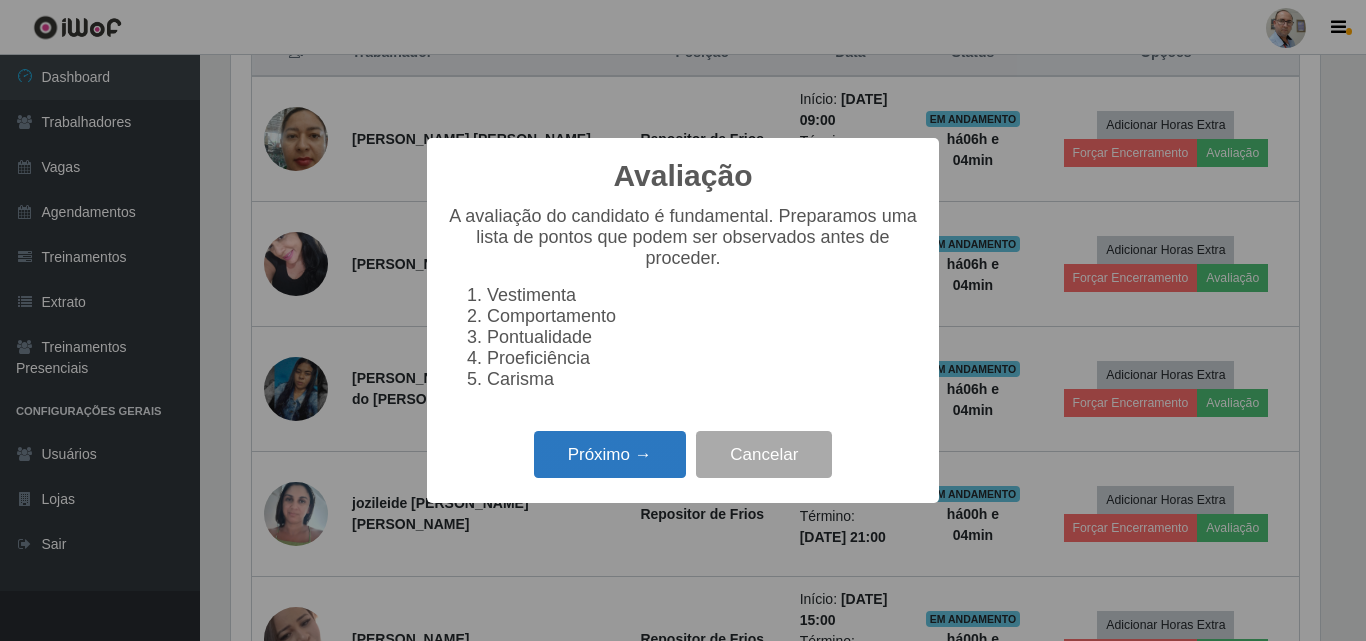 click on "Próximo →" at bounding box center (610, 454) 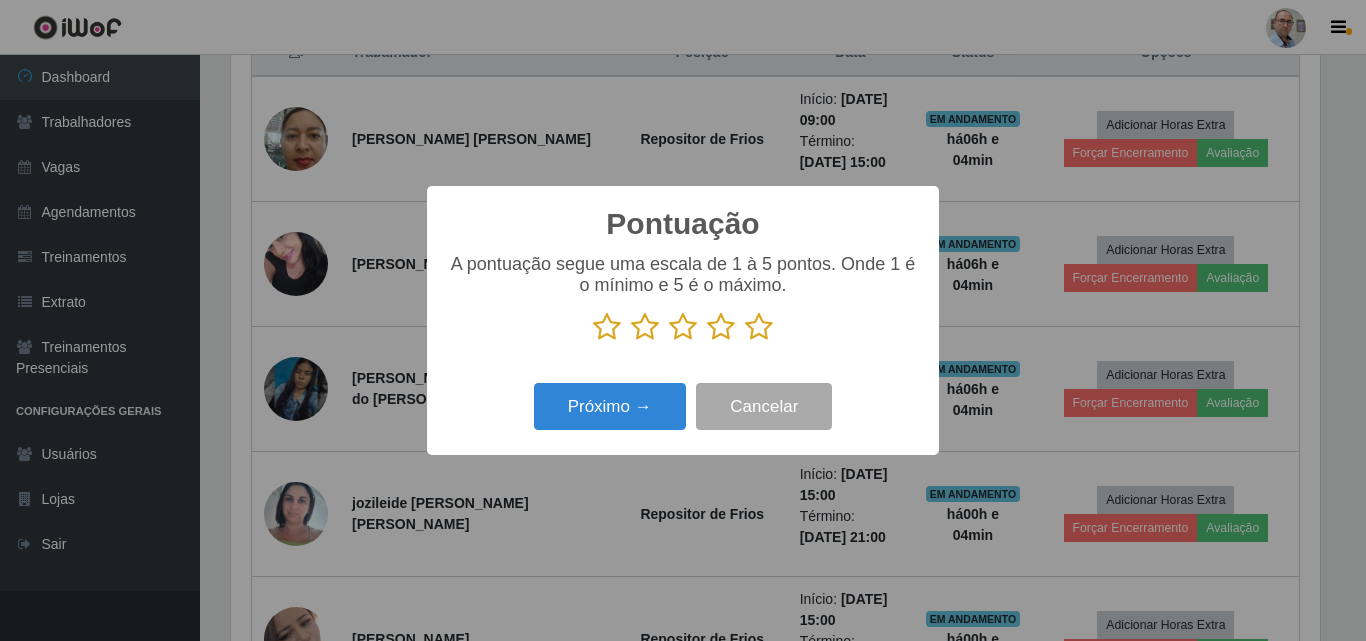 click at bounding box center [759, 327] 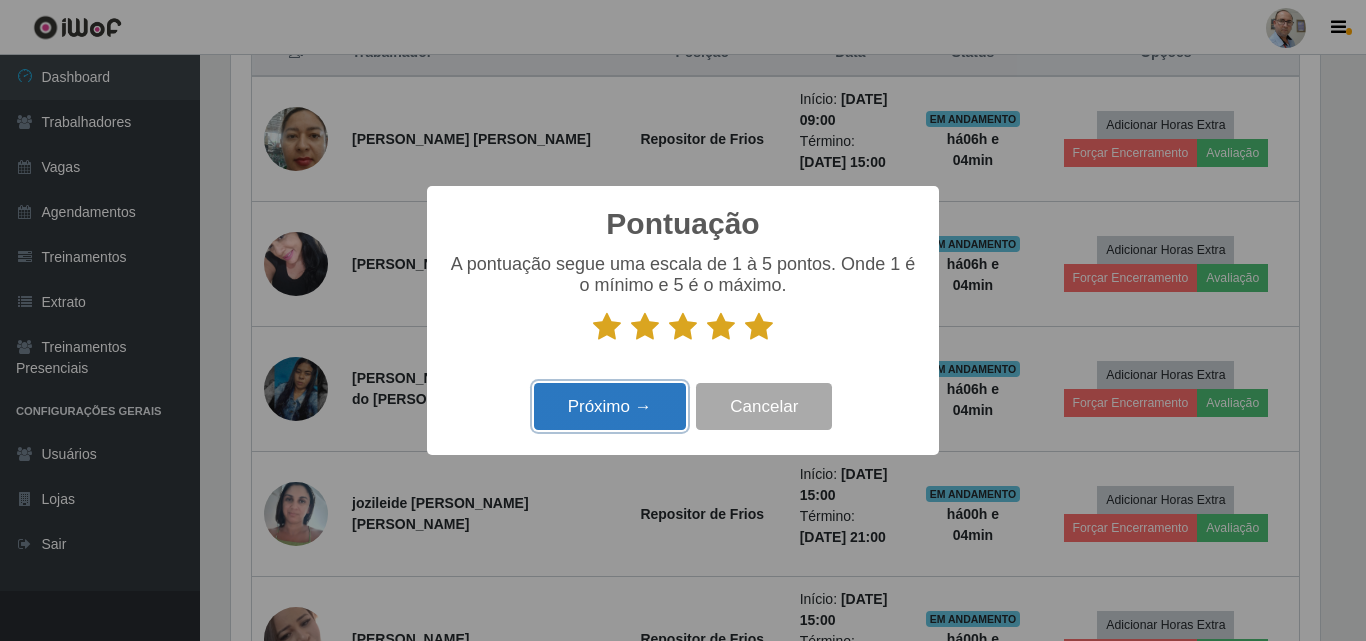 click on "Próximo →" at bounding box center (610, 406) 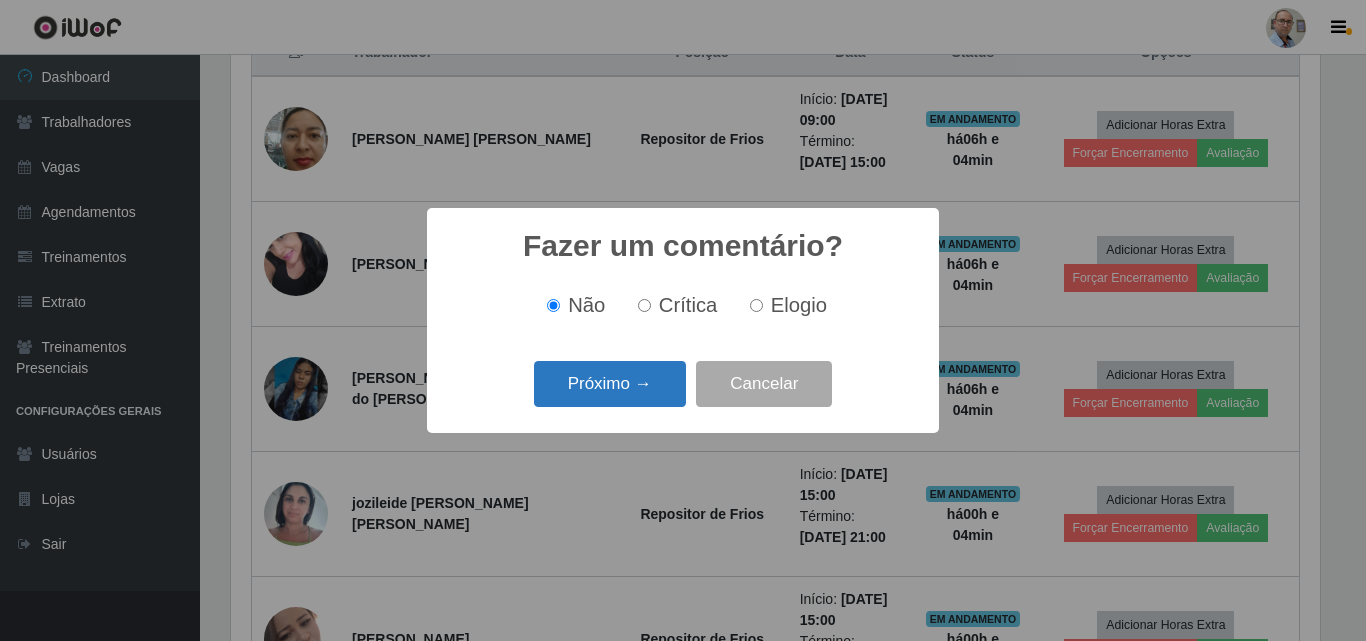 click on "Próximo →" at bounding box center (610, 384) 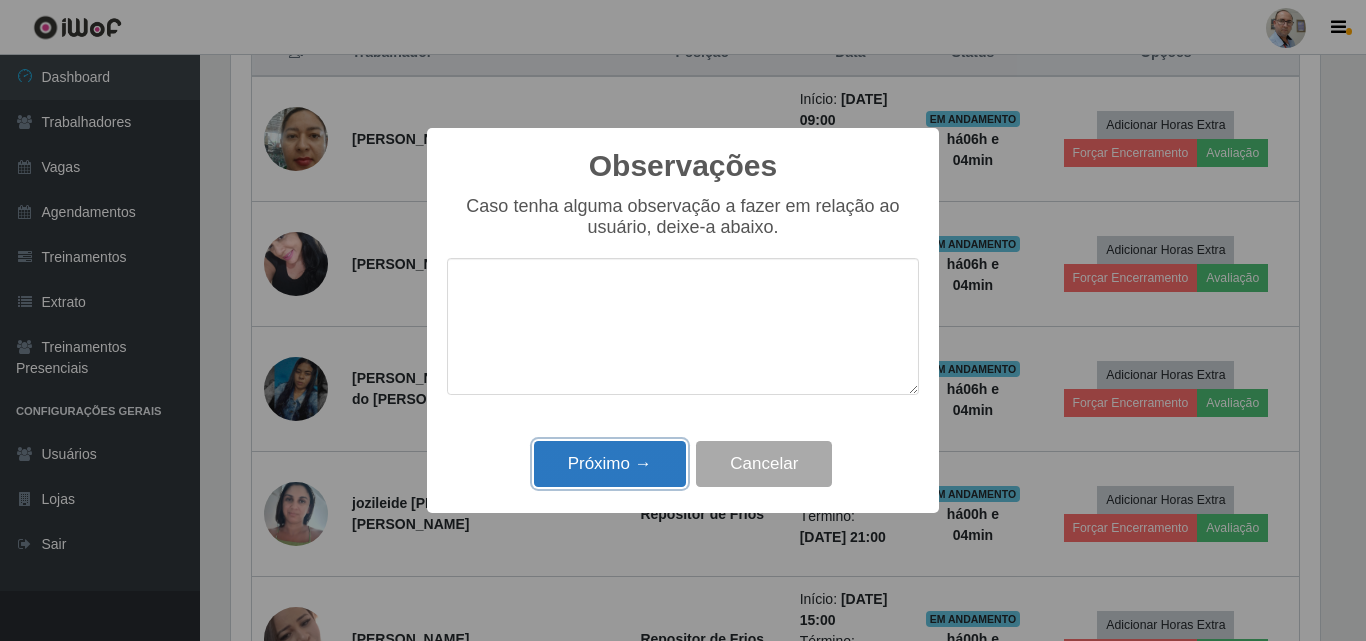 click on "Próximo →" at bounding box center (610, 464) 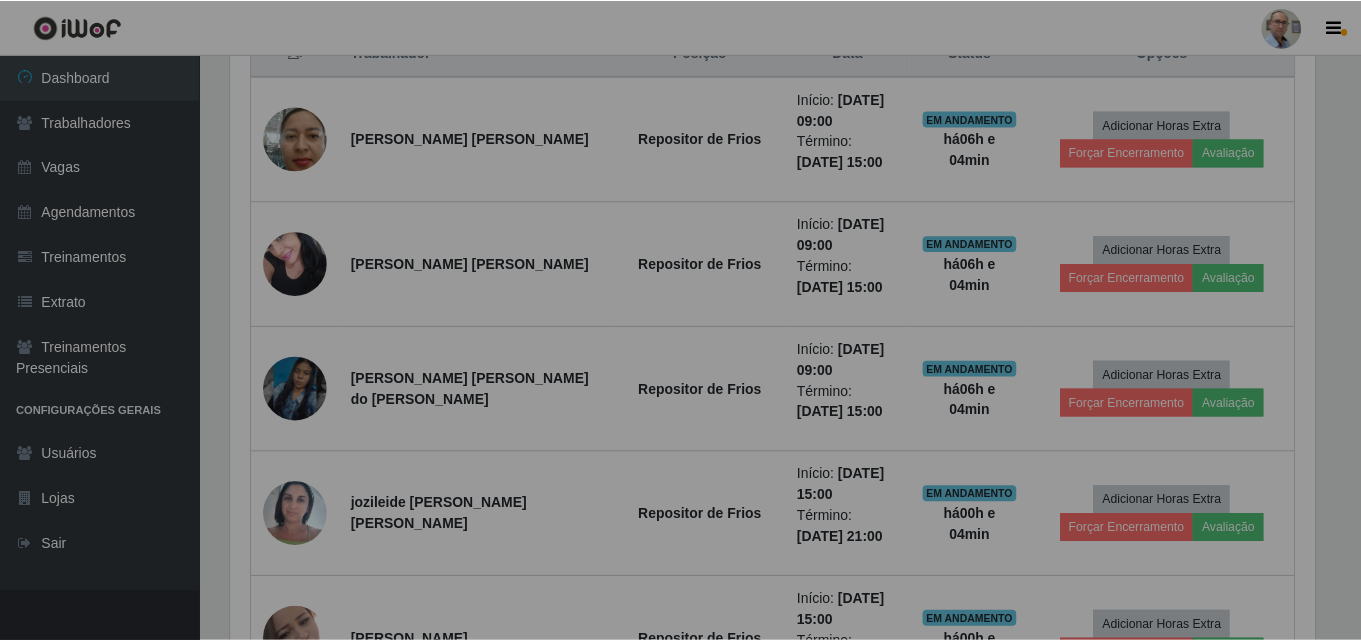 scroll, scrollTop: 999585, scrollLeft: 998901, axis: both 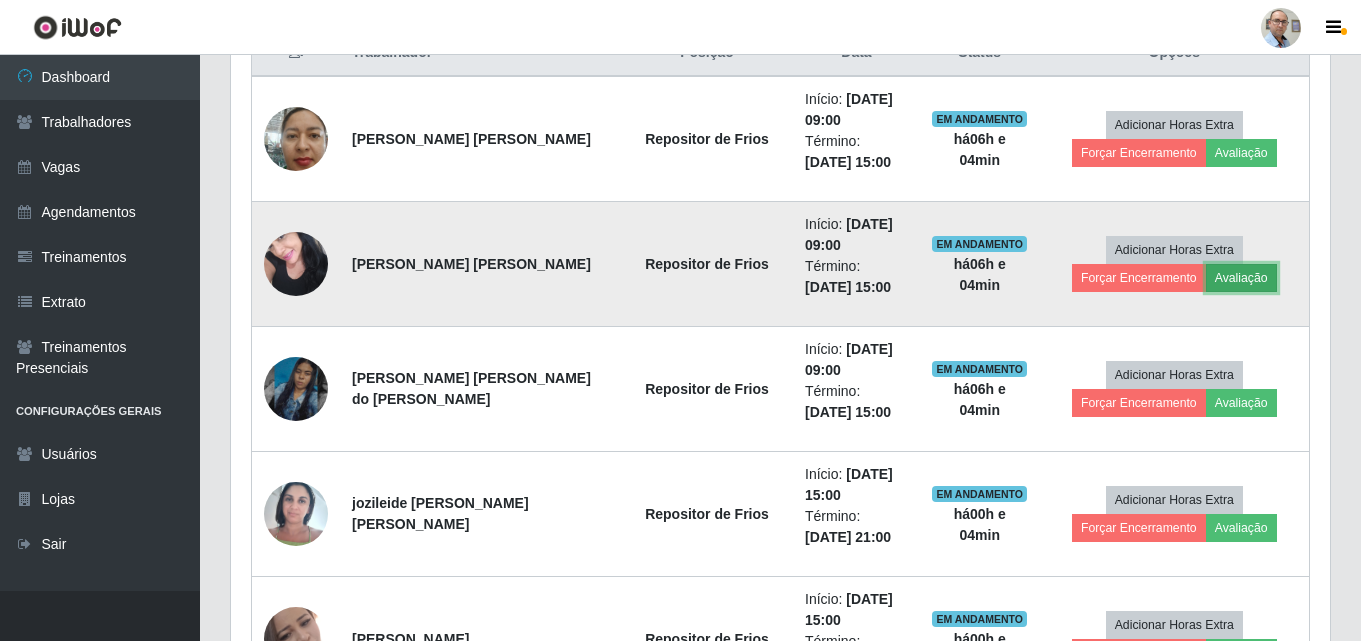 click on "Avaliação" at bounding box center (1241, 278) 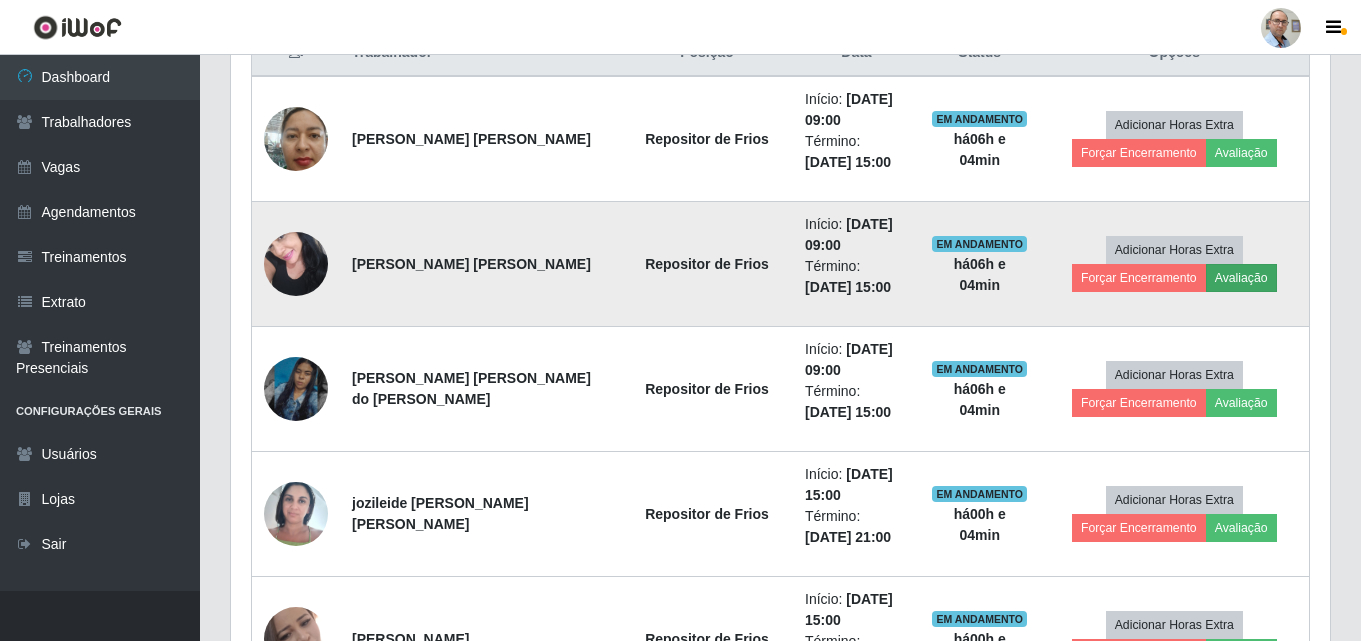 scroll, scrollTop: 999585, scrollLeft: 998911, axis: both 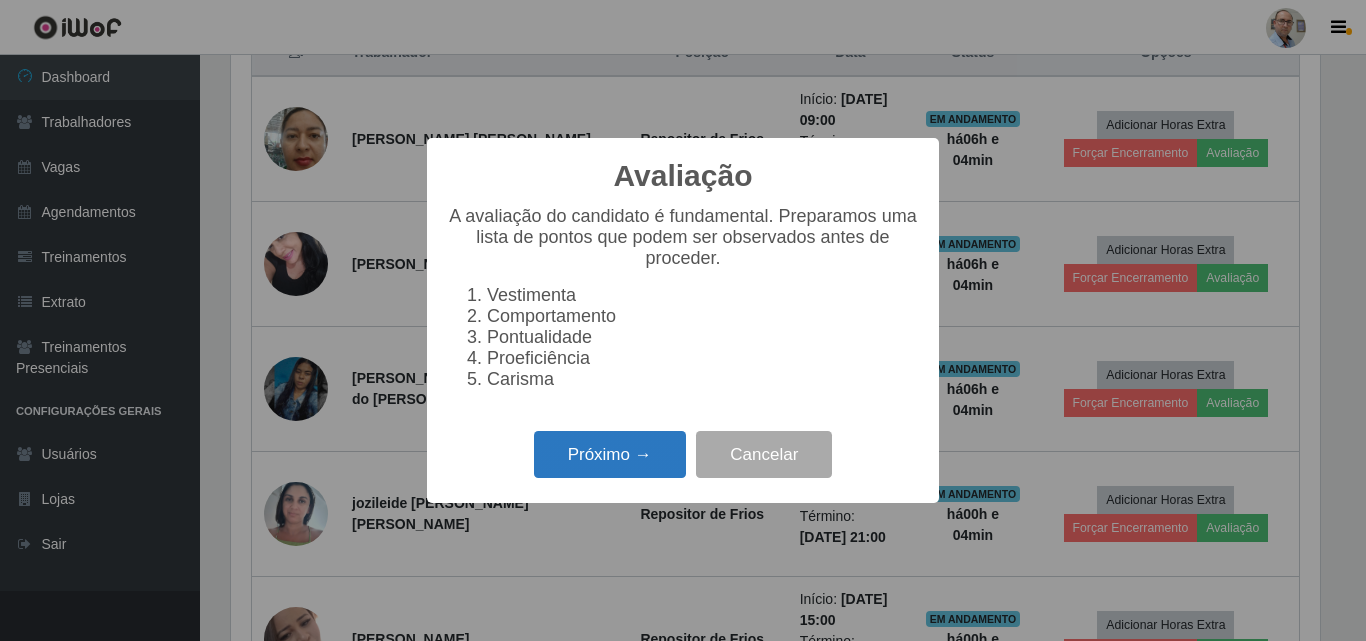click on "Próximo →" at bounding box center [610, 454] 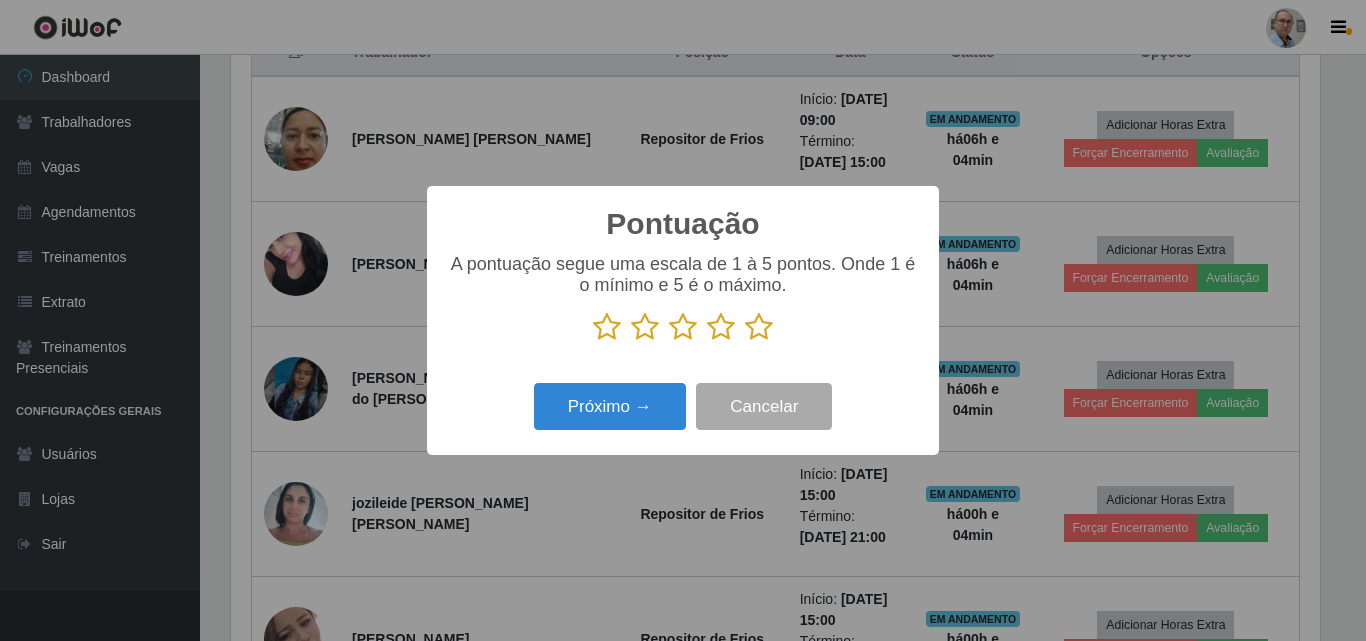 click at bounding box center (607, 327) 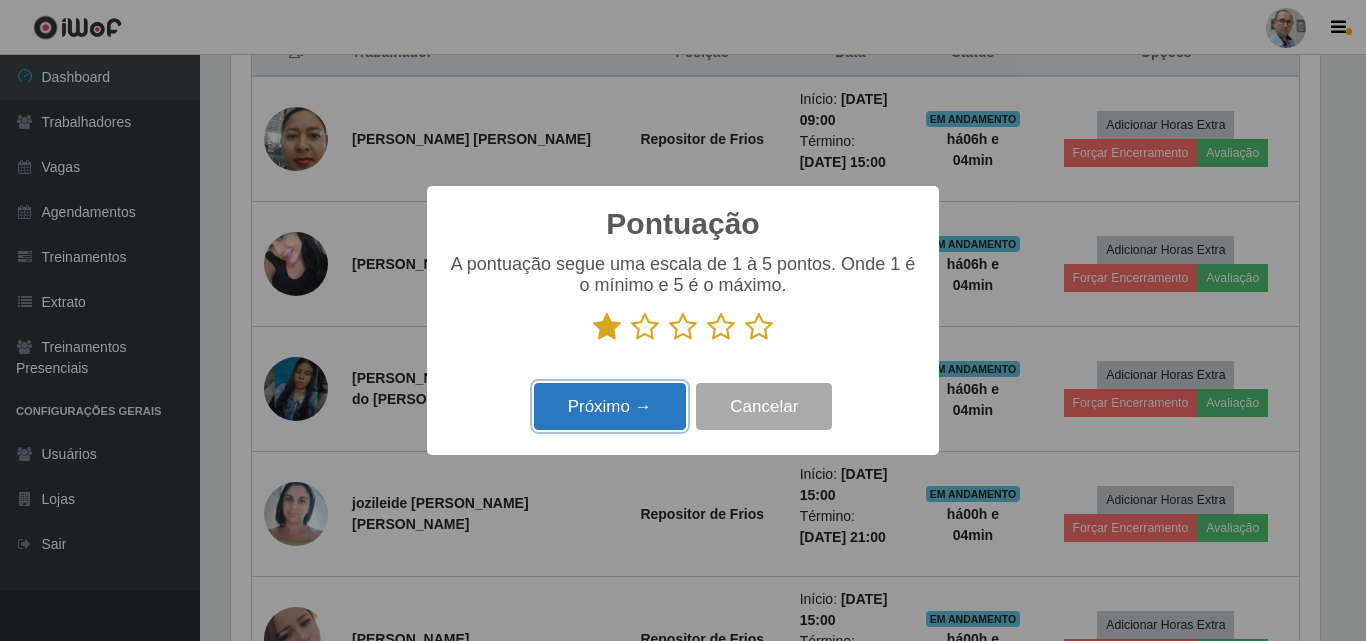 click on "Próximo →" at bounding box center [610, 406] 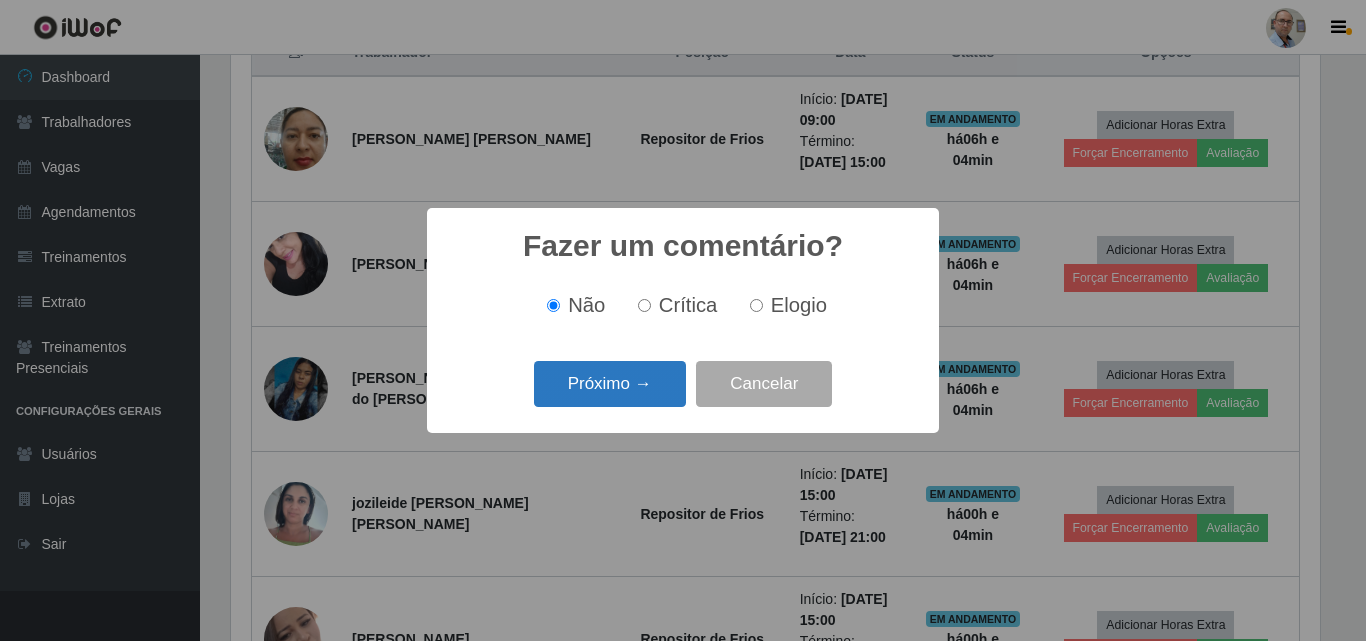 click on "Próximo →" at bounding box center (610, 384) 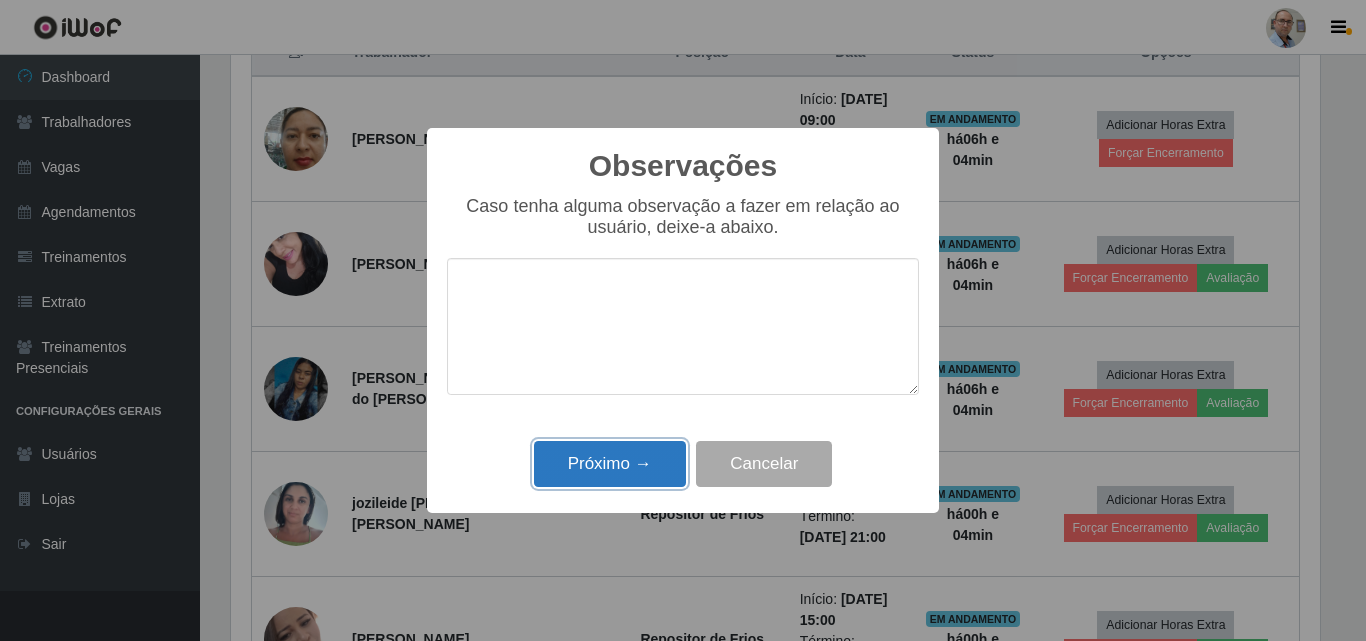 click on "Próximo →" at bounding box center [610, 464] 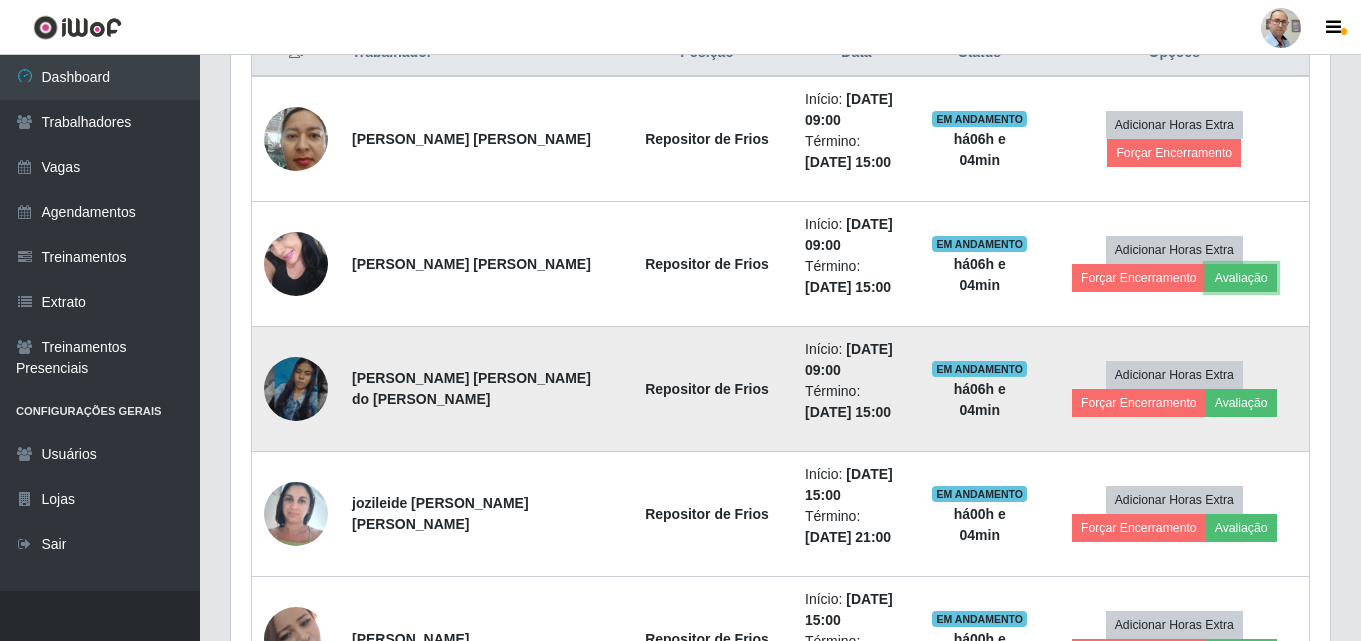 scroll, scrollTop: 999585, scrollLeft: 998901, axis: both 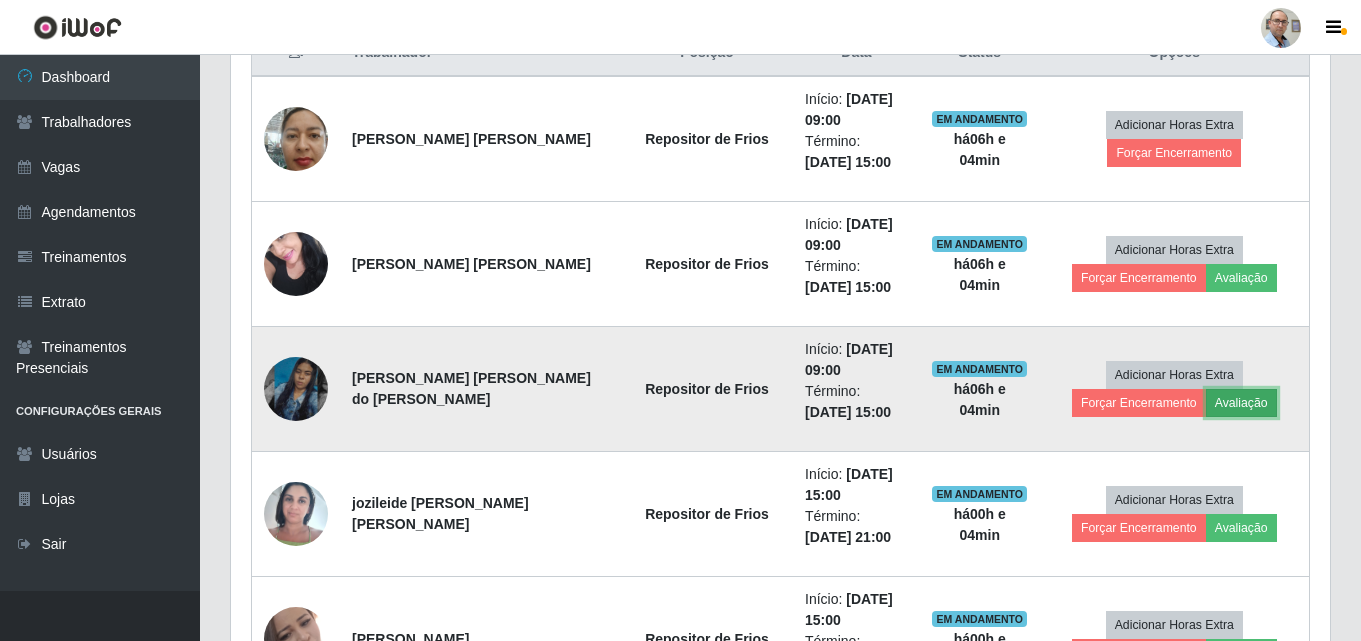 click on "Avaliação" at bounding box center [1241, 403] 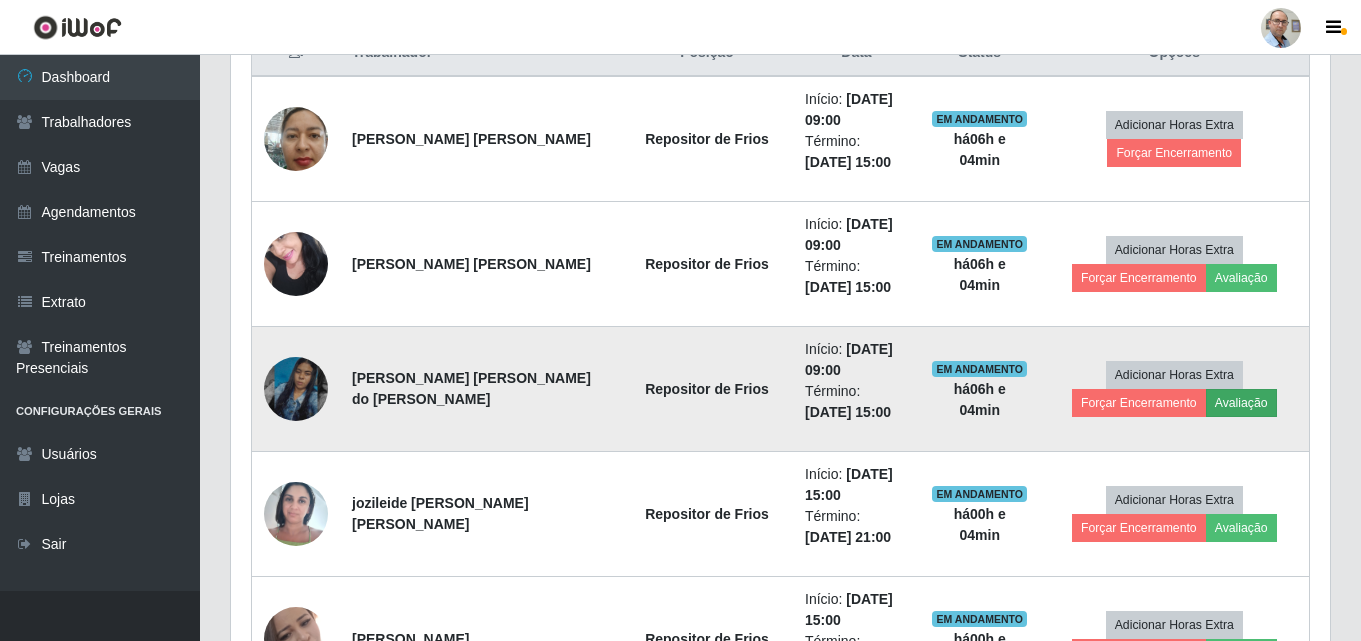 scroll, scrollTop: 999585, scrollLeft: 998911, axis: both 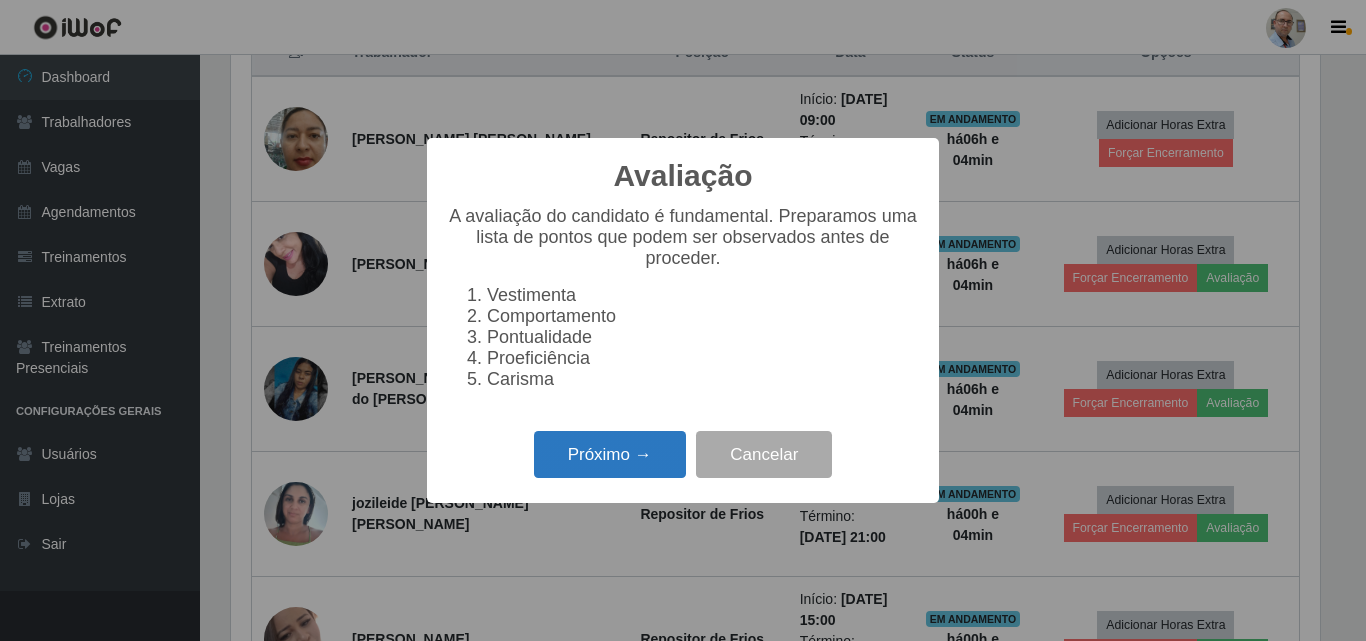 click on "Próximo →" at bounding box center [610, 454] 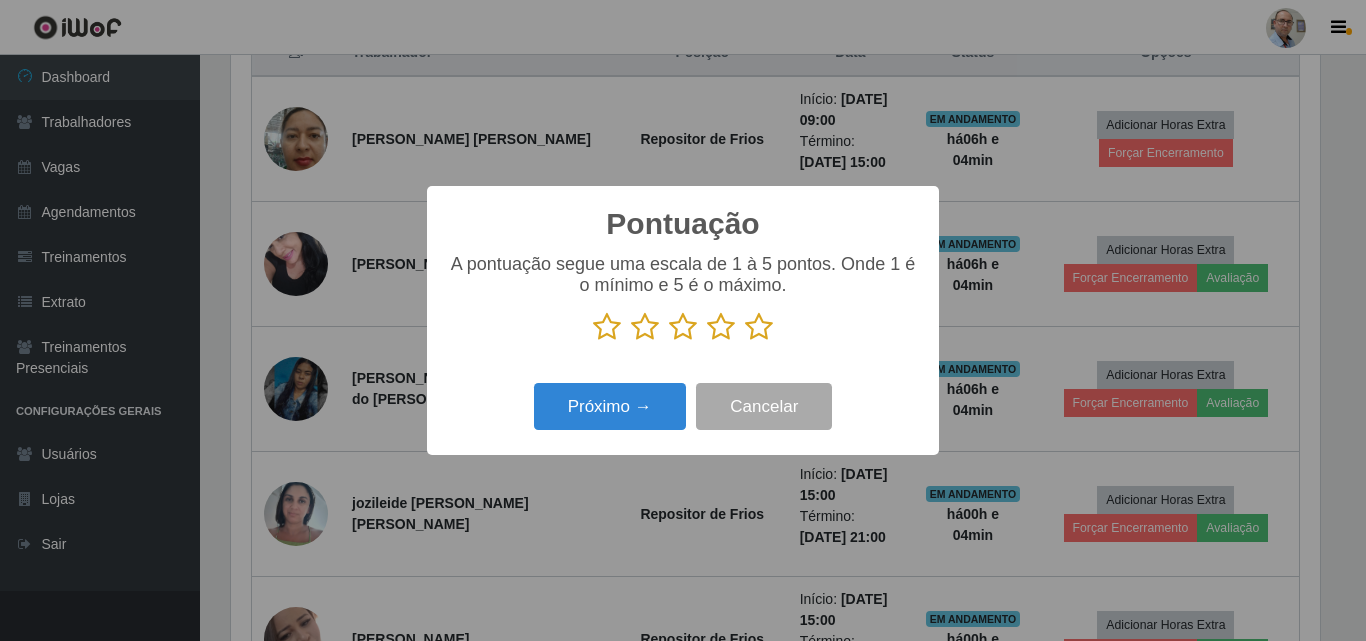 scroll, scrollTop: 999585, scrollLeft: 998911, axis: both 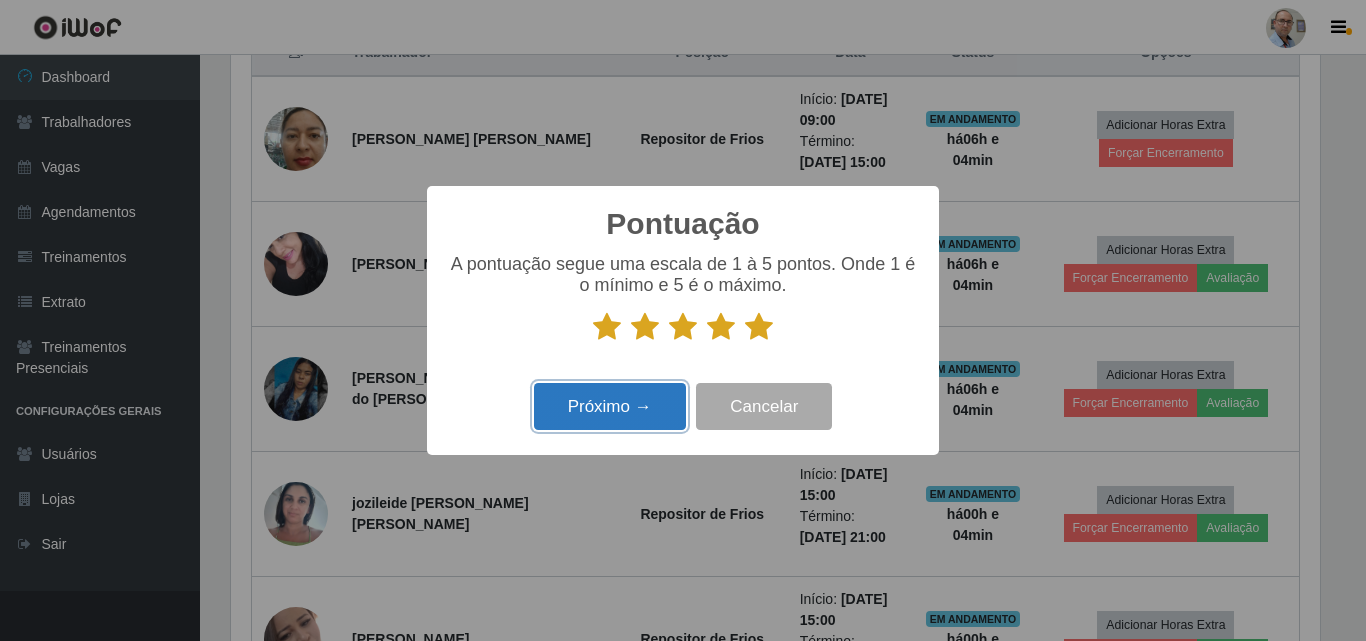 click on "Próximo →" at bounding box center [610, 406] 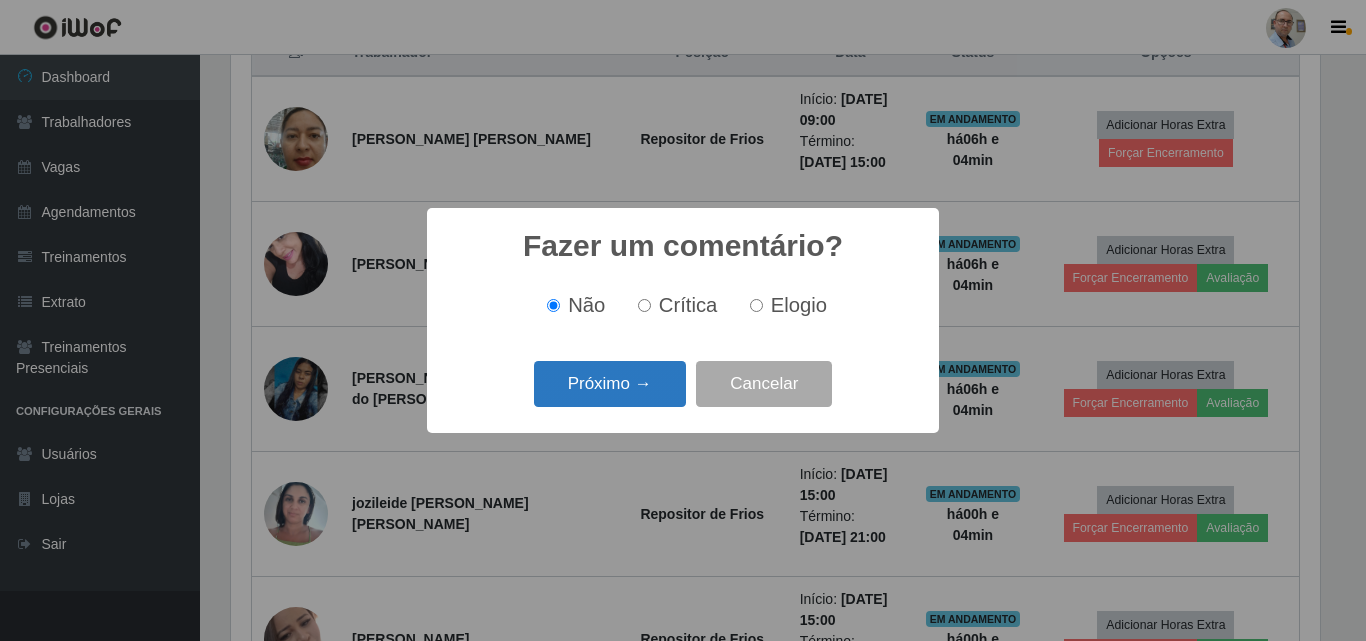 click on "Próximo →" at bounding box center (610, 384) 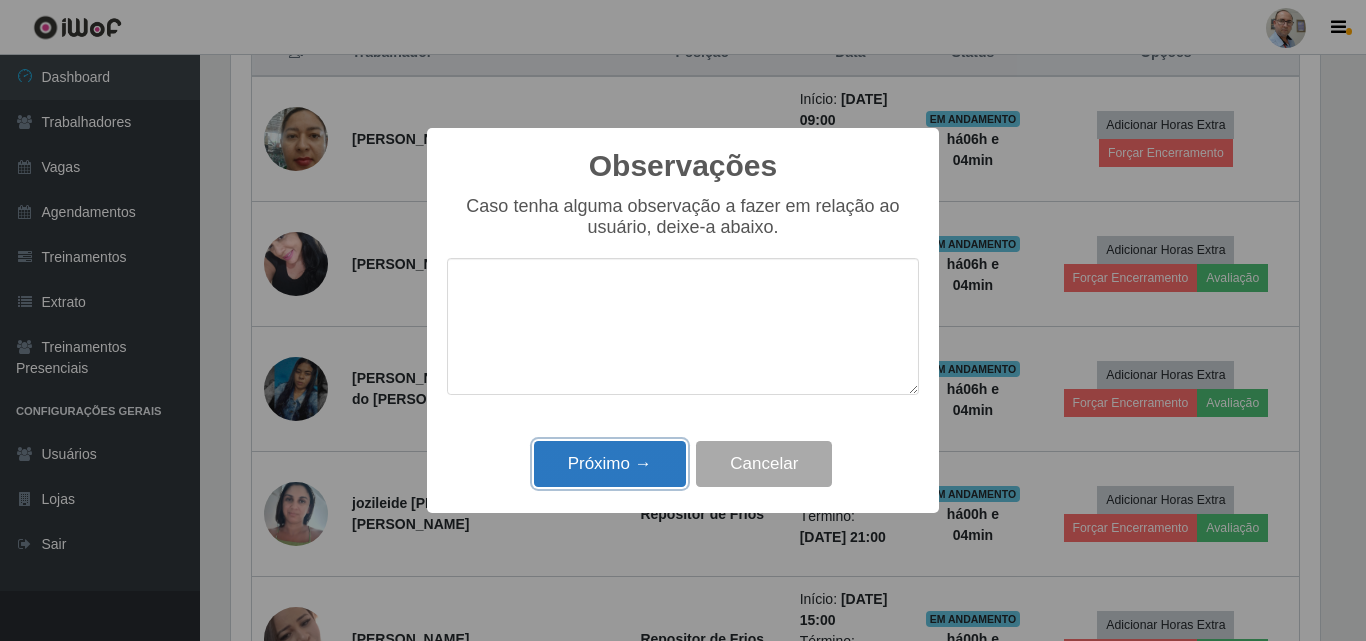 click on "Próximo →" at bounding box center [610, 464] 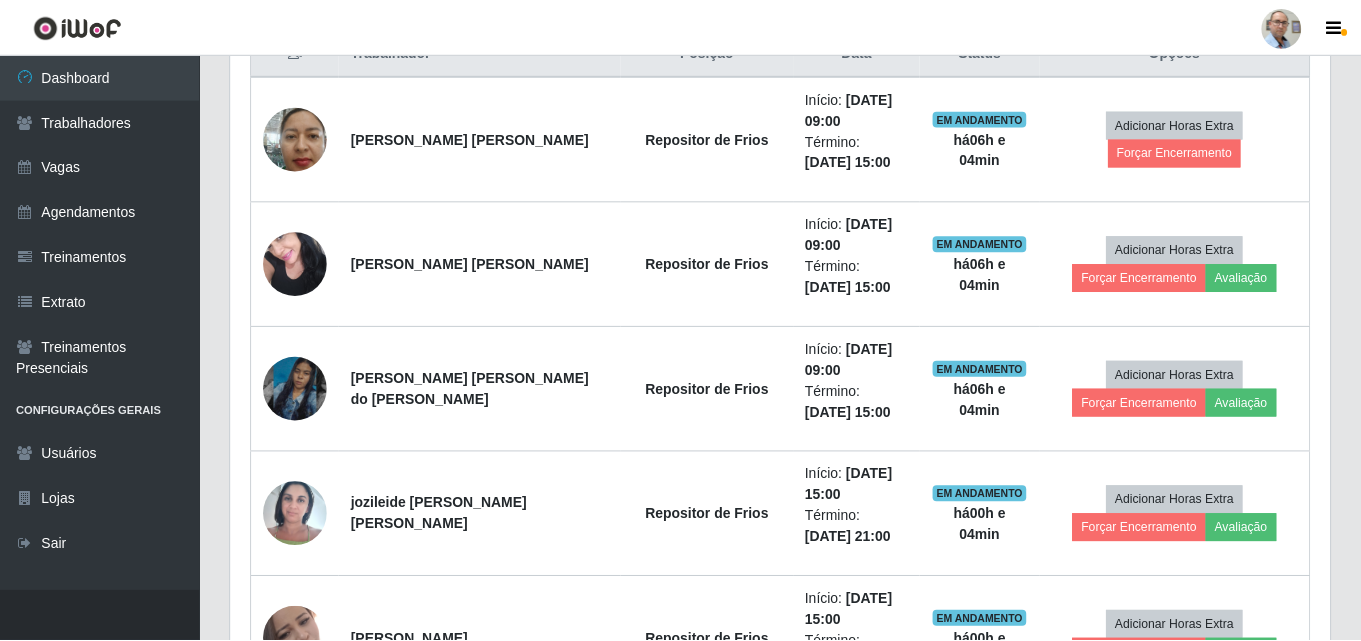 scroll, scrollTop: 999585, scrollLeft: 998901, axis: both 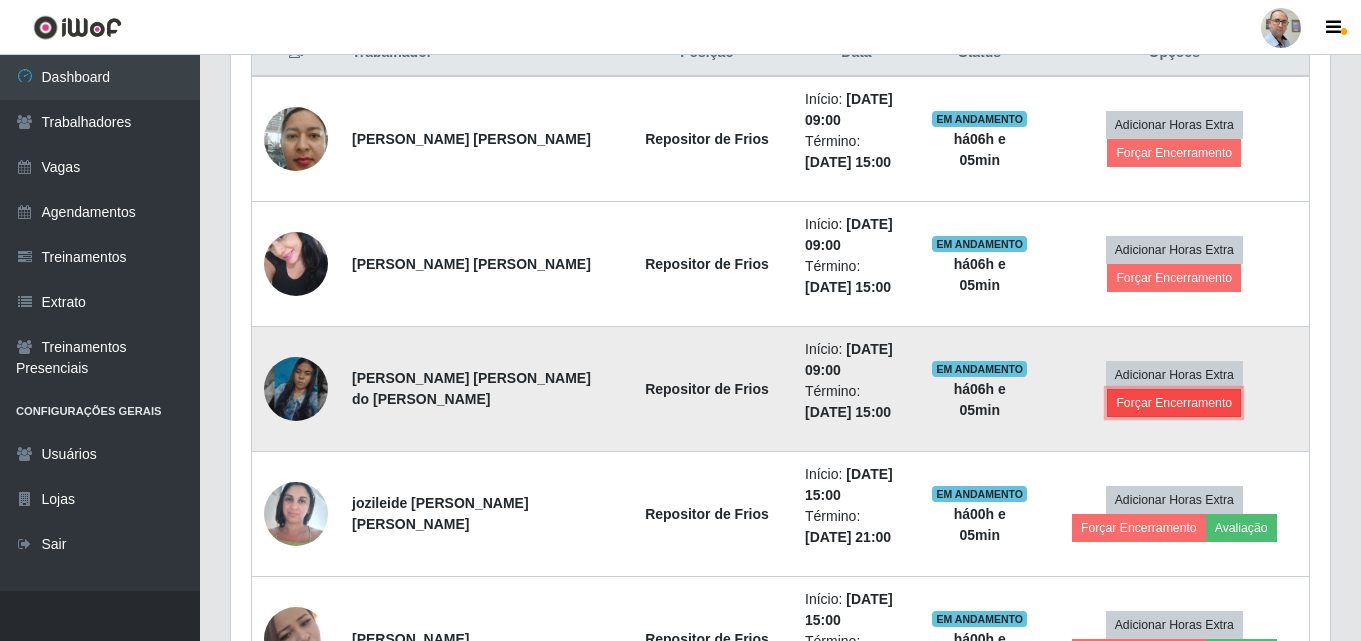 click on "Forçar Encerramento" at bounding box center [1174, 403] 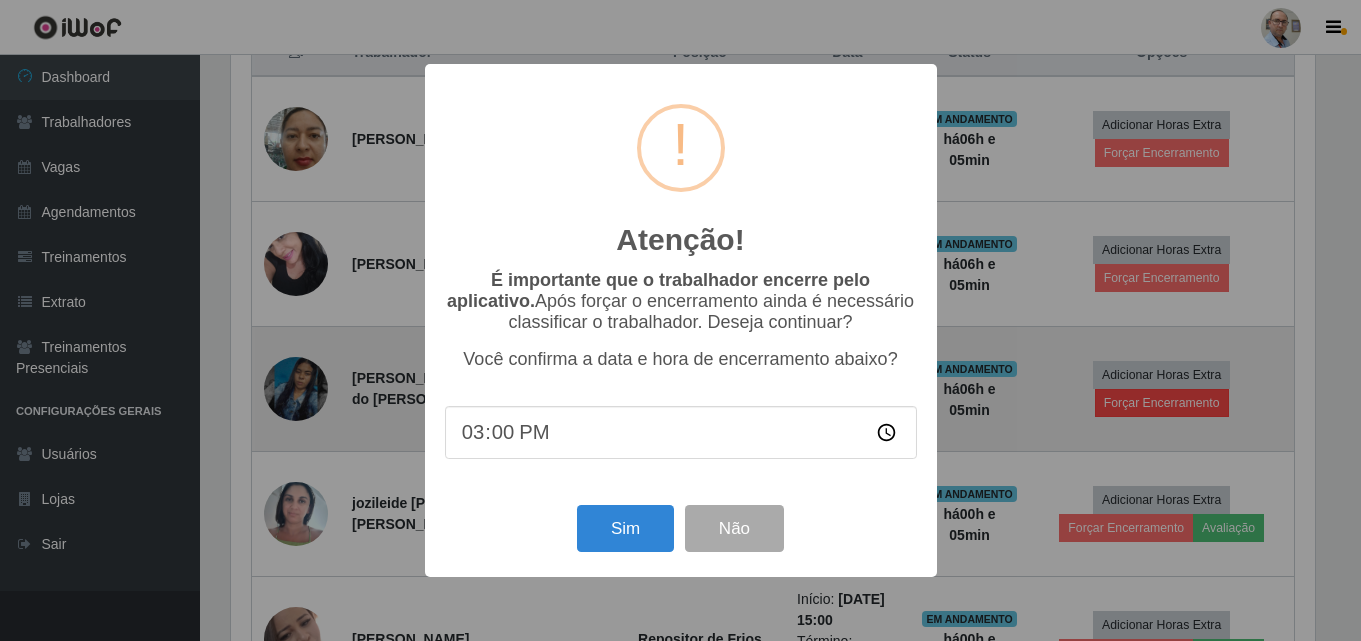 scroll, scrollTop: 999585, scrollLeft: 998911, axis: both 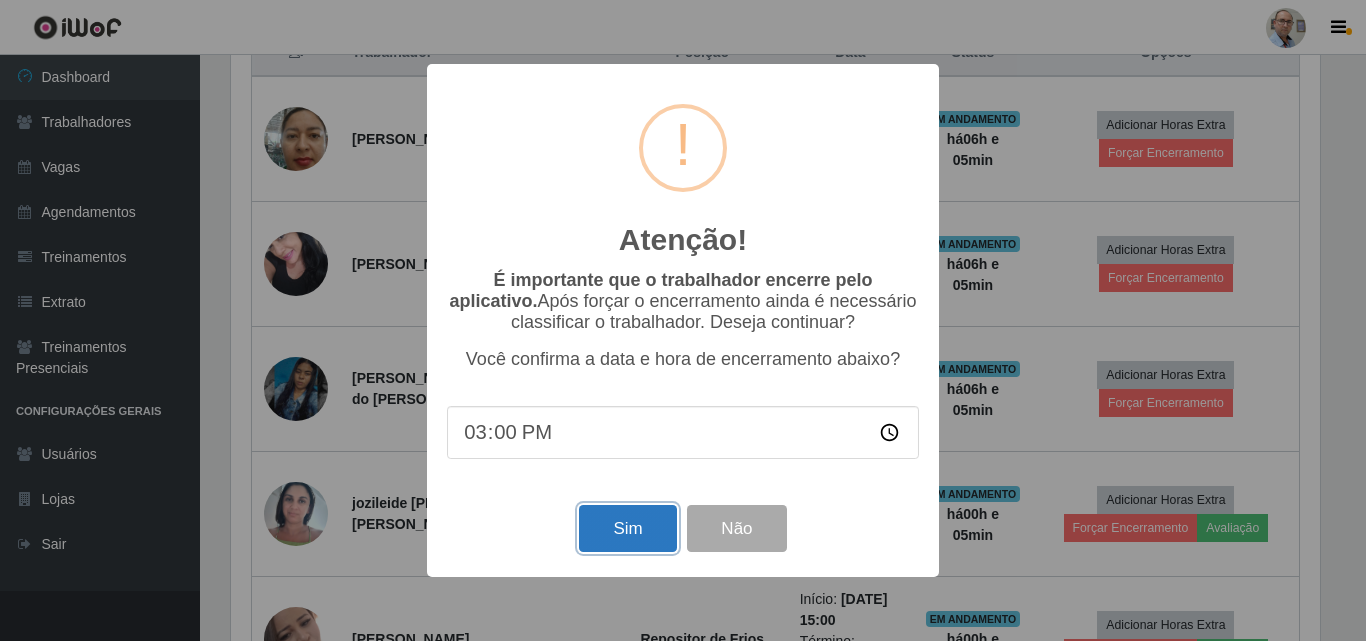 click on "Sim" at bounding box center (627, 528) 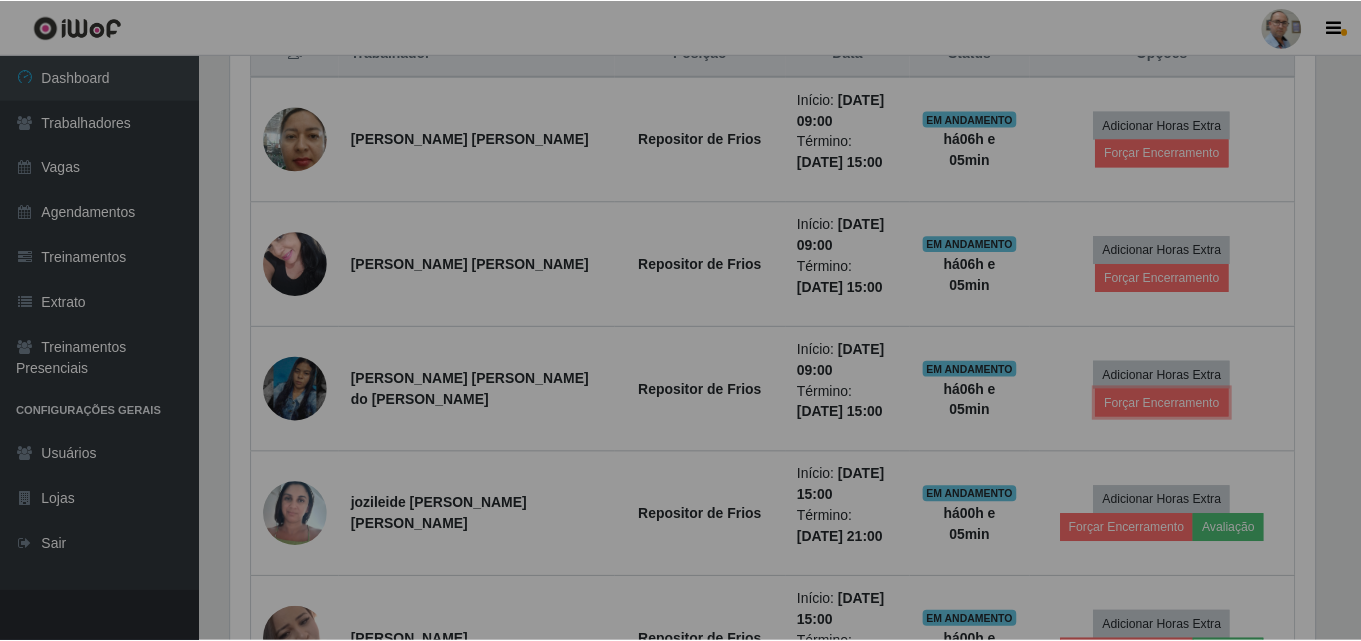 scroll, scrollTop: 999585, scrollLeft: 998901, axis: both 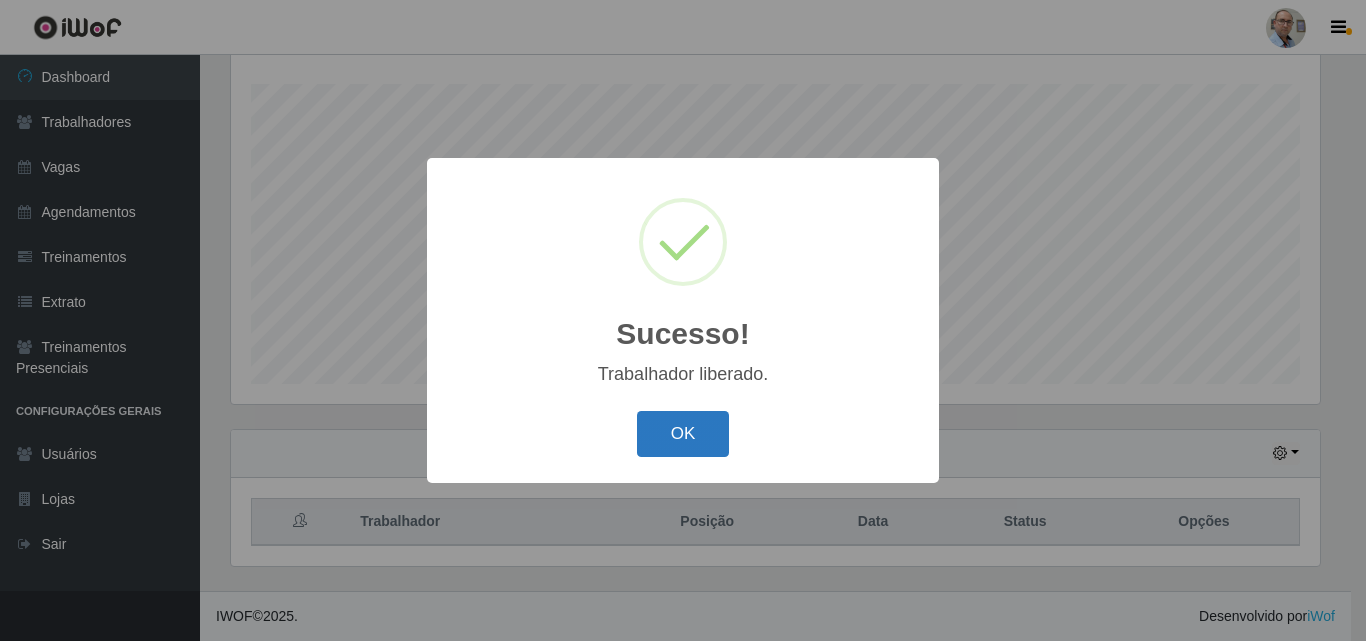 click on "OK" at bounding box center (683, 434) 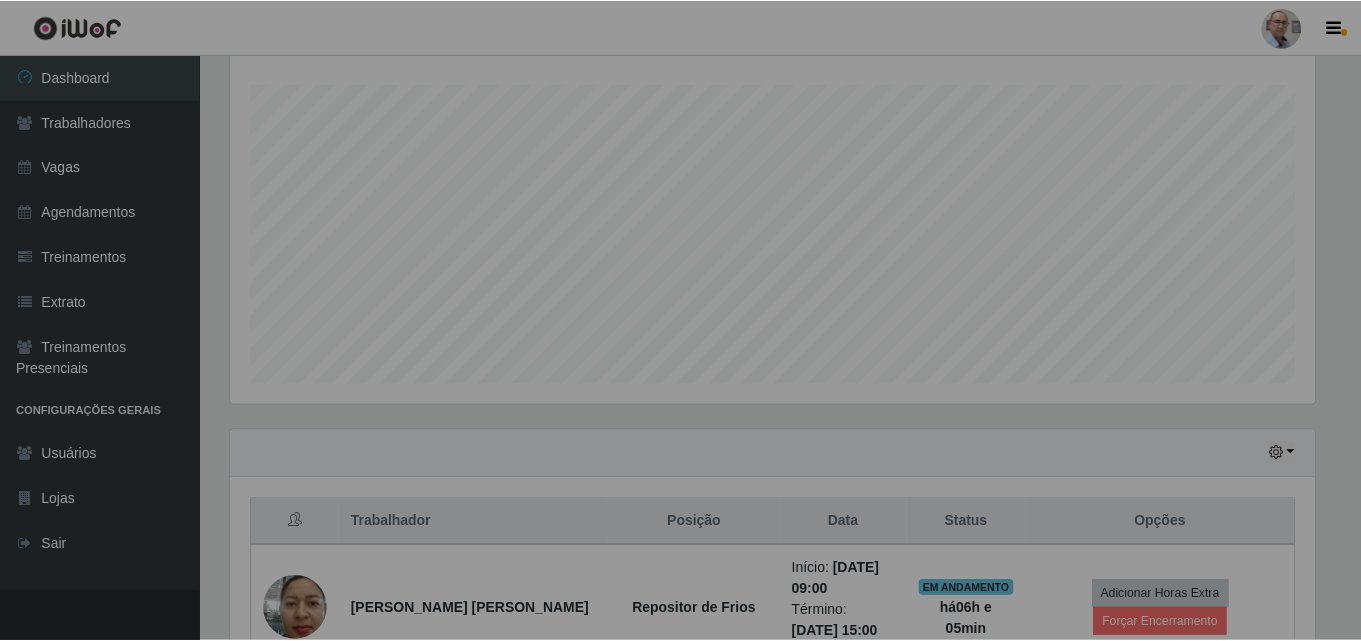 scroll, scrollTop: 999585, scrollLeft: 998901, axis: both 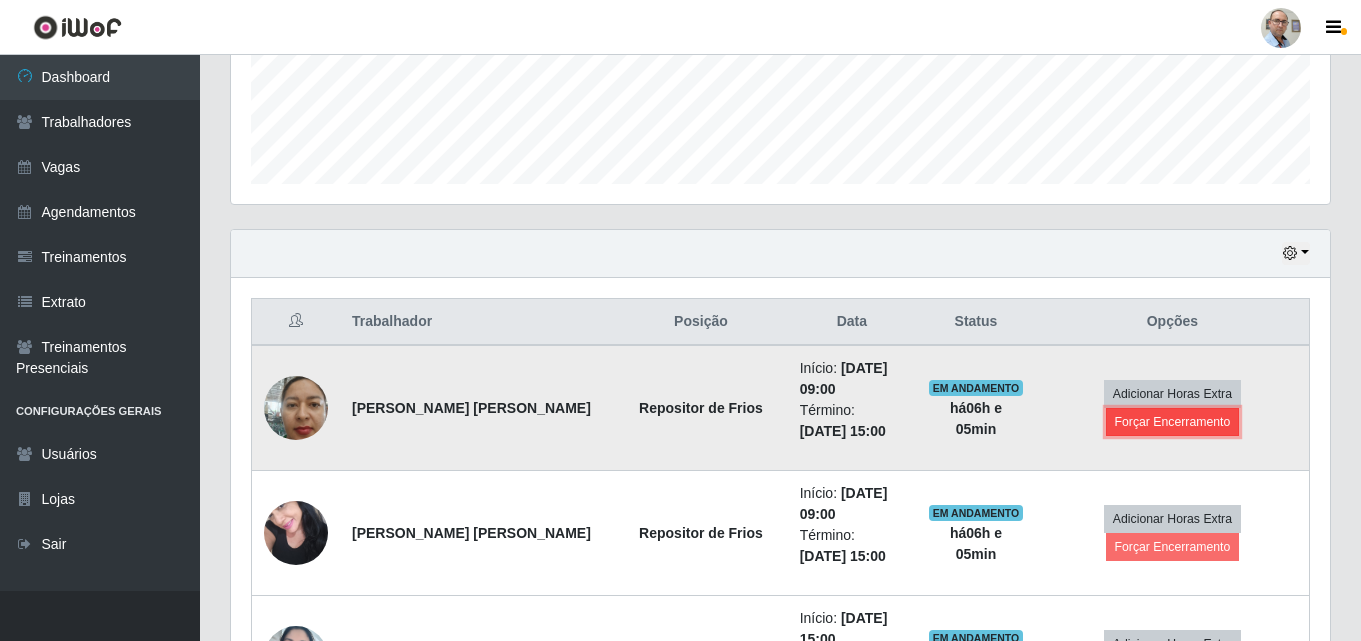 click on "Forçar Encerramento" at bounding box center (1173, 422) 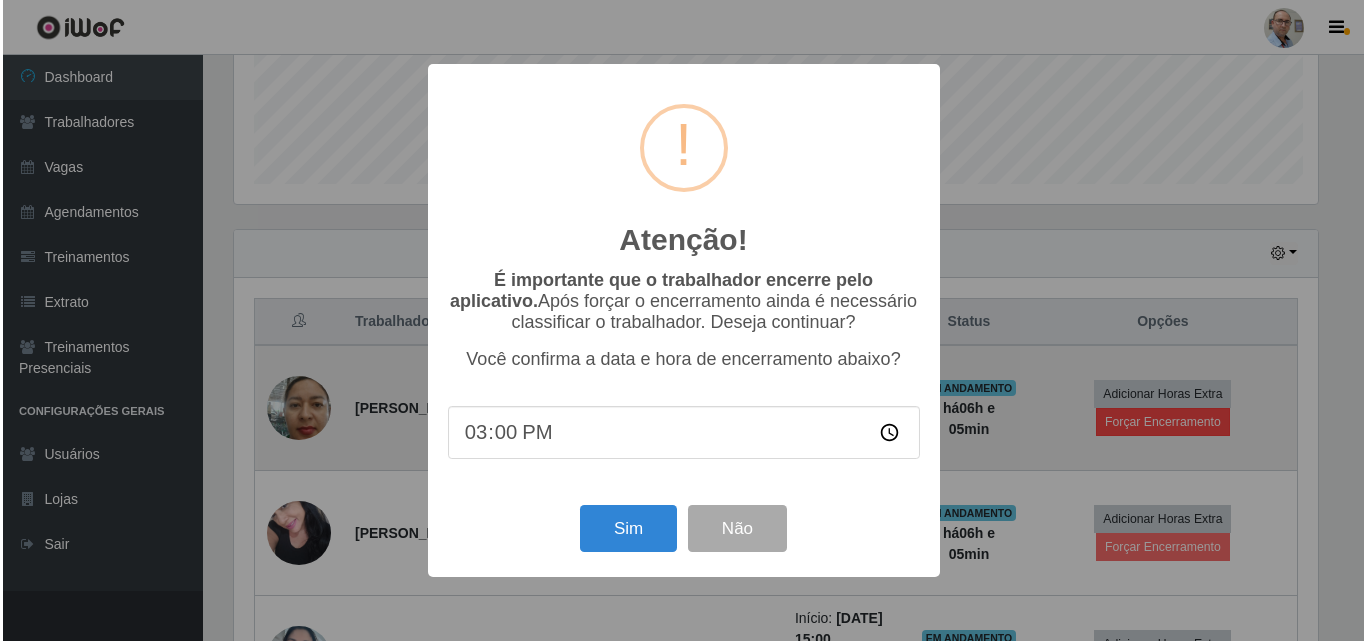 scroll, scrollTop: 999585, scrollLeft: 998911, axis: both 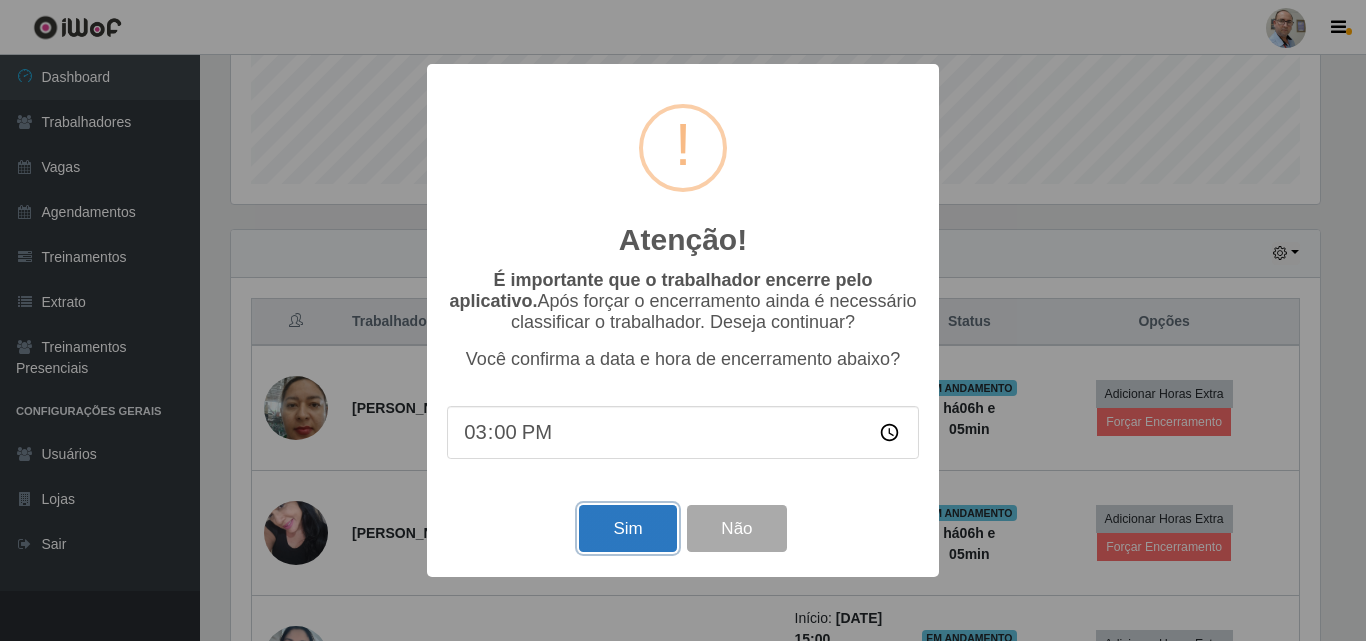 click on "Sim" at bounding box center [627, 528] 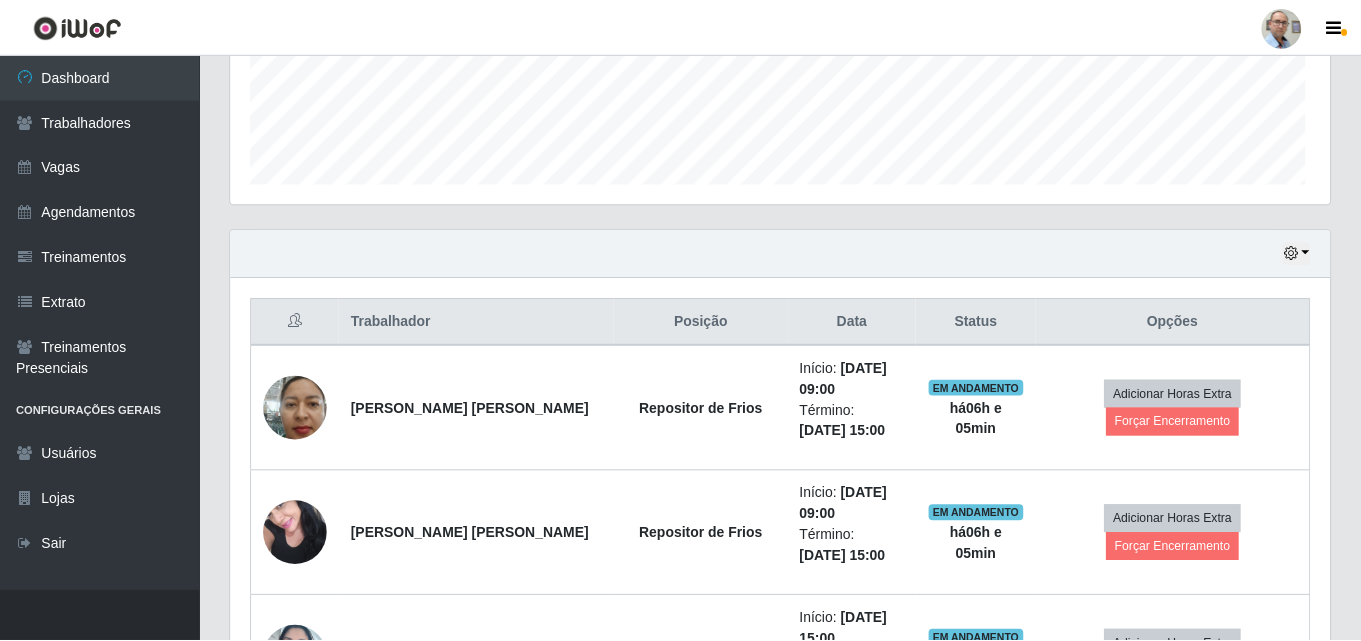 scroll, scrollTop: 999585, scrollLeft: 998901, axis: both 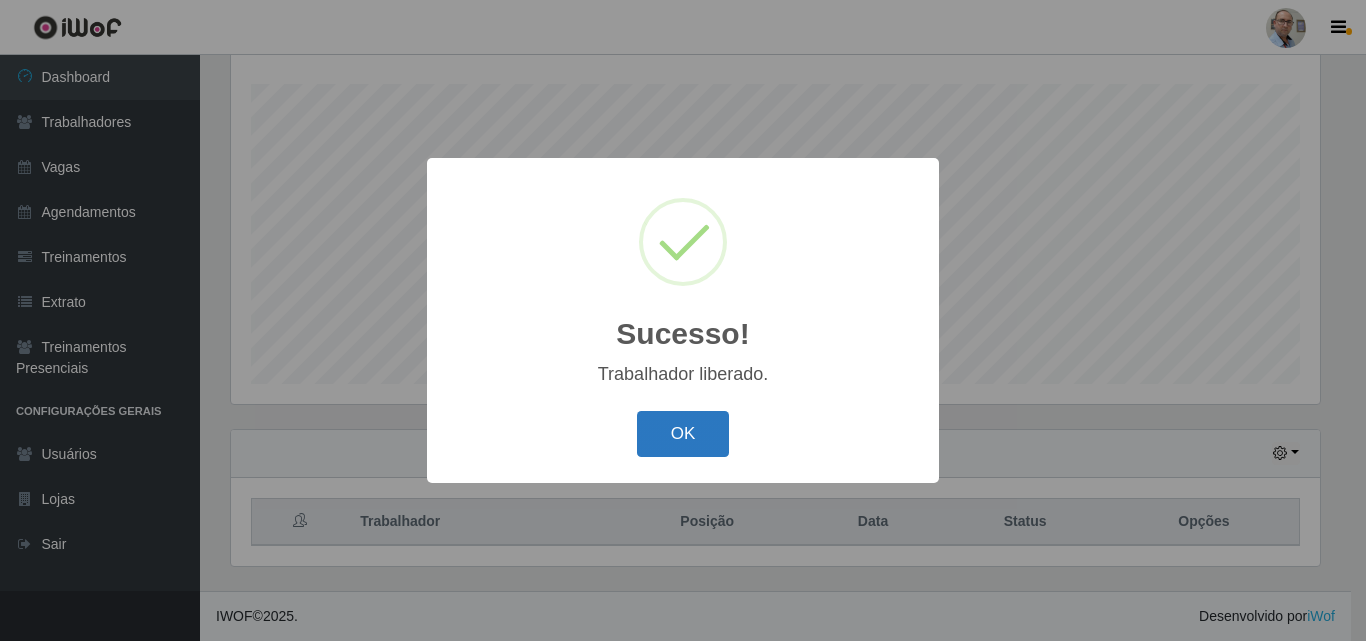 click on "OK" at bounding box center (683, 434) 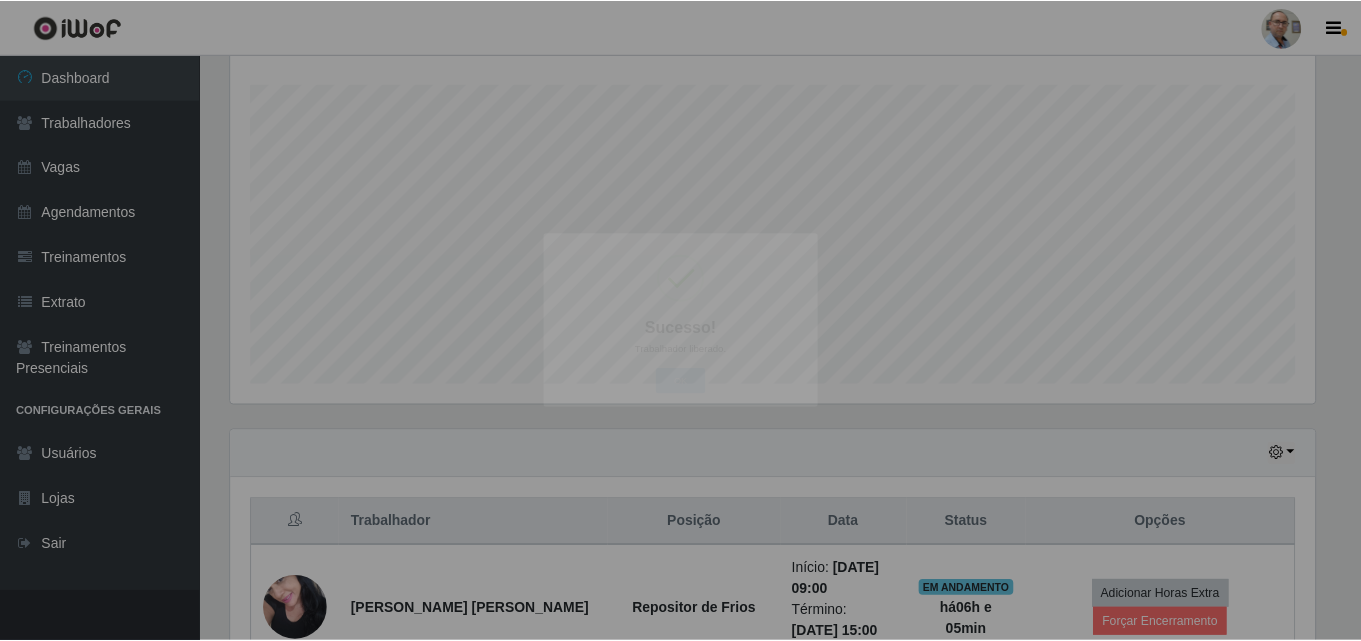 scroll, scrollTop: 999585, scrollLeft: 998901, axis: both 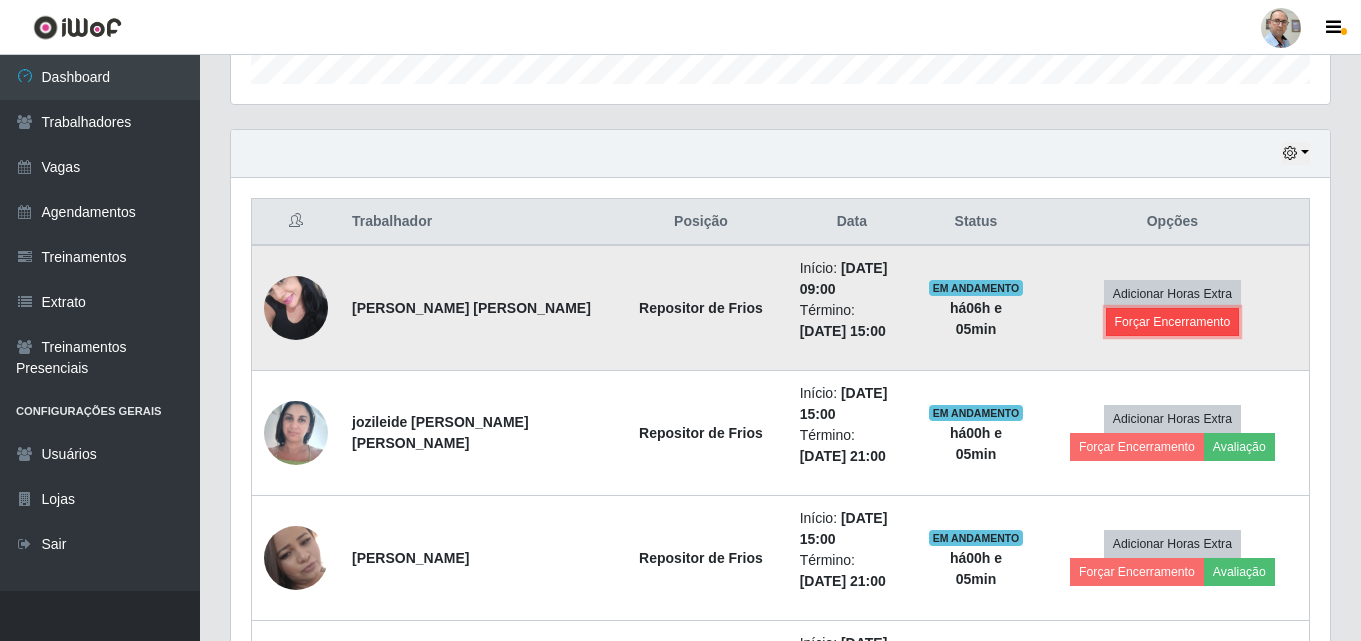 click on "Forçar Encerramento" at bounding box center (1173, 322) 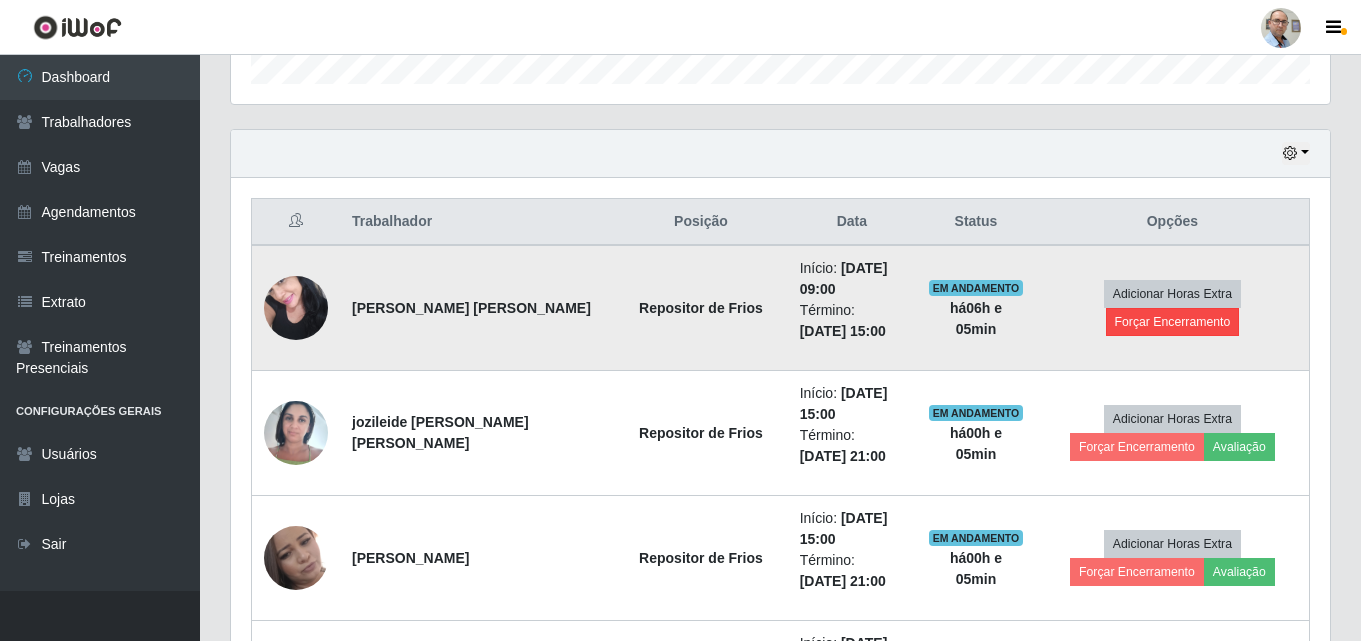 scroll, scrollTop: 999585, scrollLeft: 998911, axis: both 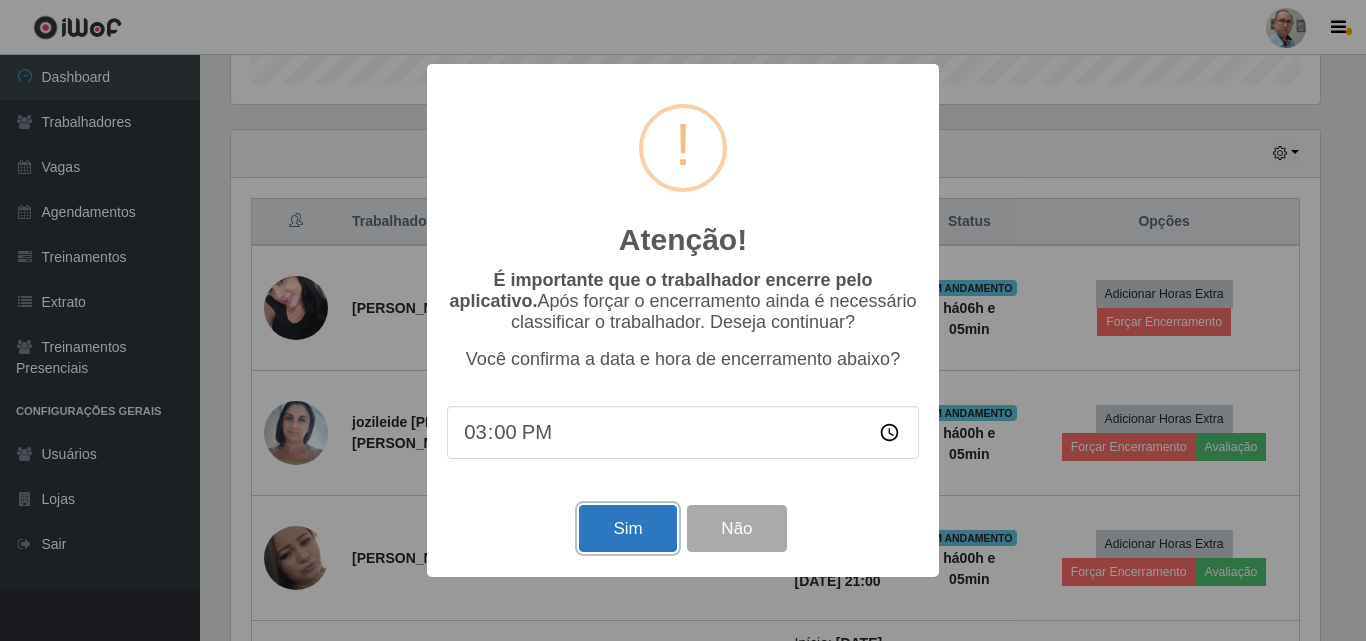 click on "Sim" at bounding box center (627, 528) 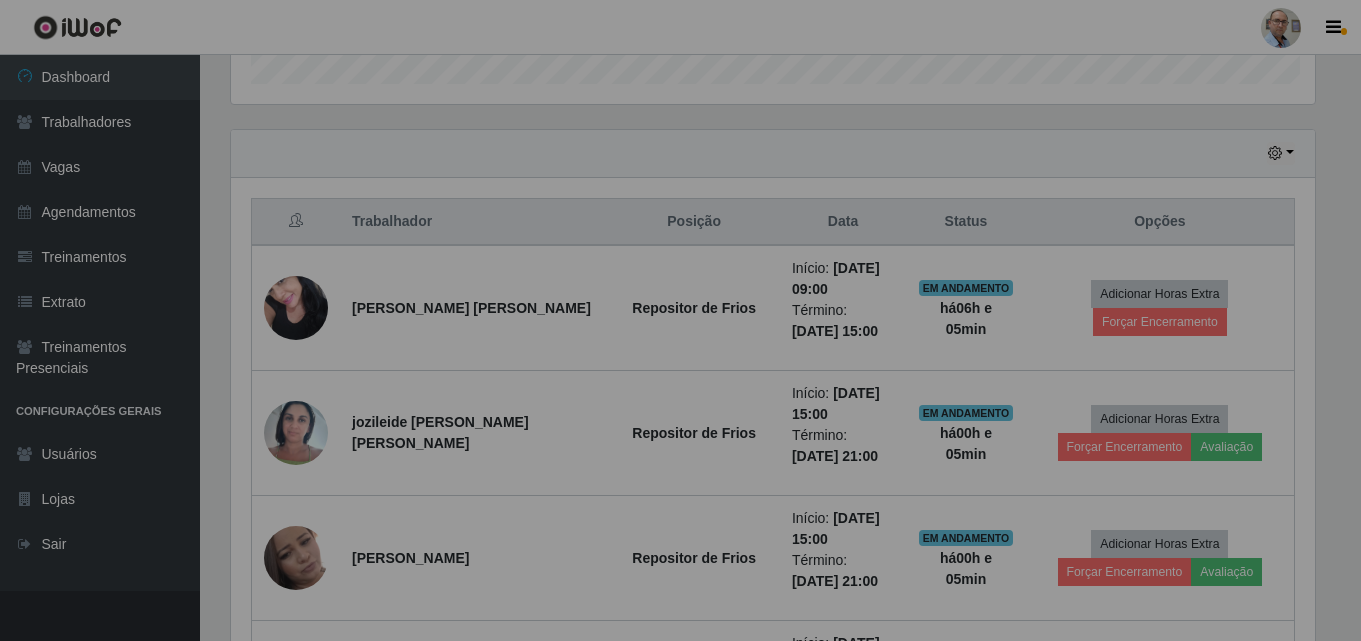 scroll, scrollTop: 999585, scrollLeft: 998901, axis: both 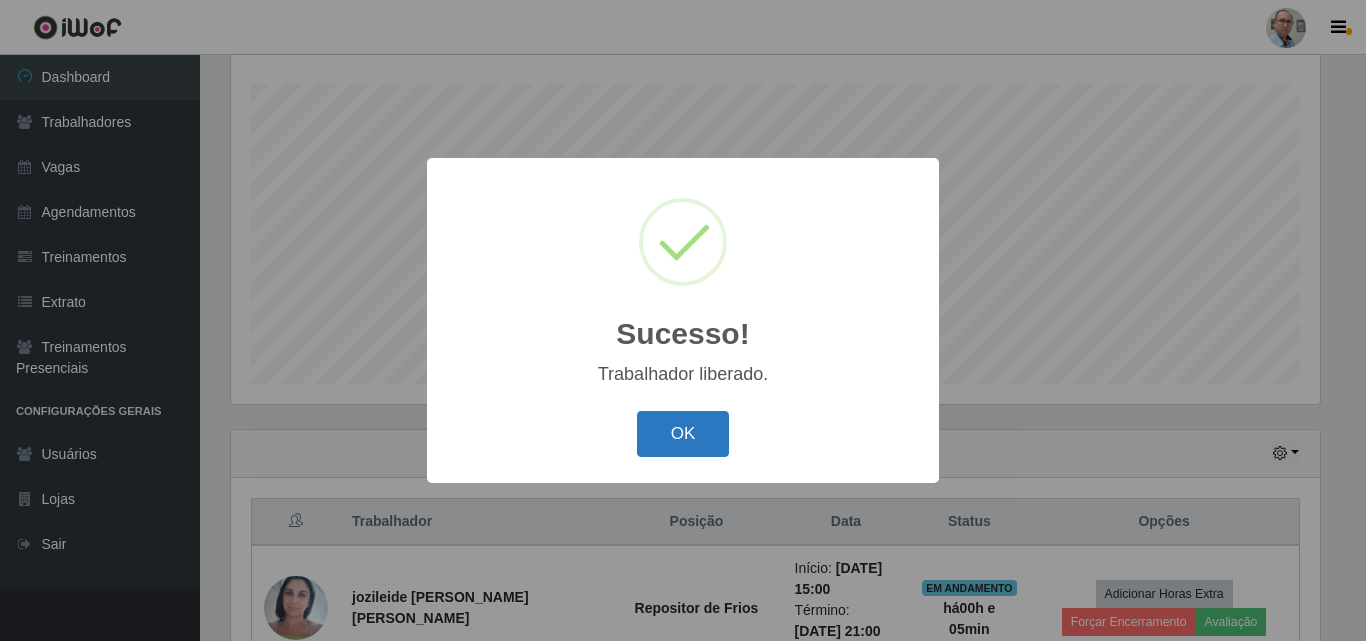 click on "OK" at bounding box center [683, 434] 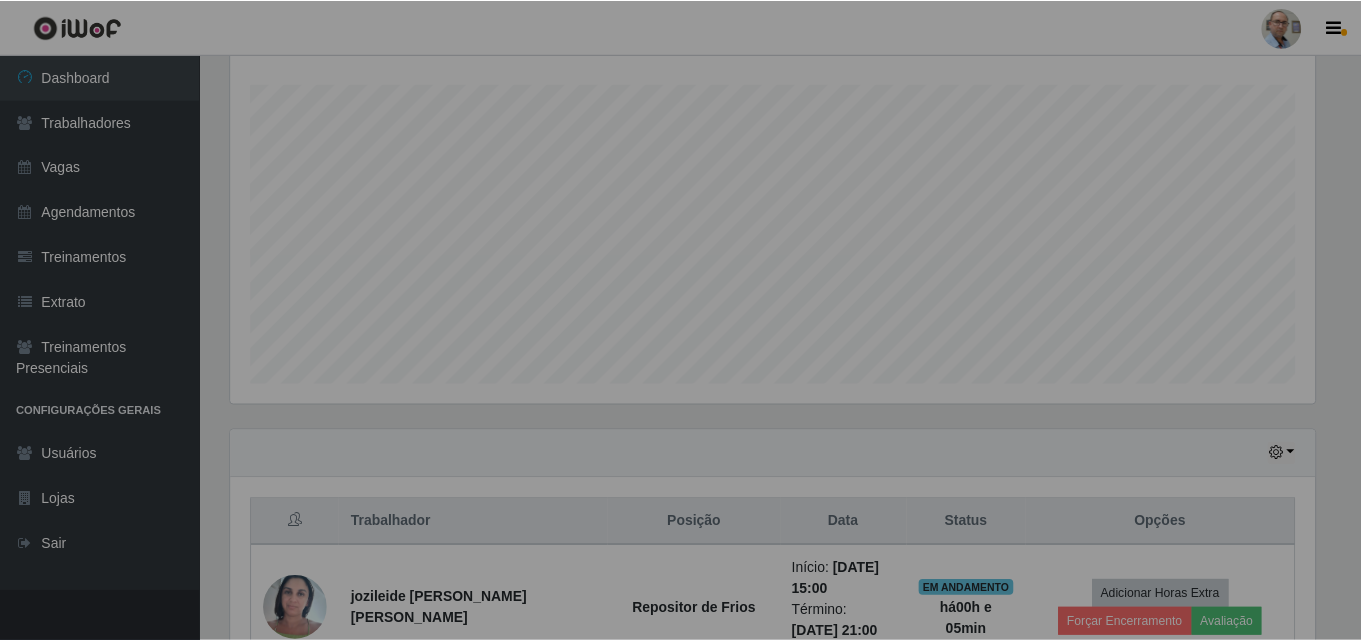 scroll, scrollTop: 999585, scrollLeft: 998901, axis: both 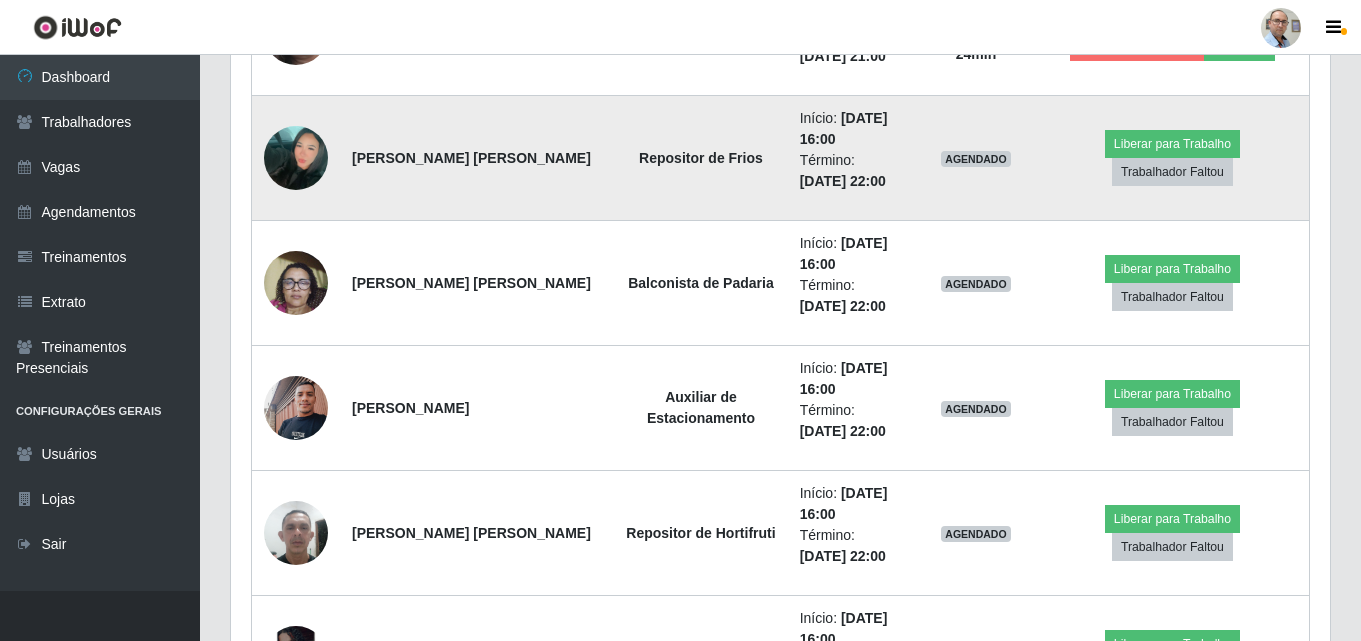 click at bounding box center (296, 158) 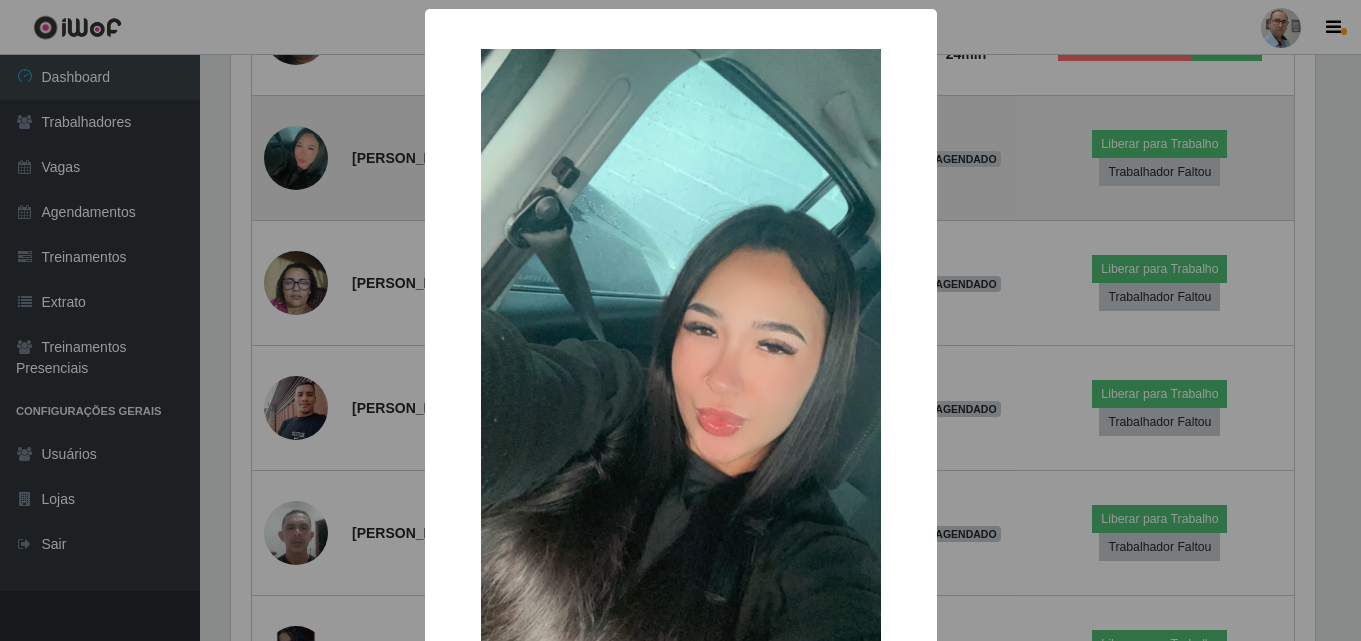 scroll, scrollTop: 999585, scrollLeft: 998911, axis: both 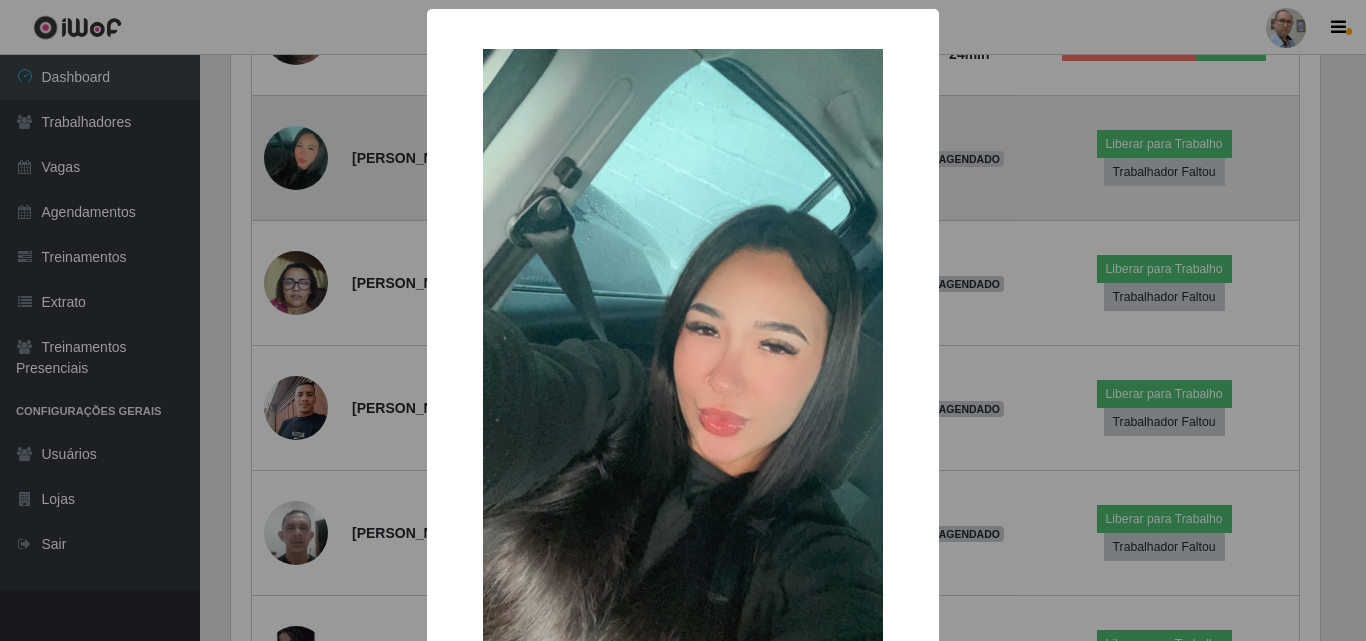 type 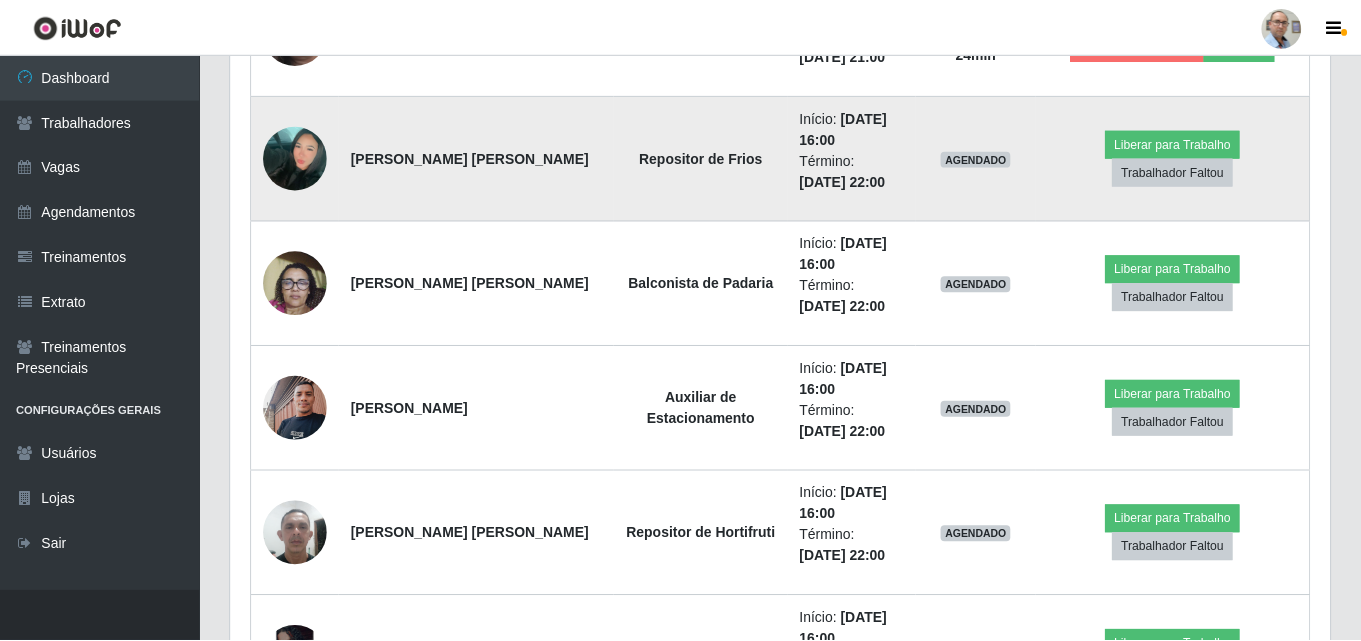 scroll, scrollTop: 999585, scrollLeft: 998901, axis: both 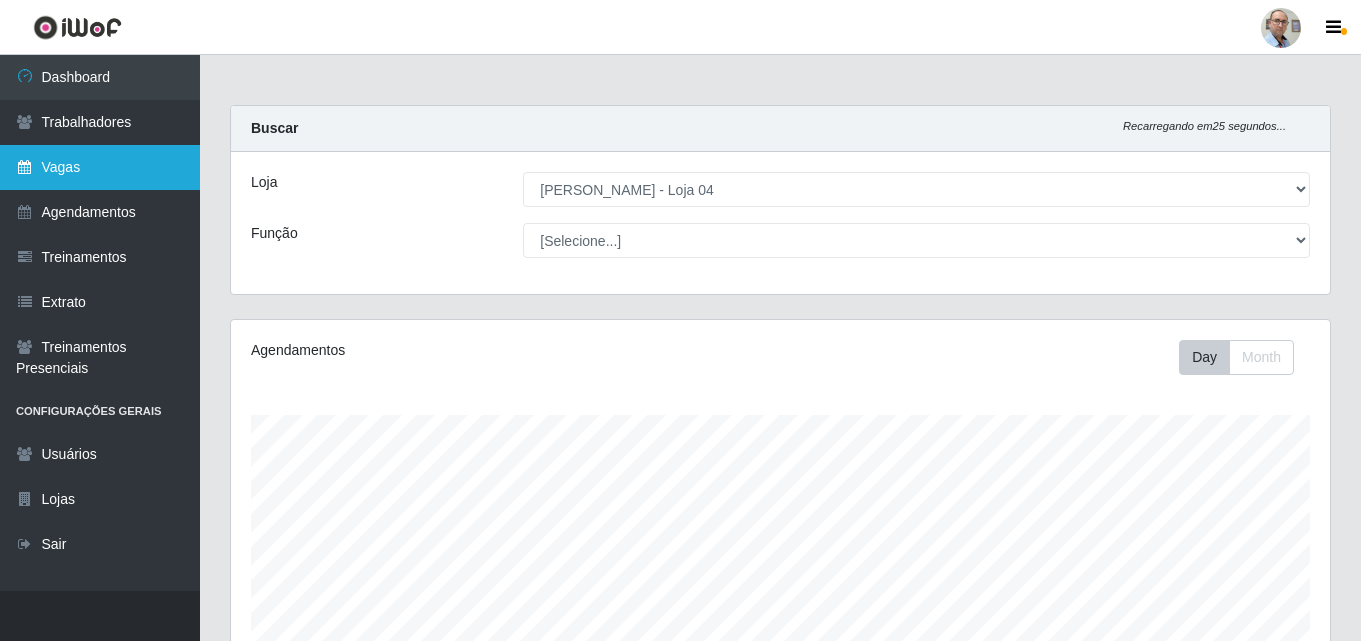 click on "Vagas" at bounding box center [100, 167] 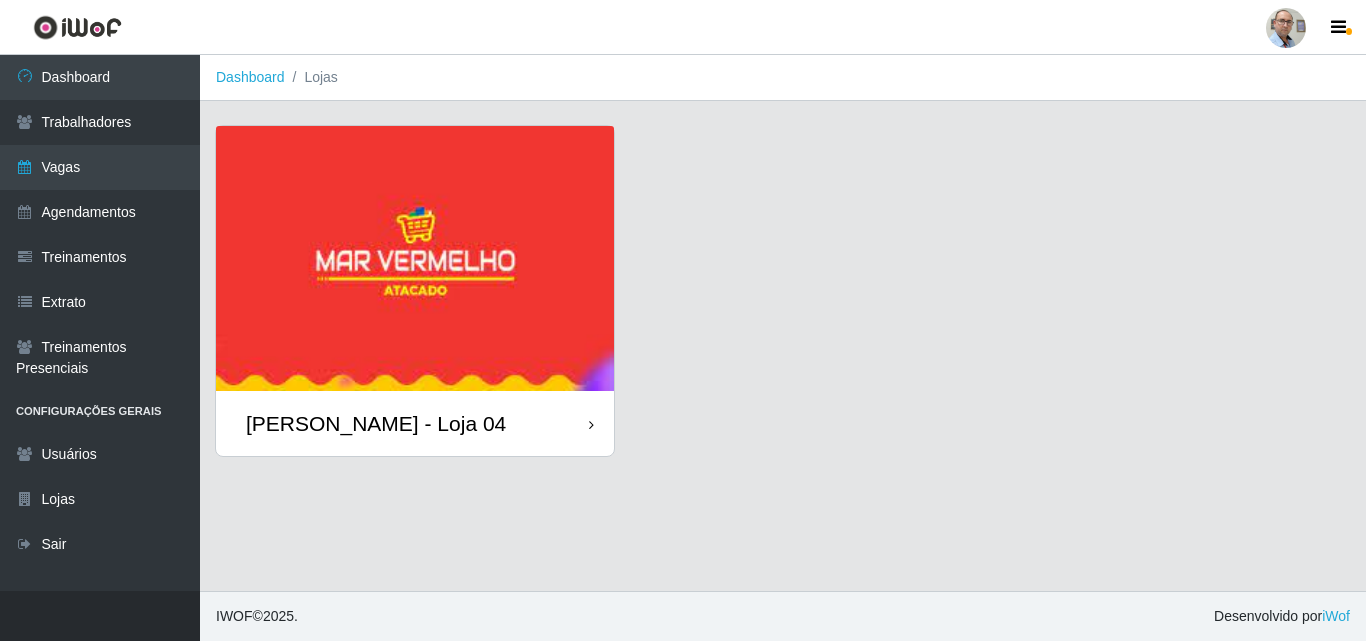 click on "[PERSON_NAME] - Loja 04" at bounding box center [376, 423] 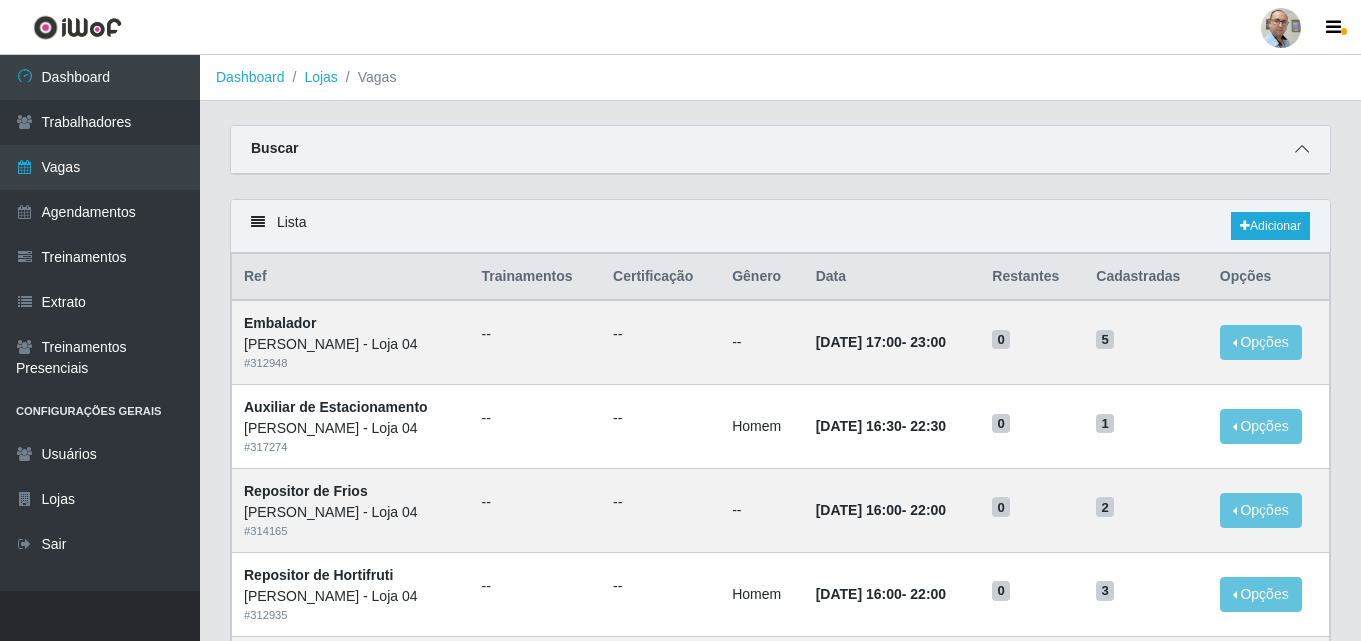 click at bounding box center [1302, 149] 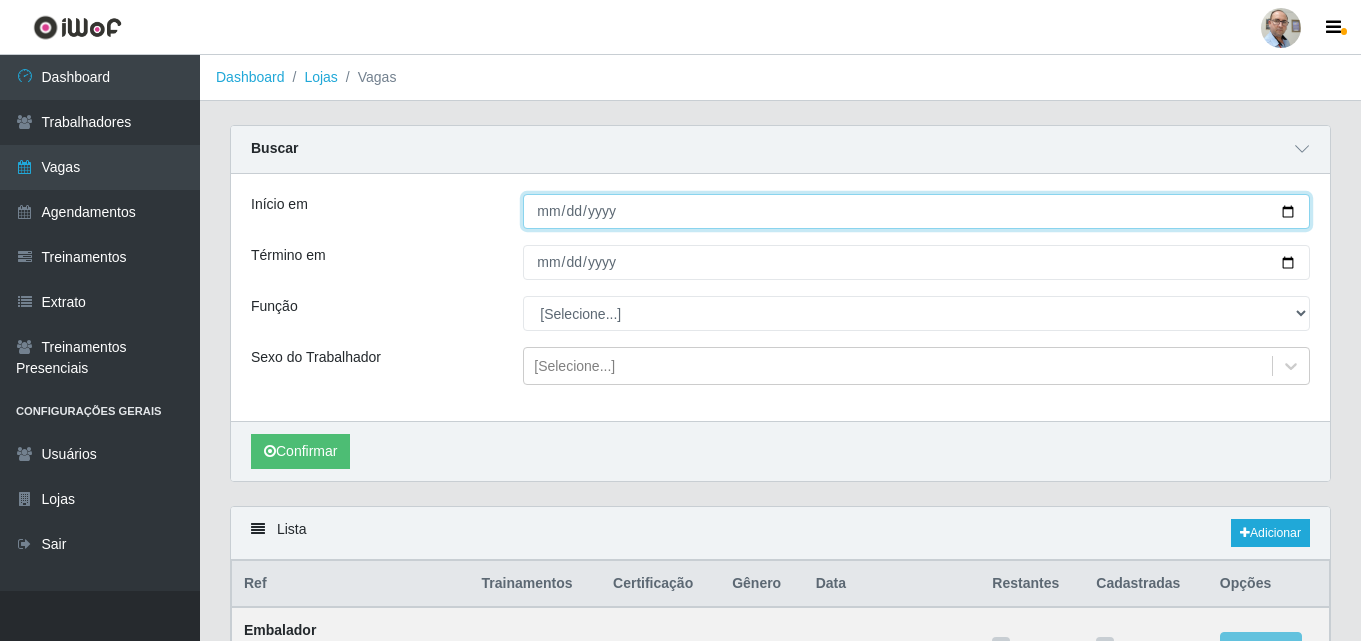 click on "Início em" at bounding box center [916, 211] 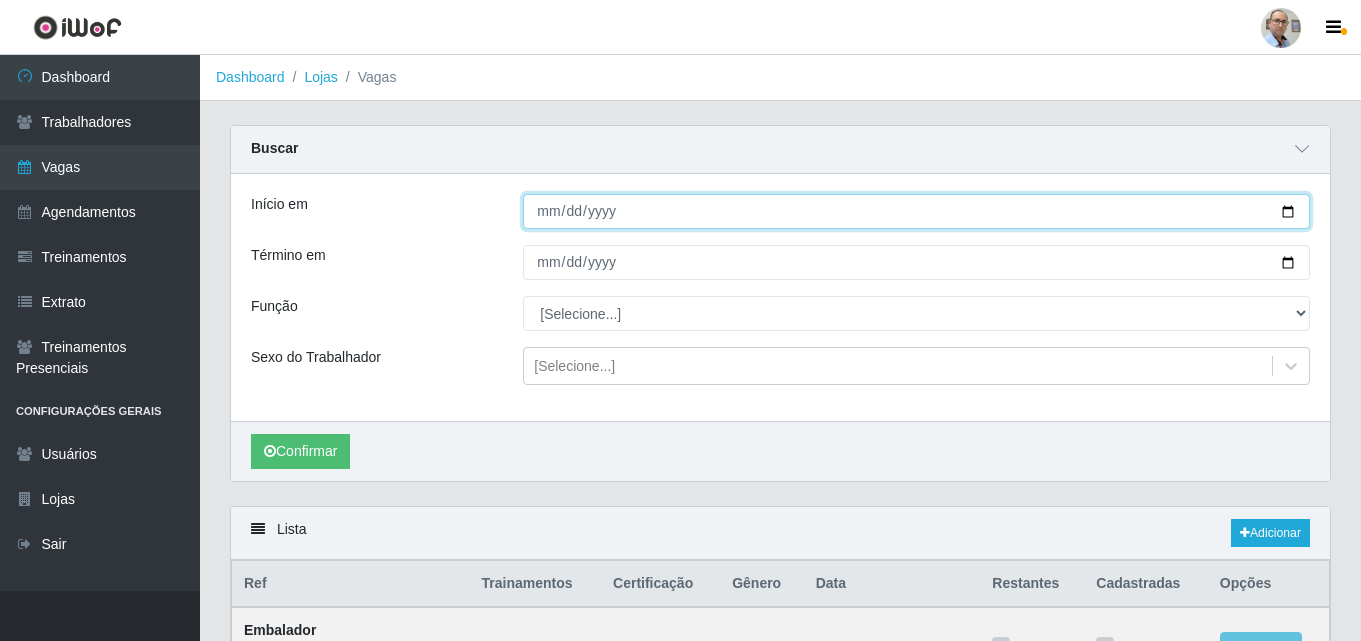 type on "[DATE]" 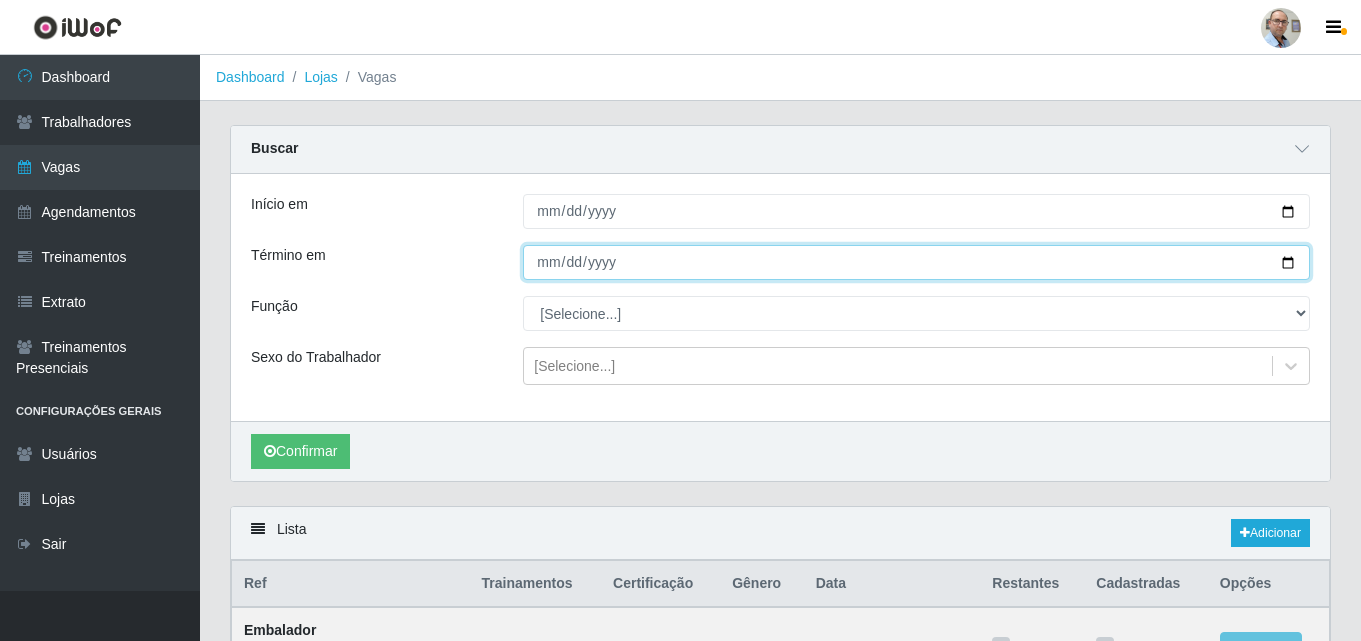 click on "Término em" at bounding box center (916, 262) 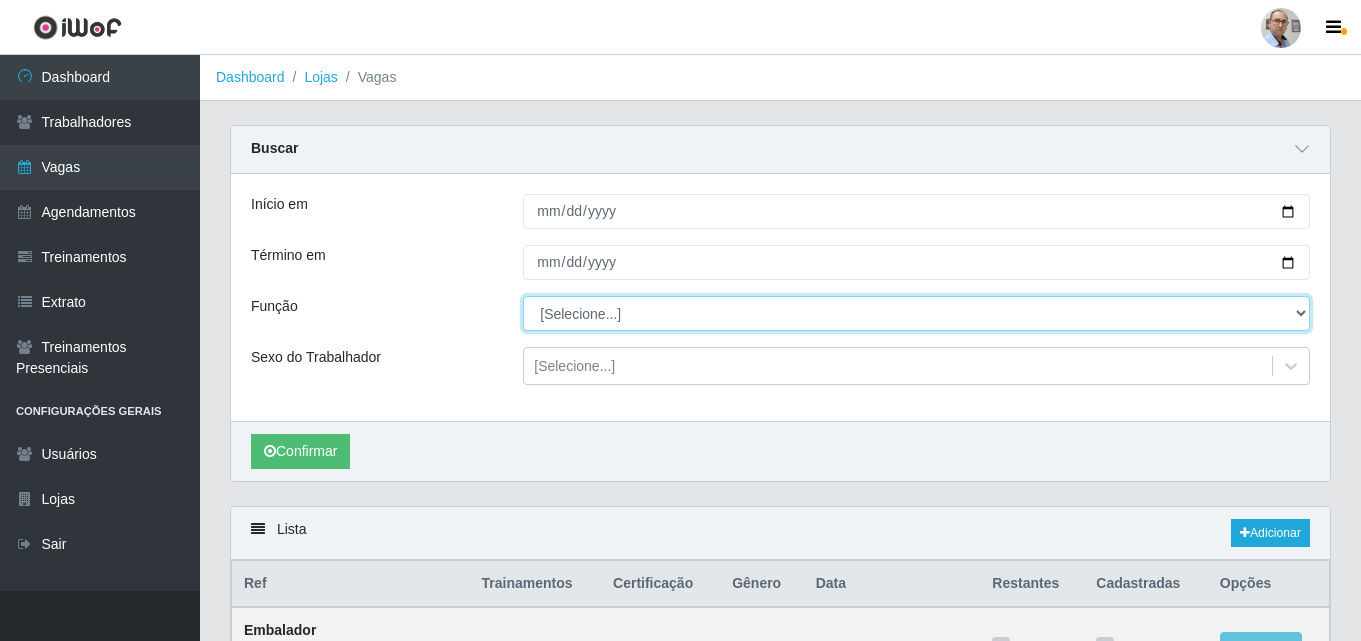 click on "[Selecione...] ASG ASG + ASG ++ Auxiliar de Depósito  Auxiliar de Depósito + Auxiliar de Depósito ++ Auxiliar de Estacionamento Auxiliar de Estacionamento + Auxiliar de Estacionamento ++ Balconista de Frios Balconista de Frios + Balconista de Padaria  Balconista de Padaria + Embalador Embalador + Embalador ++ Operador de Caixa Operador de Caixa + Operador de Caixa ++ Repositor  Repositor + Repositor ++ Repositor de Frios Repositor de Frios + Repositor de Frios ++ Repositor de Hortifruti Repositor de Hortifruti + Repositor de Hortifruti ++" at bounding box center [916, 313] 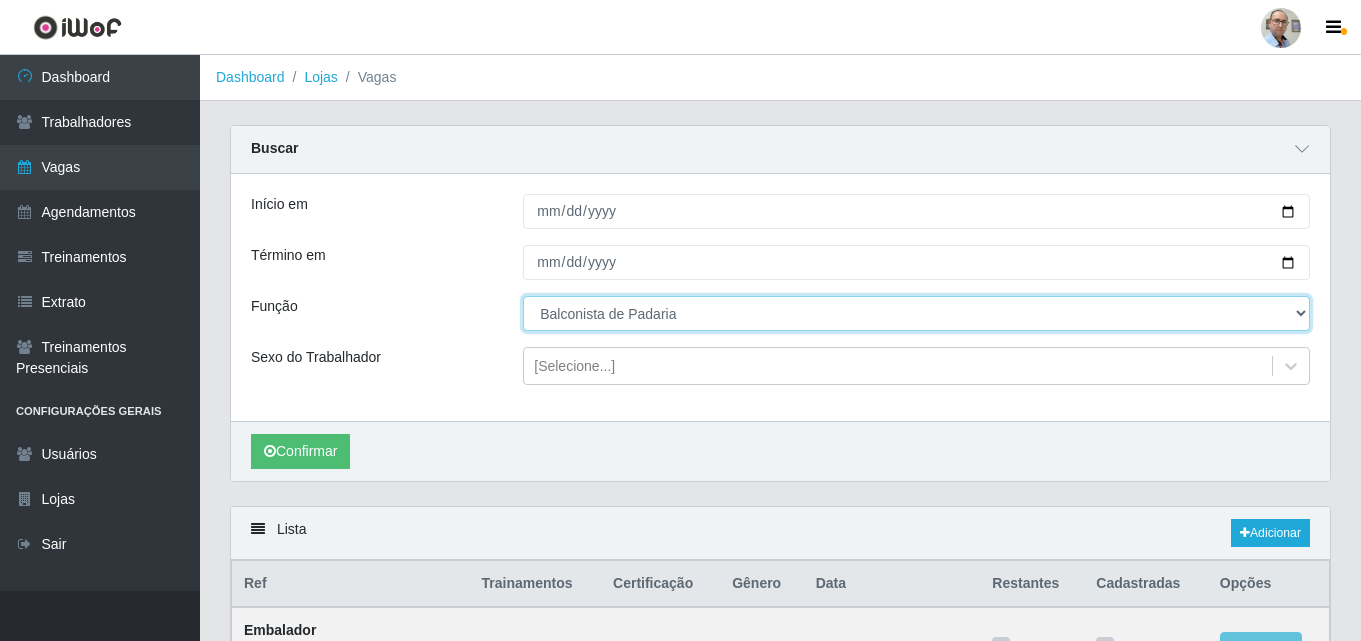 click on "[Selecione...] ASG ASG + ASG ++ Auxiliar de Depósito  Auxiliar de Depósito + Auxiliar de Depósito ++ Auxiliar de Estacionamento Auxiliar de Estacionamento + Auxiliar de Estacionamento ++ Balconista de Frios Balconista de Frios + Balconista de Padaria  Balconista de Padaria + Embalador Embalador + Embalador ++ Operador de Caixa Operador de Caixa + Operador de Caixa ++ Repositor  Repositor + Repositor ++ Repositor de Frios Repositor de Frios + Repositor de Frios ++ Repositor de Hortifruti Repositor de Hortifruti + Repositor de Hortifruti ++" at bounding box center [916, 313] 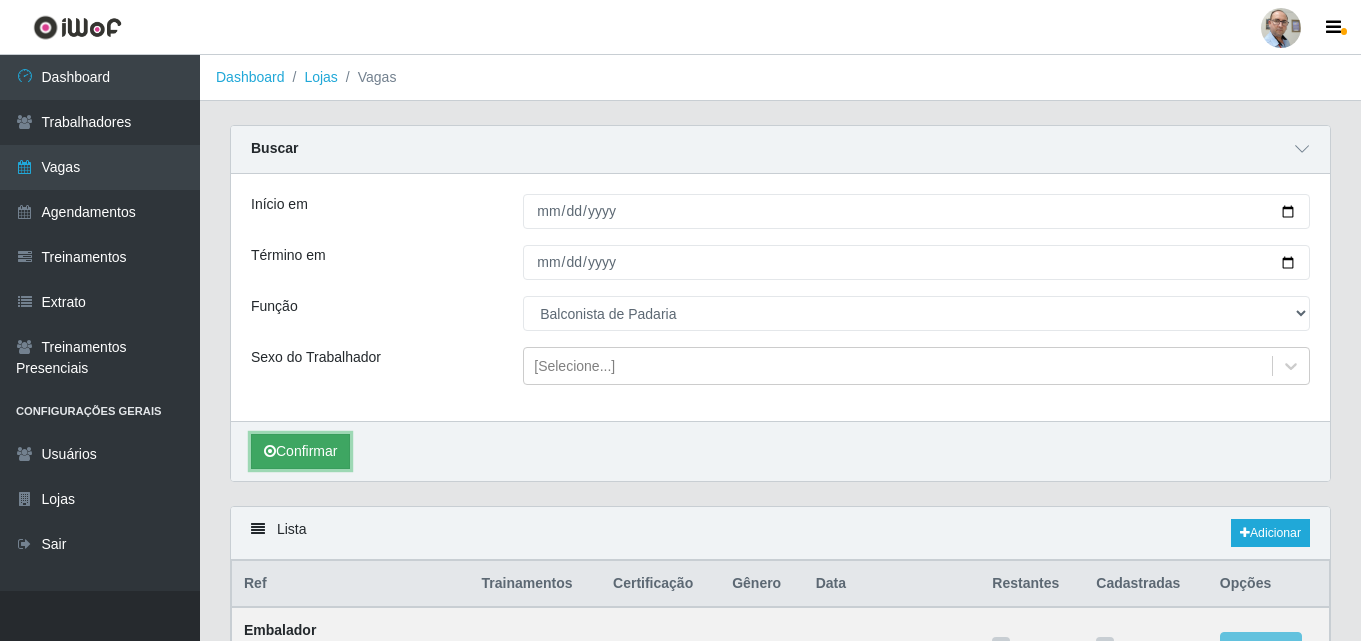 click on "Confirmar" at bounding box center (300, 451) 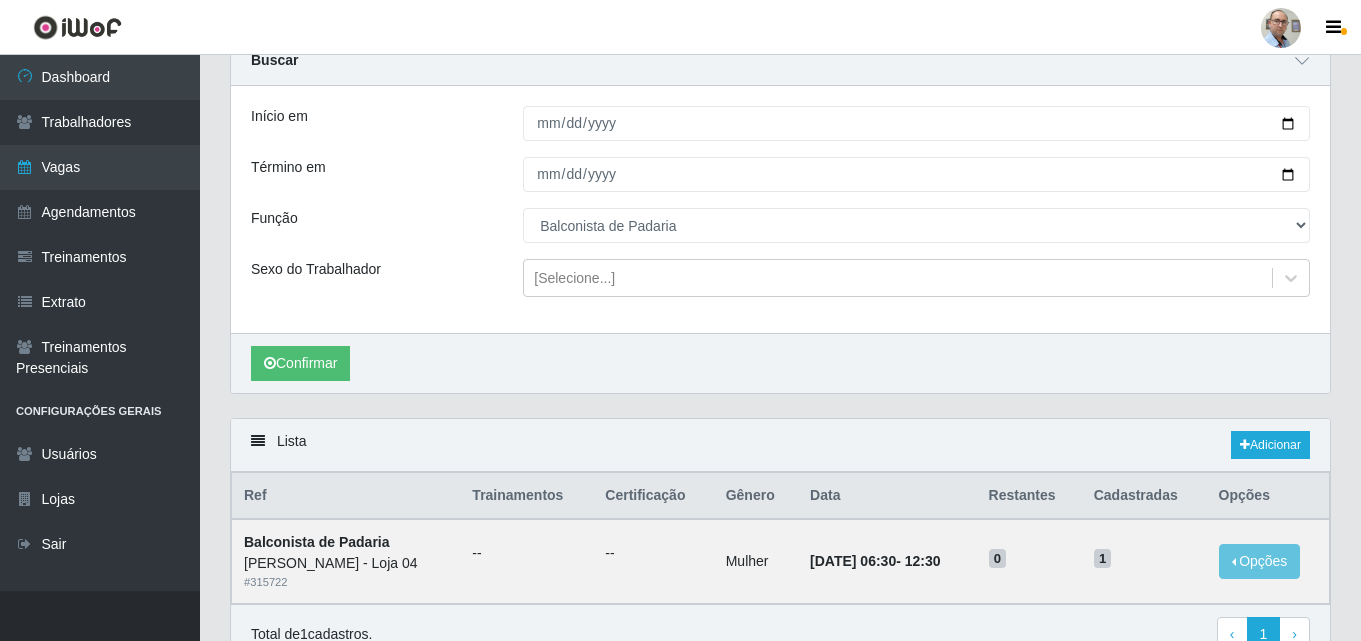 scroll, scrollTop: 188, scrollLeft: 0, axis: vertical 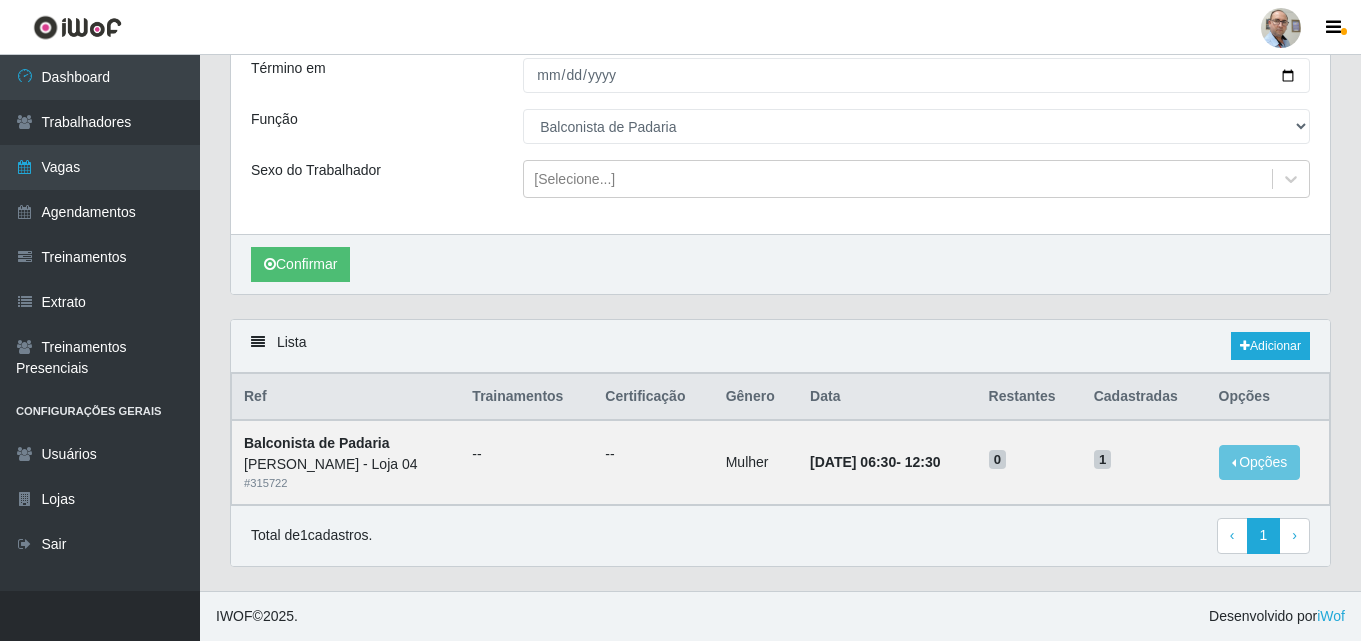 click on "Confirmar" at bounding box center [780, 264] 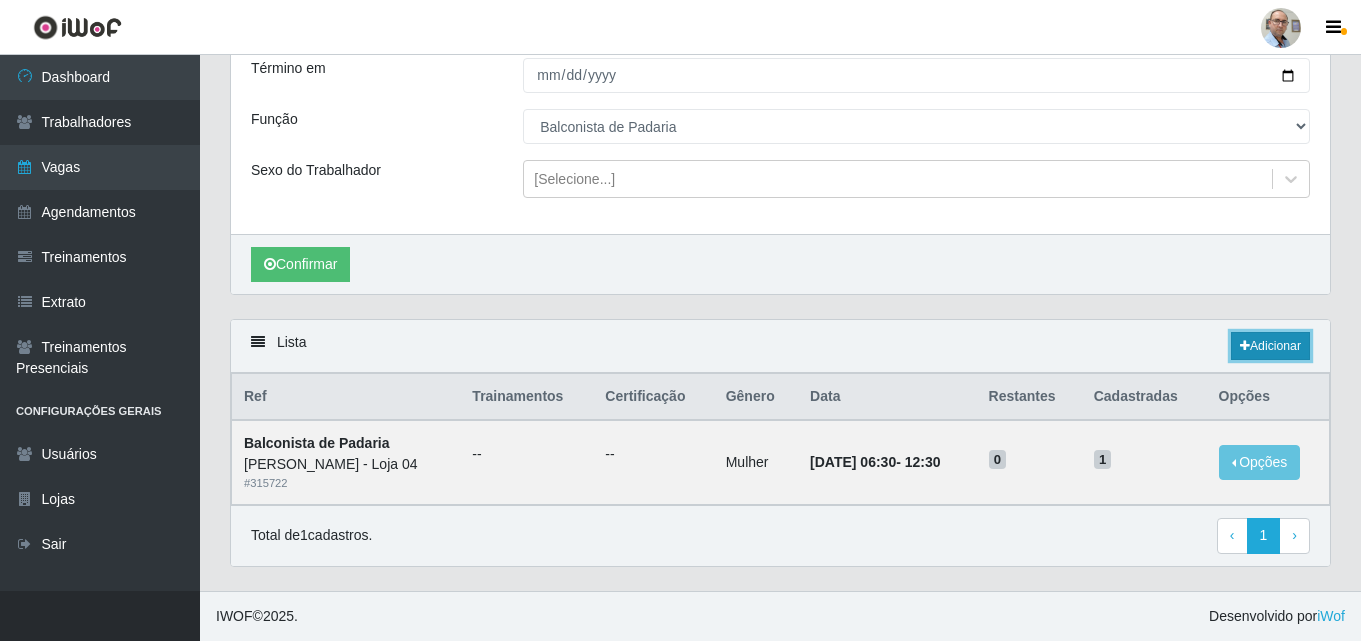 click on "Adicionar" at bounding box center (1270, 346) 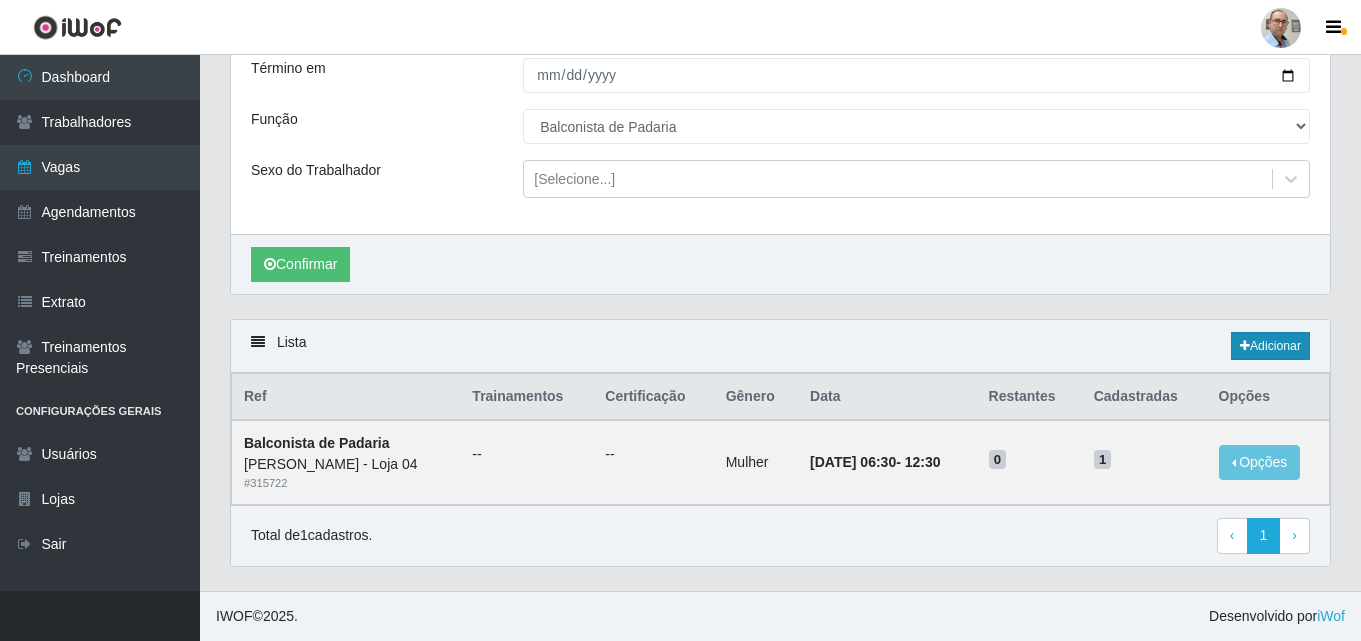 scroll, scrollTop: 0, scrollLeft: 0, axis: both 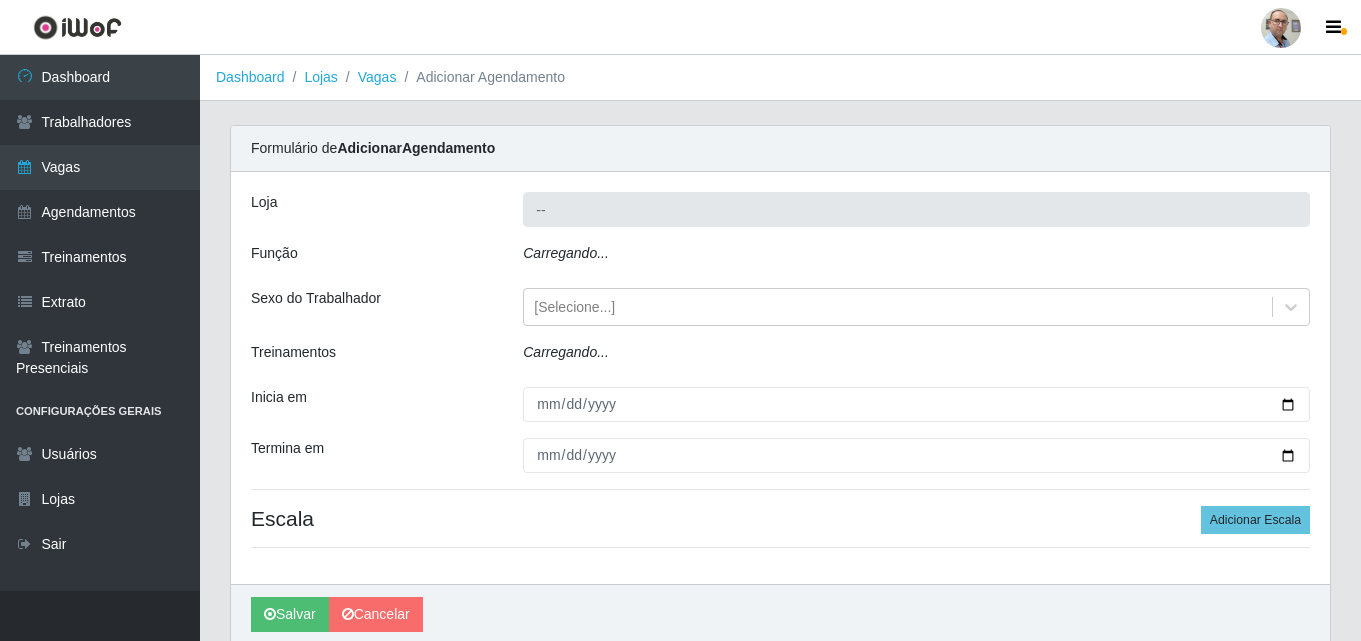 type on "[PERSON_NAME] - Loja 04" 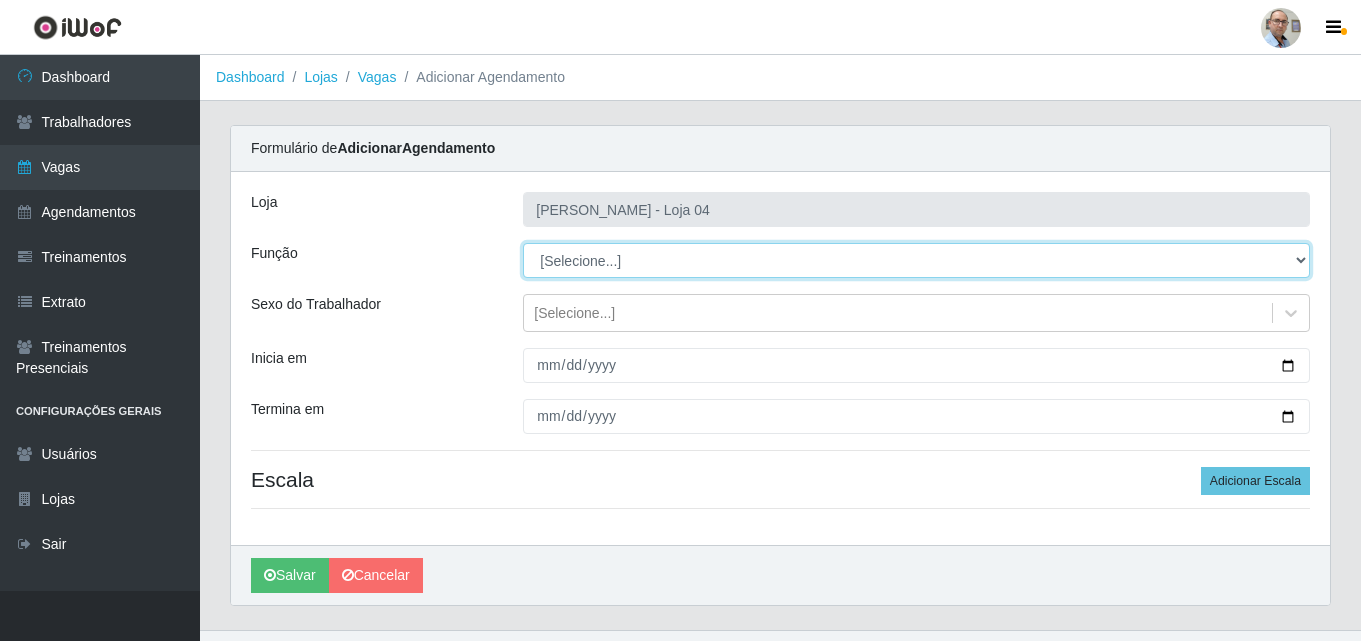 click on "[Selecione...] ASG ASG + ASG ++ Auxiliar de Depósito  Auxiliar de Depósito + Auxiliar de Depósito ++ Auxiliar de Estacionamento Auxiliar de Estacionamento + Auxiliar de Estacionamento ++ Balconista de Frios Balconista de Frios + Balconista de Padaria  Balconista de Padaria + Embalador Embalador + Embalador ++ Operador de Caixa Operador de Caixa + Operador de Caixa ++ Repositor  Repositor + Repositor ++ Repositor de Frios Repositor de Frios + Repositor de Frios ++ Repositor de Hortifruti Repositor de Hortifruti + Repositor de Hortifruti ++" at bounding box center [916, 260] 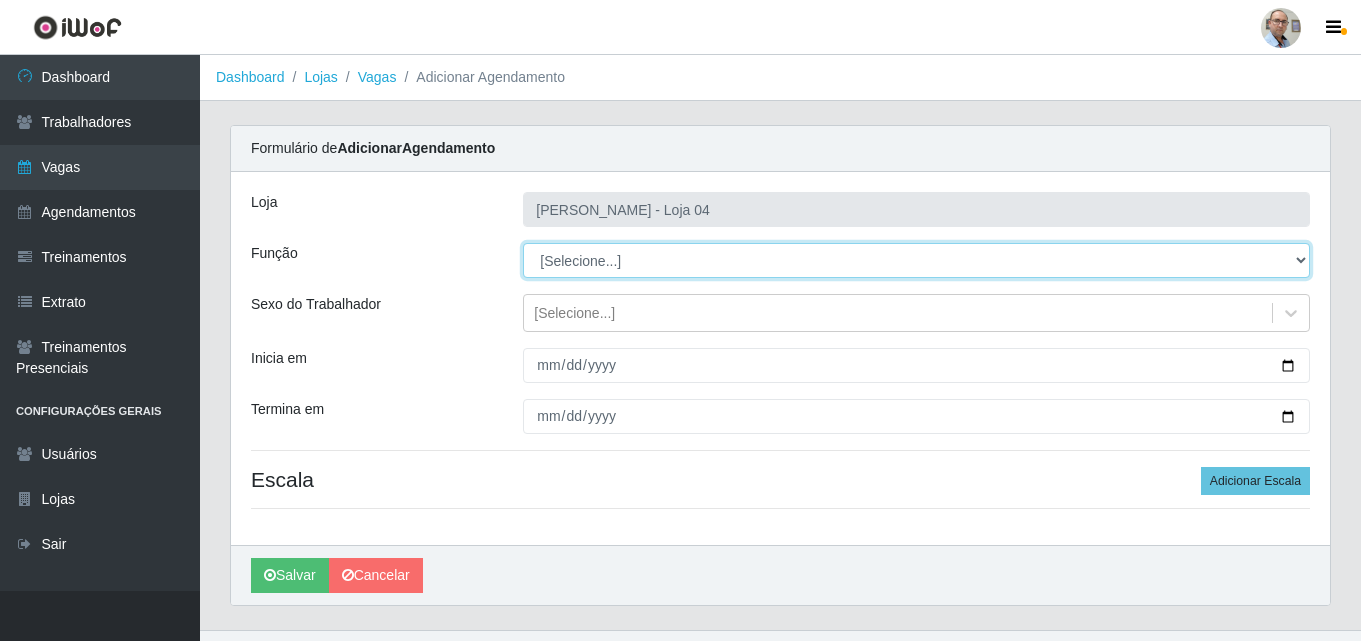 select on "115" 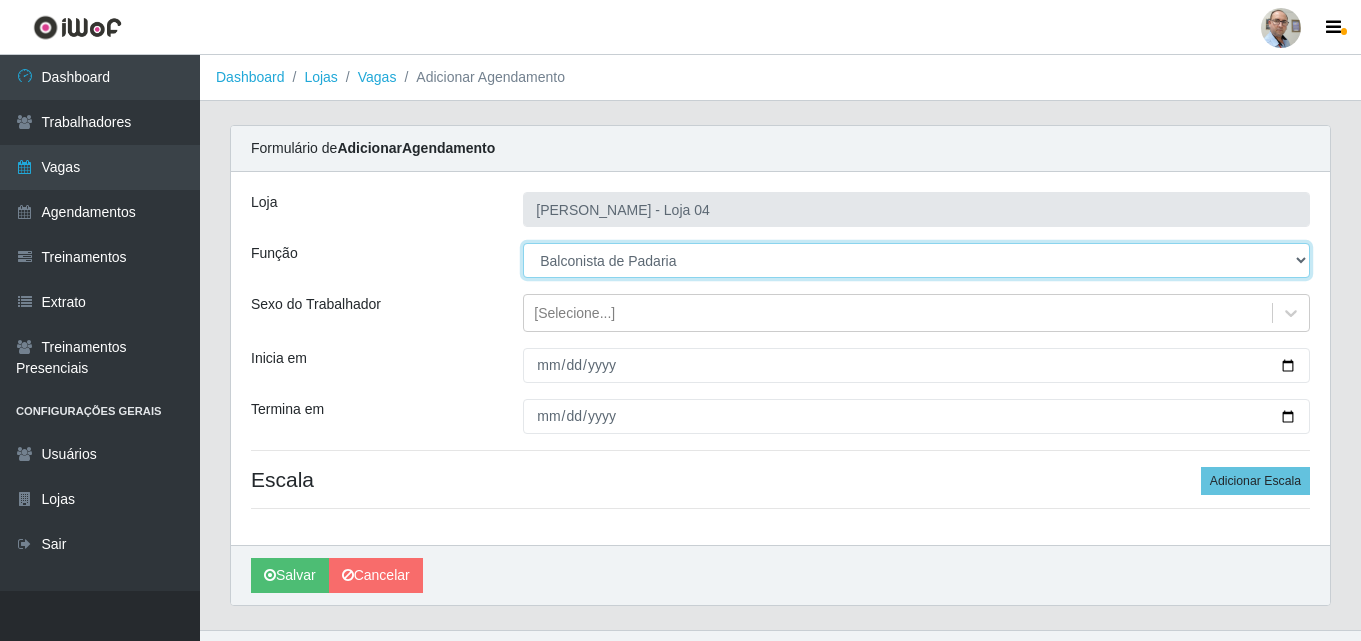 click on "[Selecione...] ASG ASG + ASG ++ Auxiliar de Depósito  Auxiliar de Depósito + Auxiliar de Depósito ++ Auxiliar de Estacionamento Auxiliar de Estacionamento + Auxiliar de Estacionamento ++ Balconista de Frios Balconista de Frios + Balconista de Padaria  Balconista de Padaria + Embalador Embalador + Embalador ++ Operador de Caixa Operador de Caixa + Operador de Caixa ++ Repositor  Repositor + Repositor ++ Repositor de Frios Repositor de Frios + Repositor de Frios ++ Repositor de Hortifruti Repositor de Hortifruti + Repositor de Hortifruti ++" at bounding box center (916, 260) 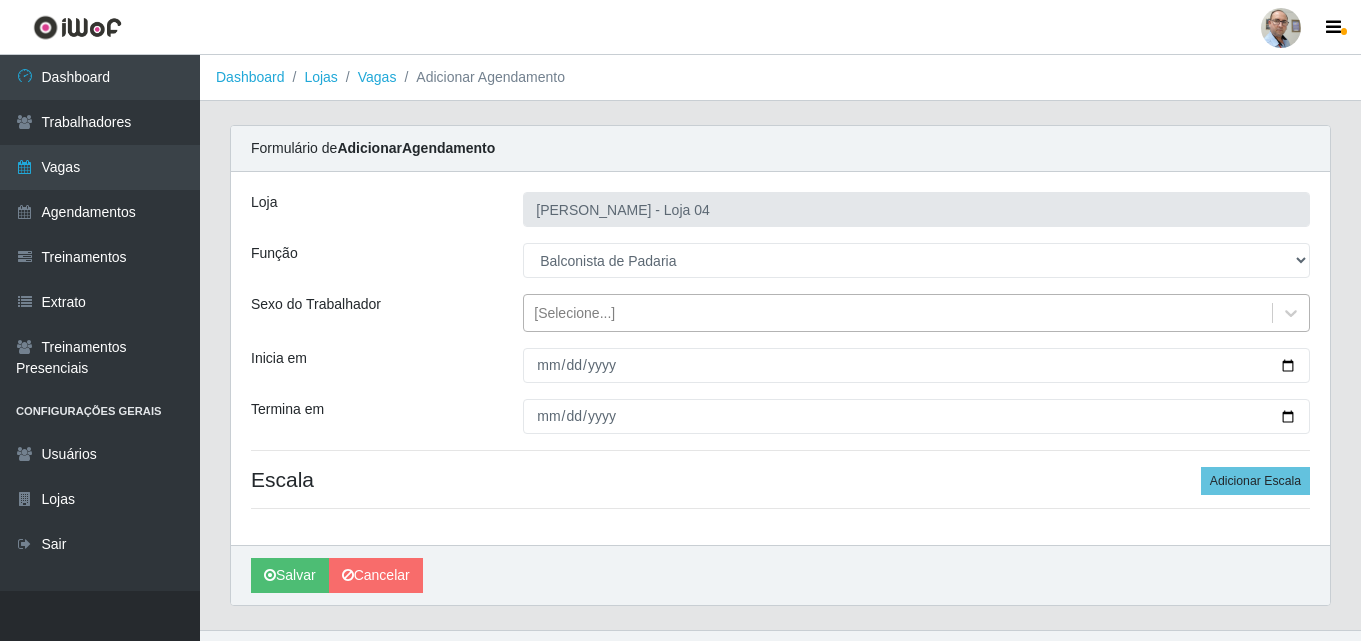 click on "[Selecione...]" at bounding box center [574, 313] 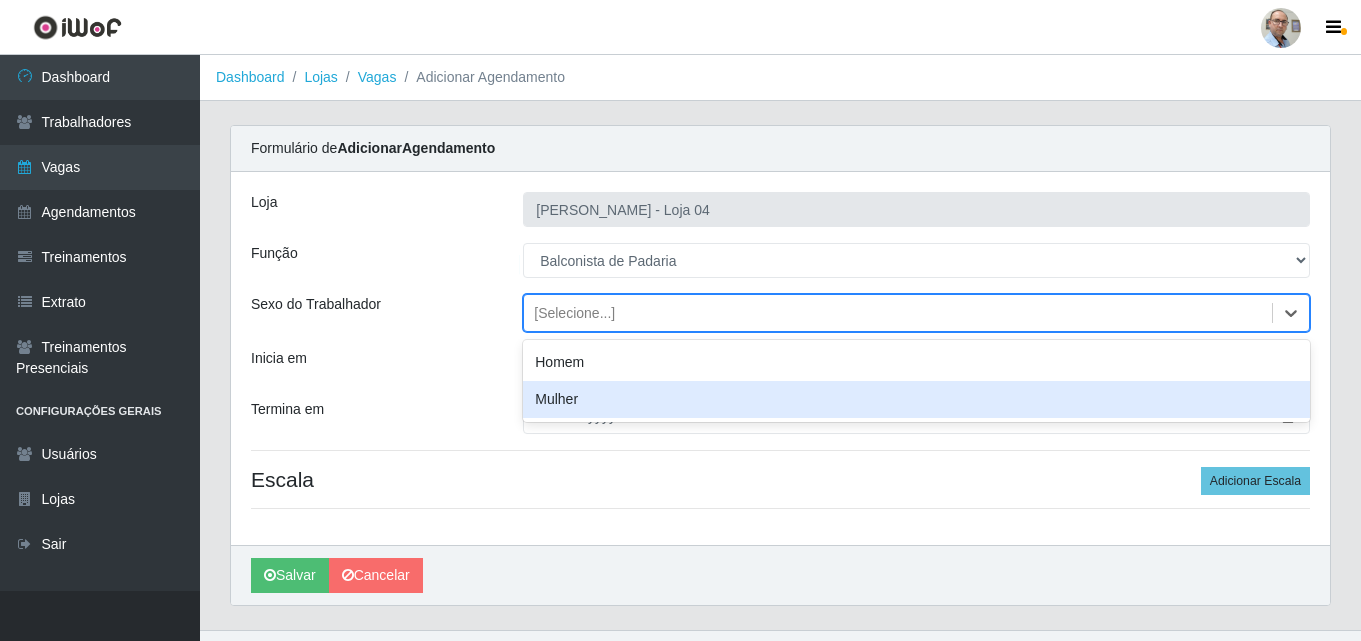 click on "Mulher" at bounding box center [916, 399] 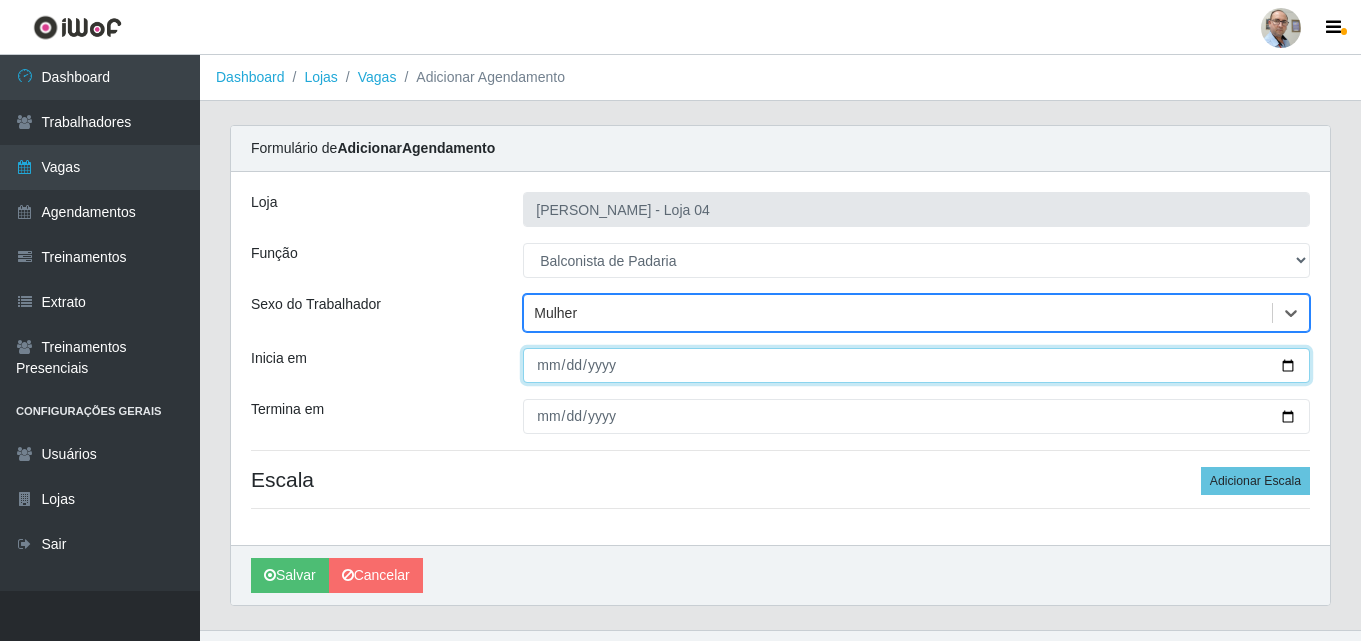 click on "Inicia em" at bounding box center (916, 365) 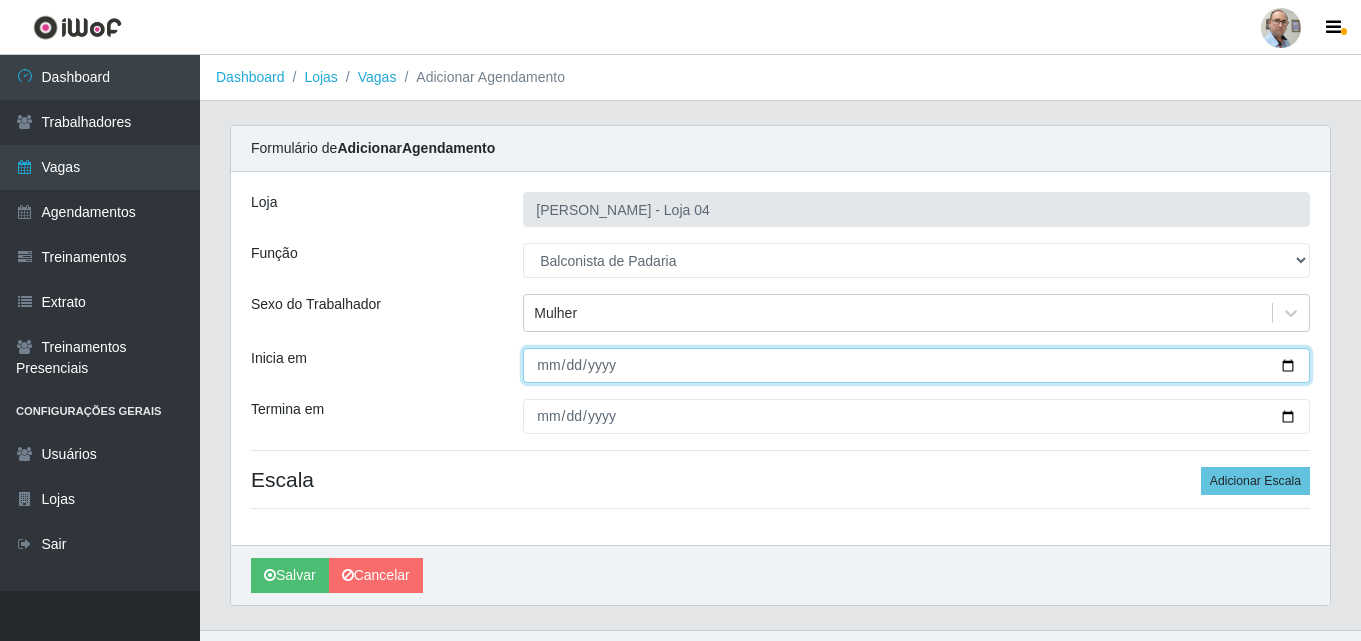 type on "[DATE]" 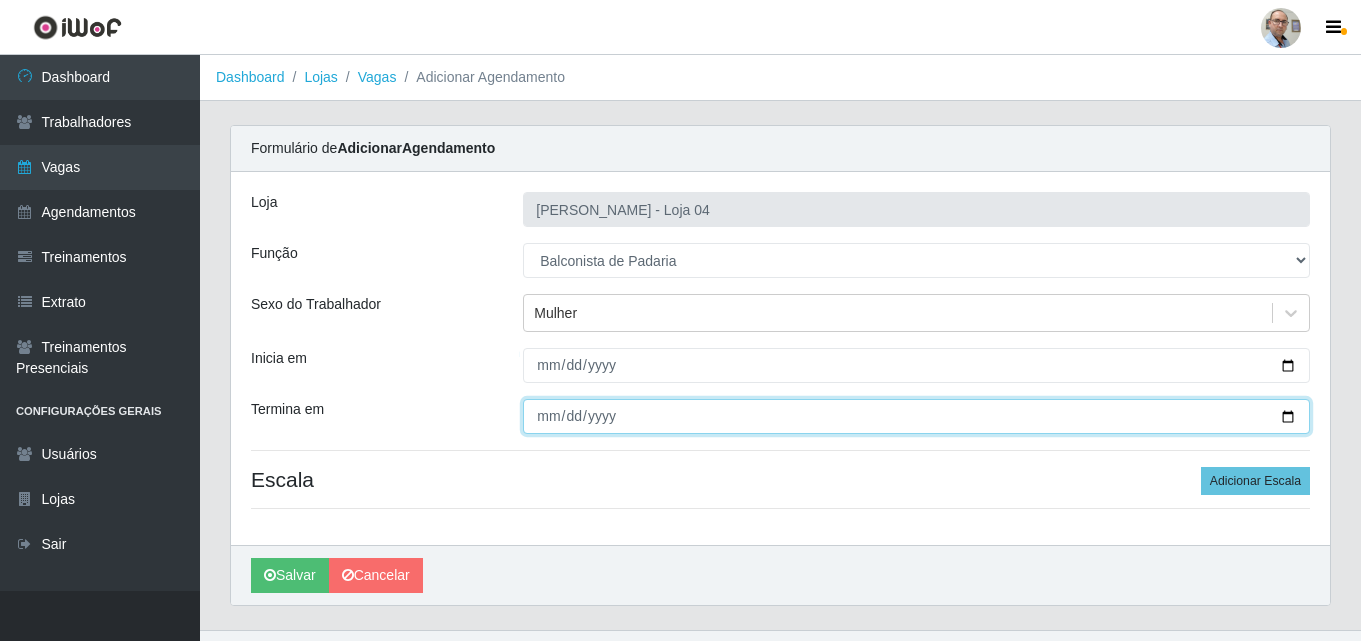 click on "Termina em" at bounding box center [916, 416] 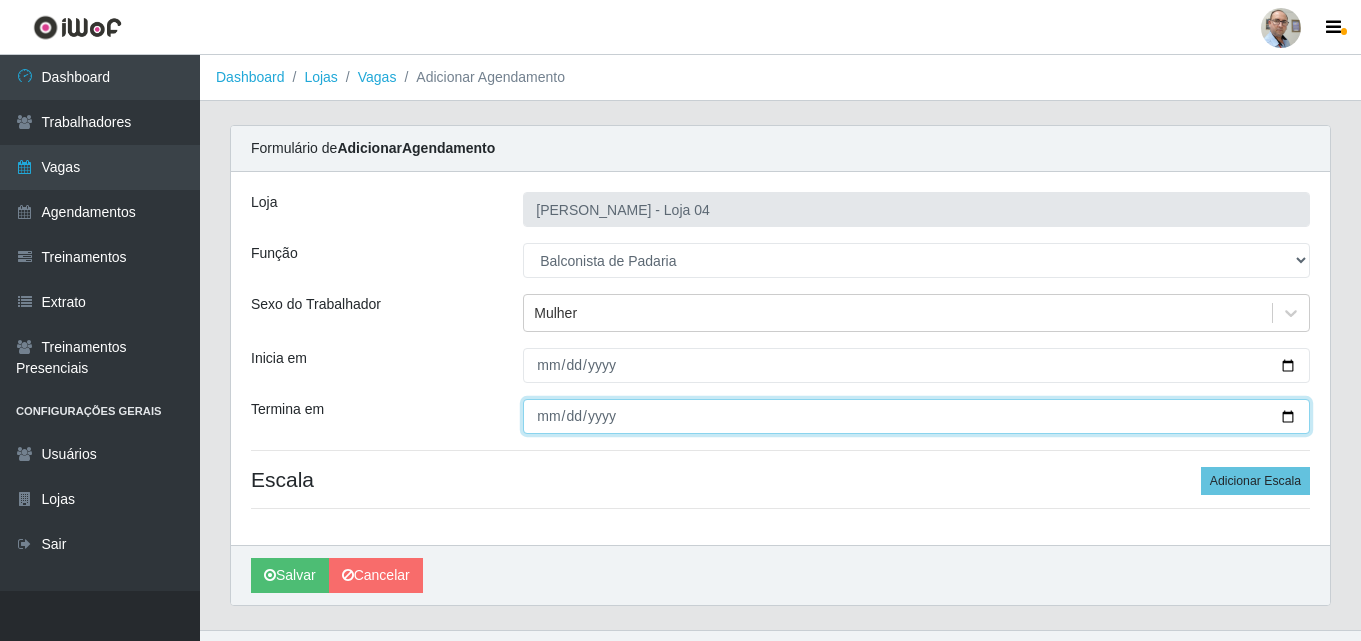 type on "[DATE]" 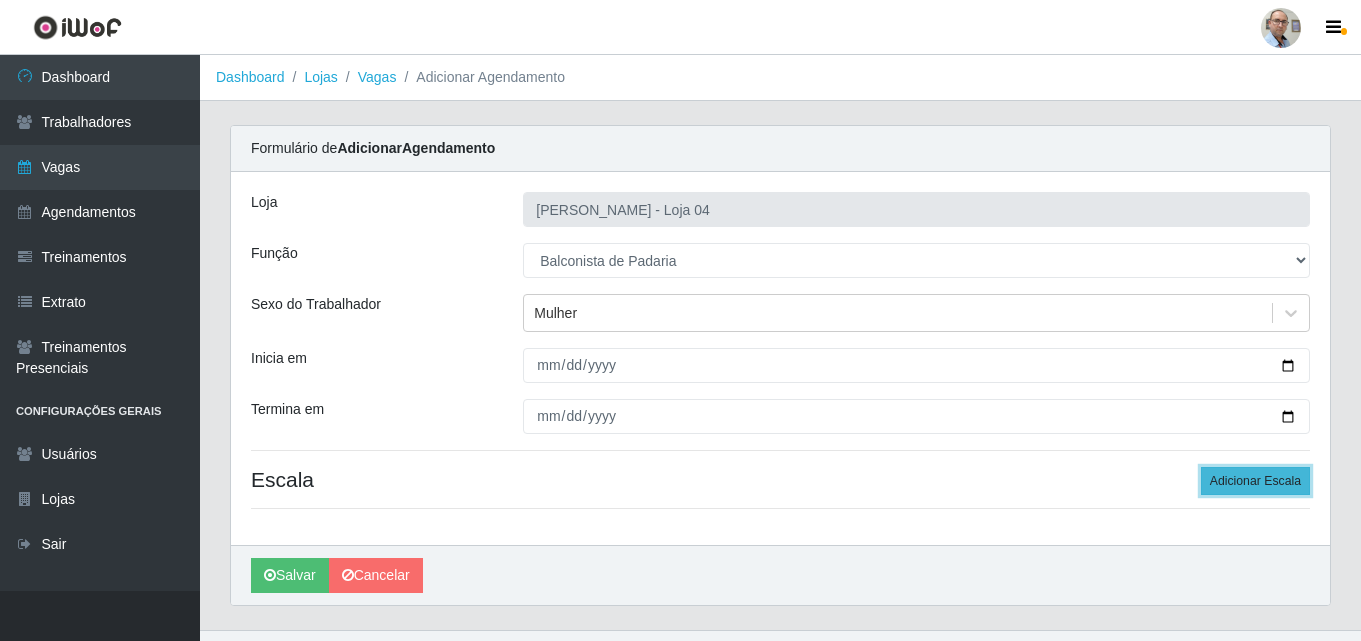 click on "Adicionar Escala" at bounding box center (1255, 481) 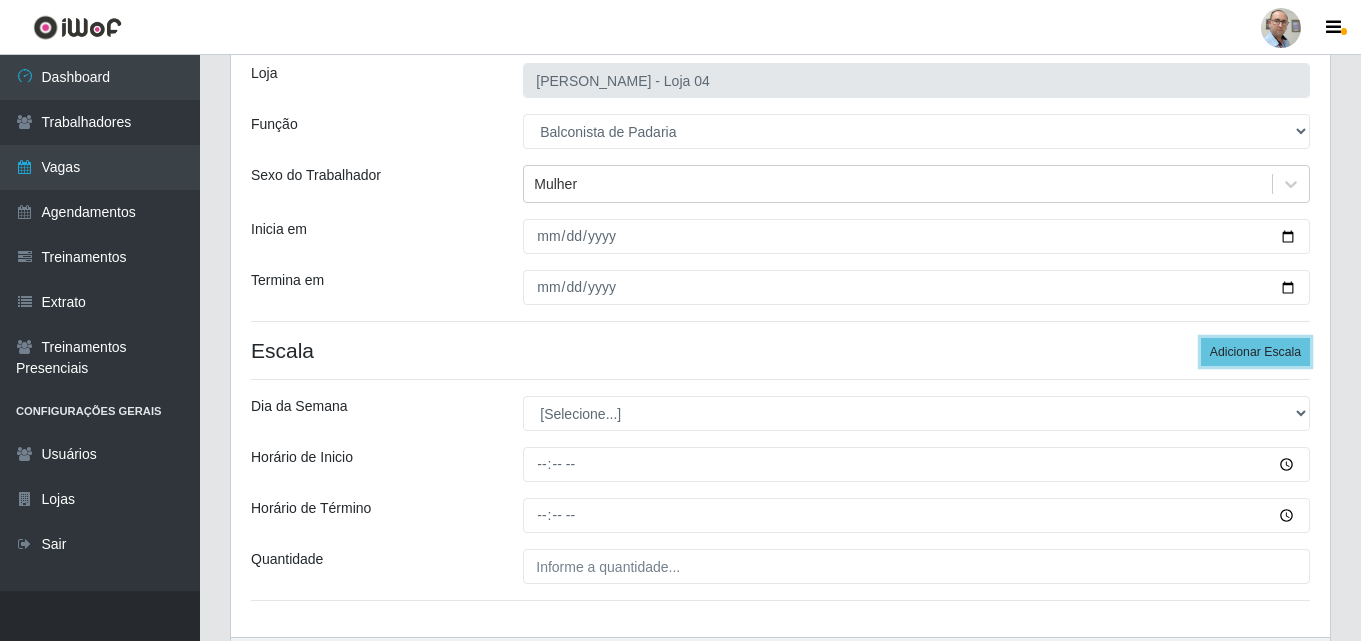 scroll, scrollTop: 260, scrollLeft: 0, axis: vertical 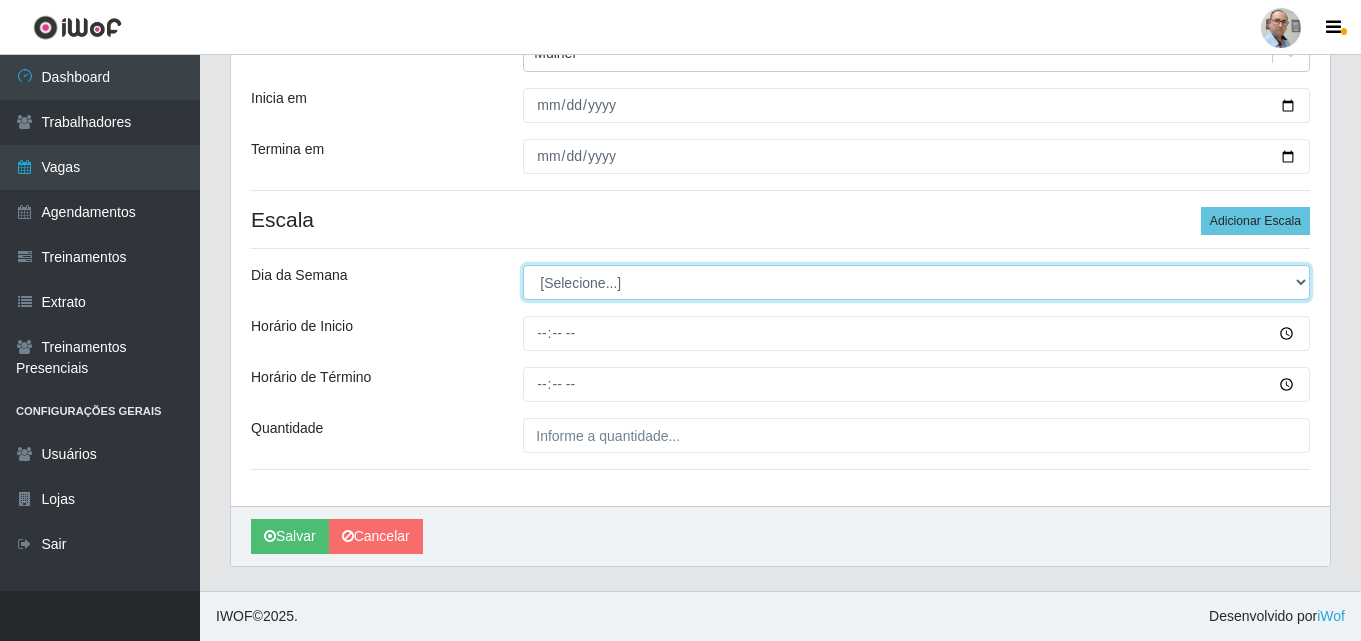 click on "[Selecione...] Segunda Terça Quarta Quinta Sexta Sábado Domingo" at bounding box center [916, 282] 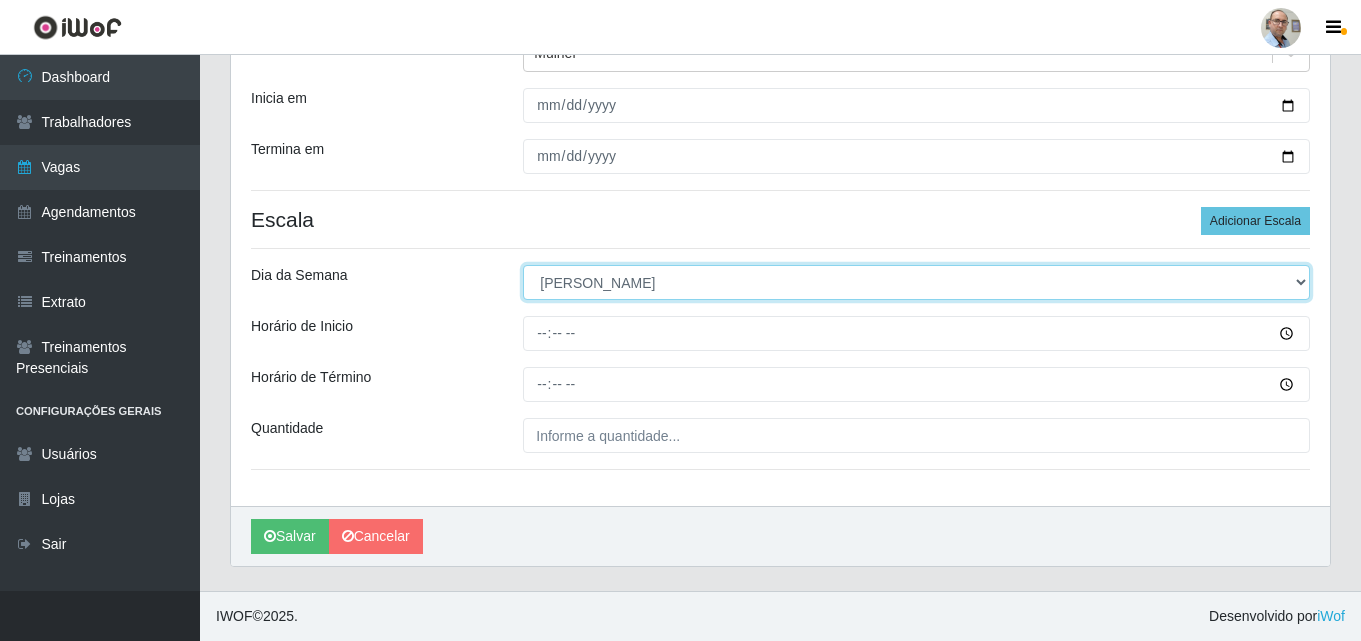 click on "[Selecione...] Segunda Terça Quarta Quinta Sexta Sábado Domingo" at bounding box center (916, 282) 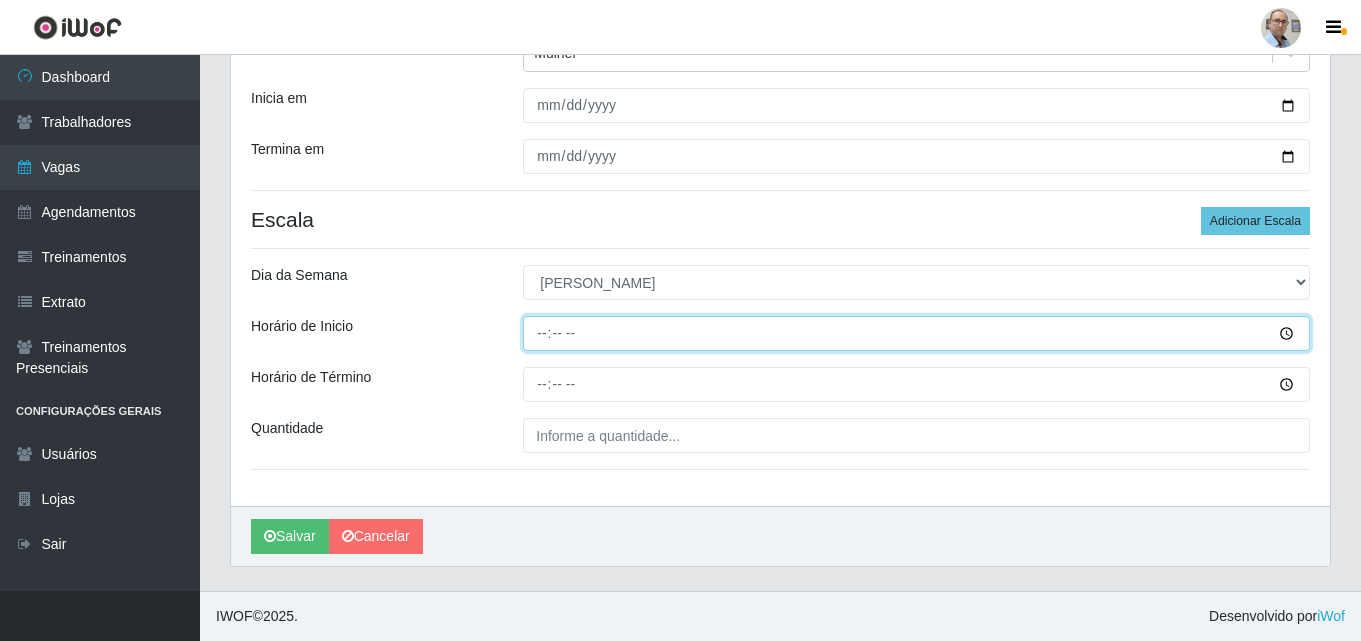 click on "Horário de Inicio" at bounding box center (916, 333) 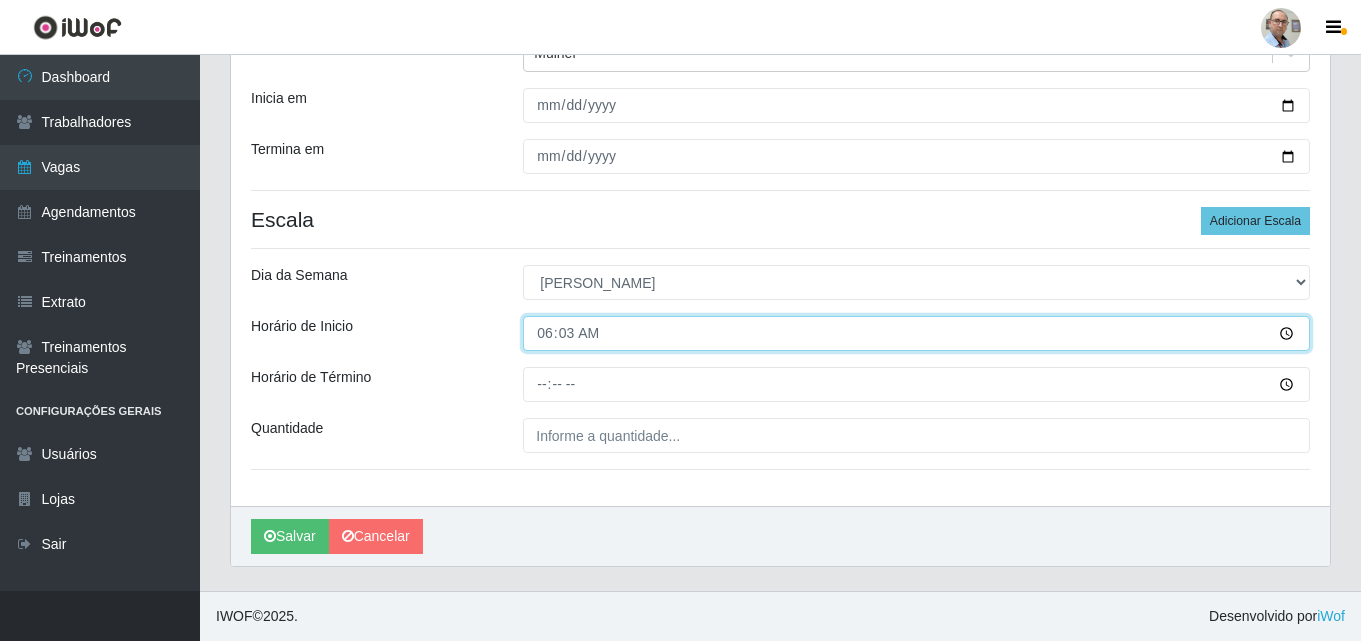 type on "06:30" 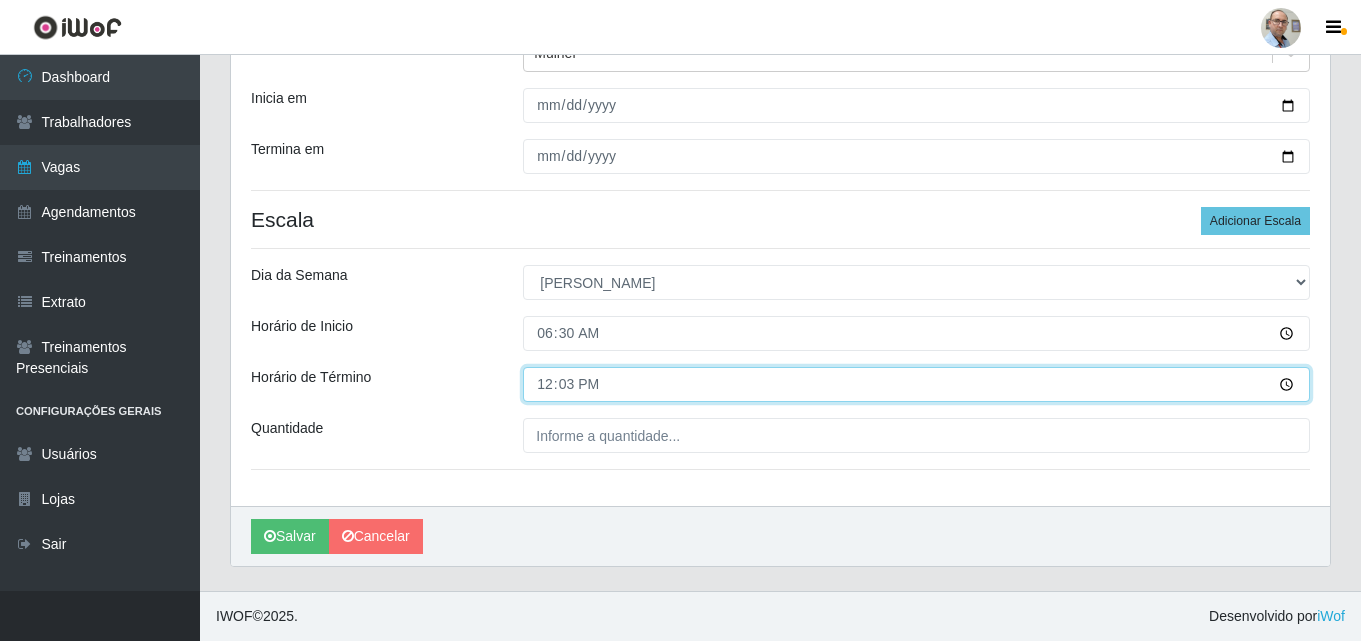 type on "12:30" 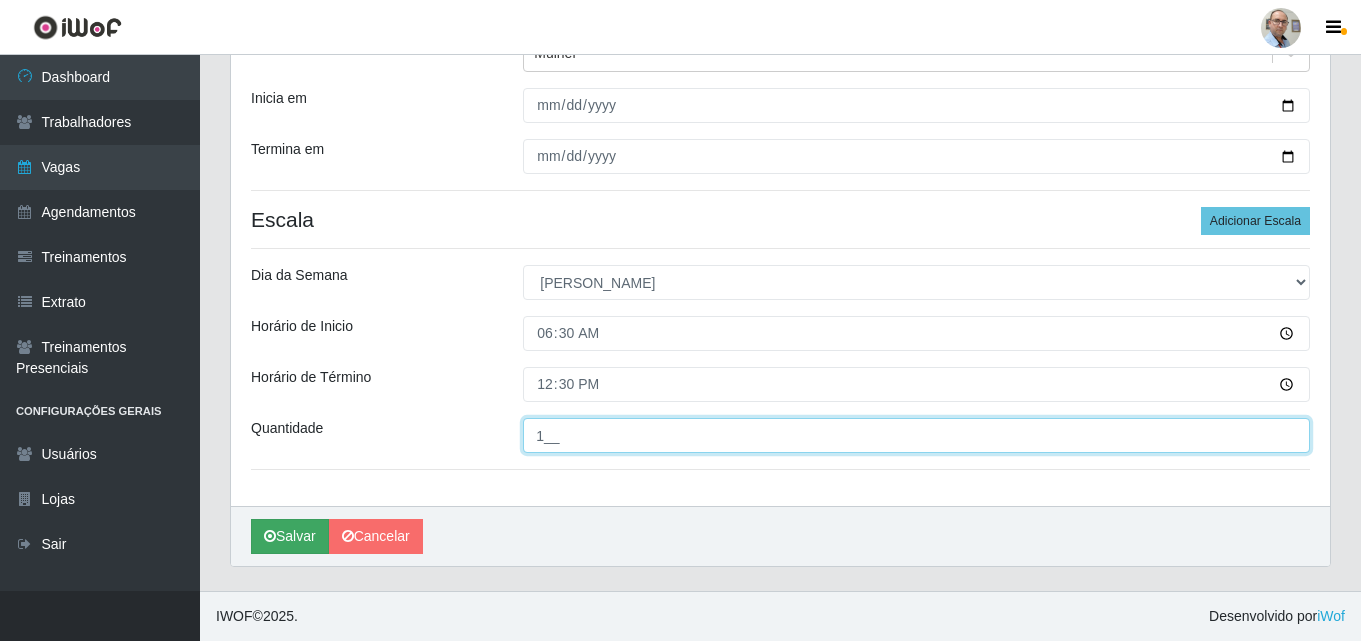 type on "1__" 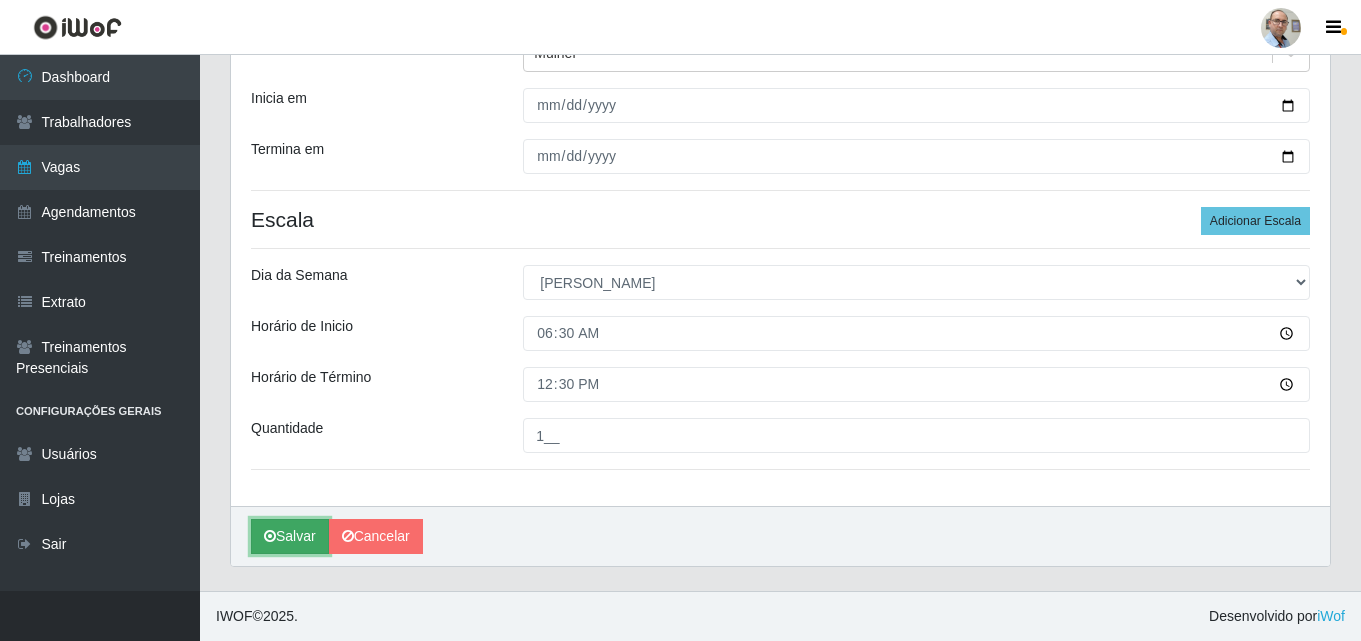 click on "Salvar" at bounding box center (290, 536) 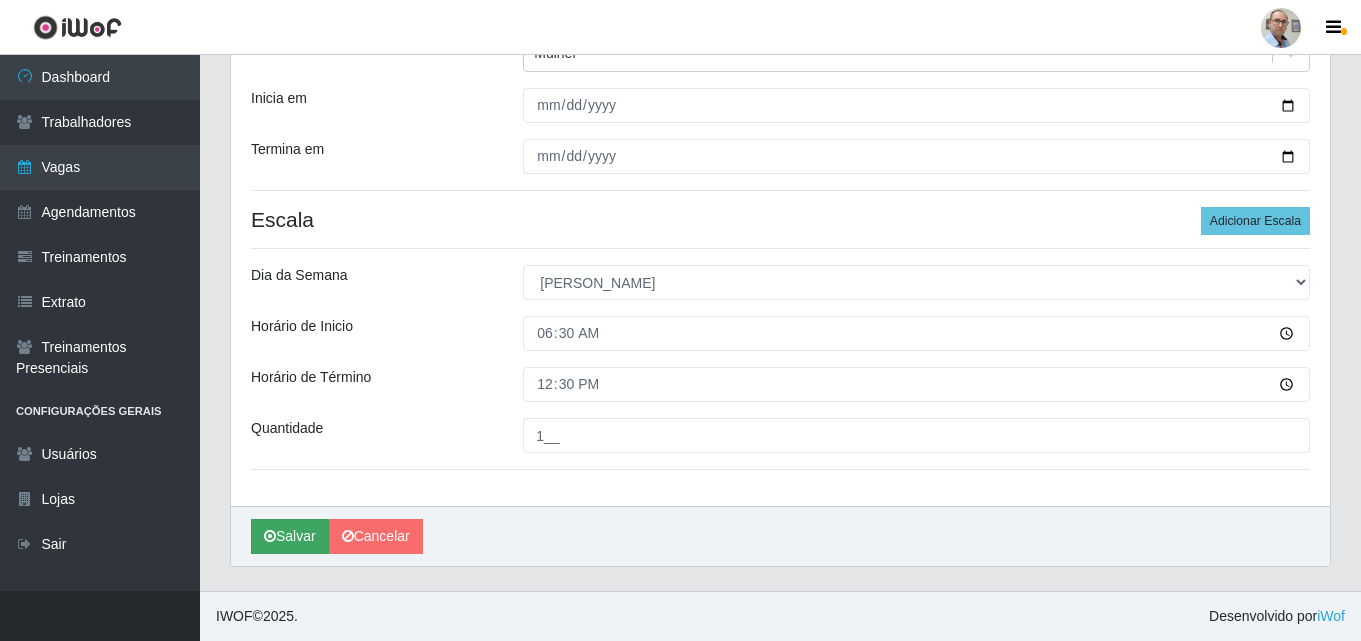 scroll, scrollTop: 0, scrollLeft: 0, axis: both 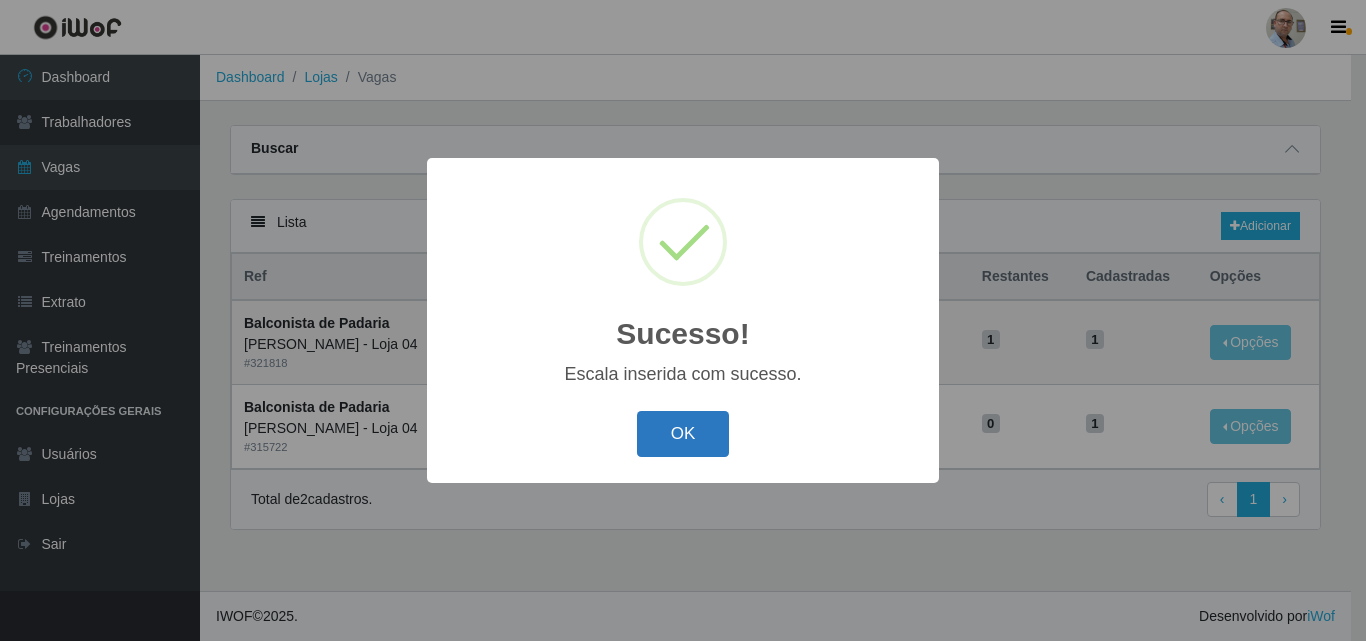 click on "OK" at bounding box center [683, 434] 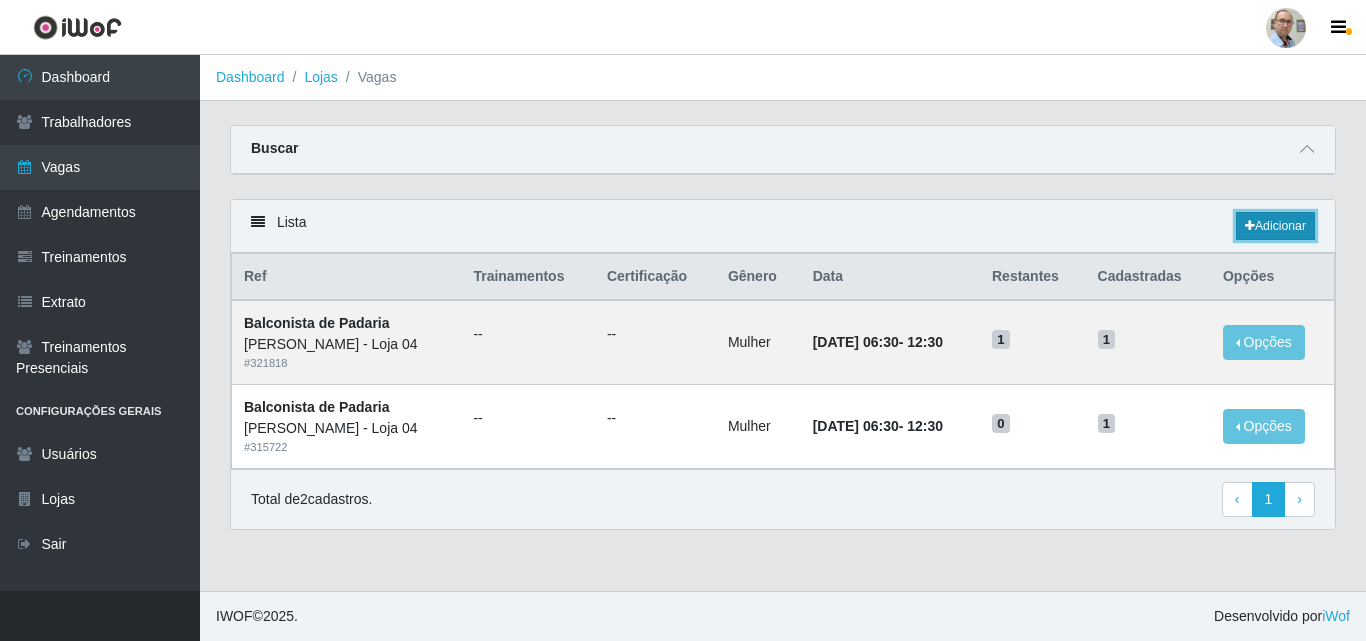 click on "Adicionar" at bounding box center [1275, 226] 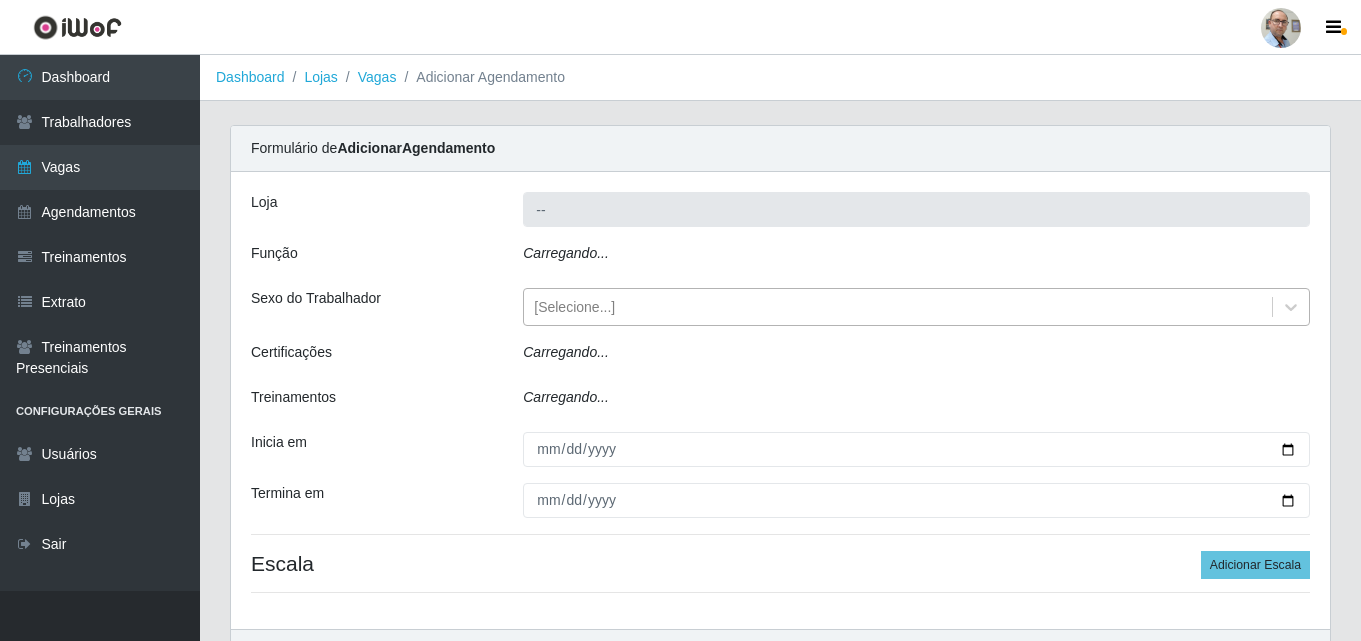 type on "[PERSON_NAME] - Loja 04" 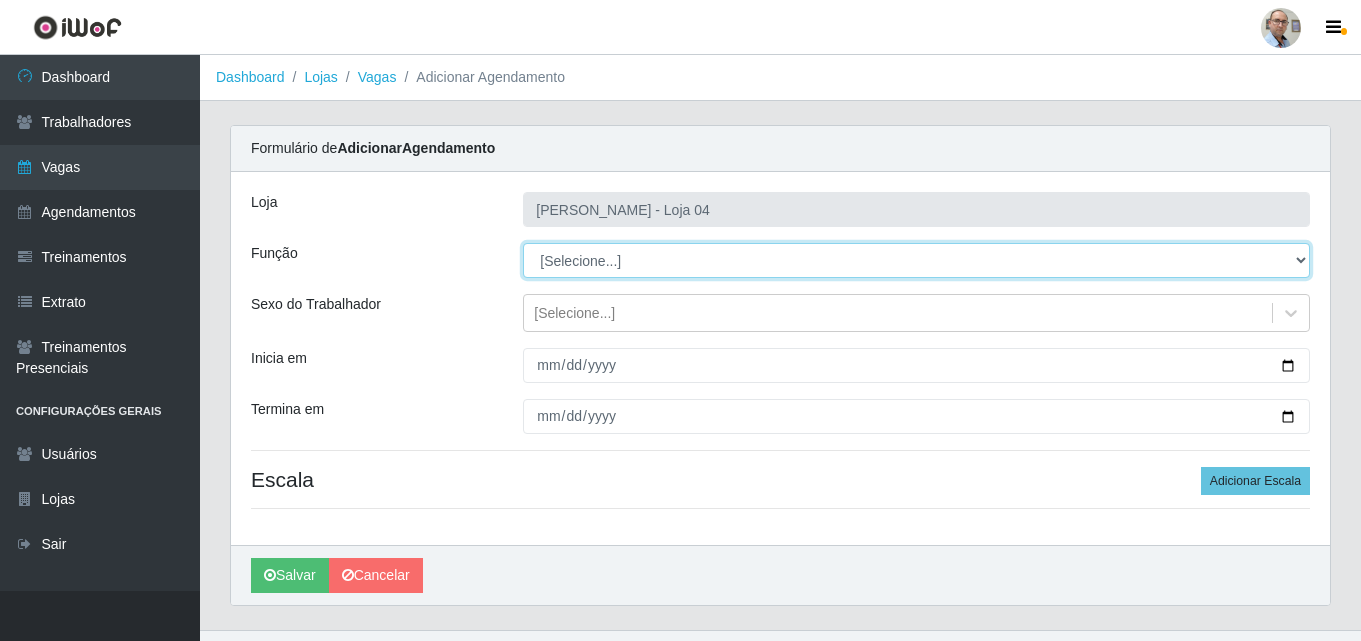 click on "[Selecione...] ASG ASG + ASG ++ Auxiliar de Depósito  Auxiliar de Depósito + Auxiliar de Depósito ++ Auxiliar de Estacionamento Auxiliar de Estacionamento + Auxiliar de Estacionamento ++ Balconista de Frios Balconista de Frios + Balconista de Padaria  Balconista de Padaria + Embalador Embalador + Embalador ++ Operador de Caixa Operador de Caixa + Operador de Caixa ++ Repositor  Repositor + Repositor ++ Repositor de Frios Repositor de Frios + Repositor de Frios ++ Repositor de Hortifruti Repositor de Hortifruti + Repositor de Hortifruti ++" at bounding box center (916, 260) 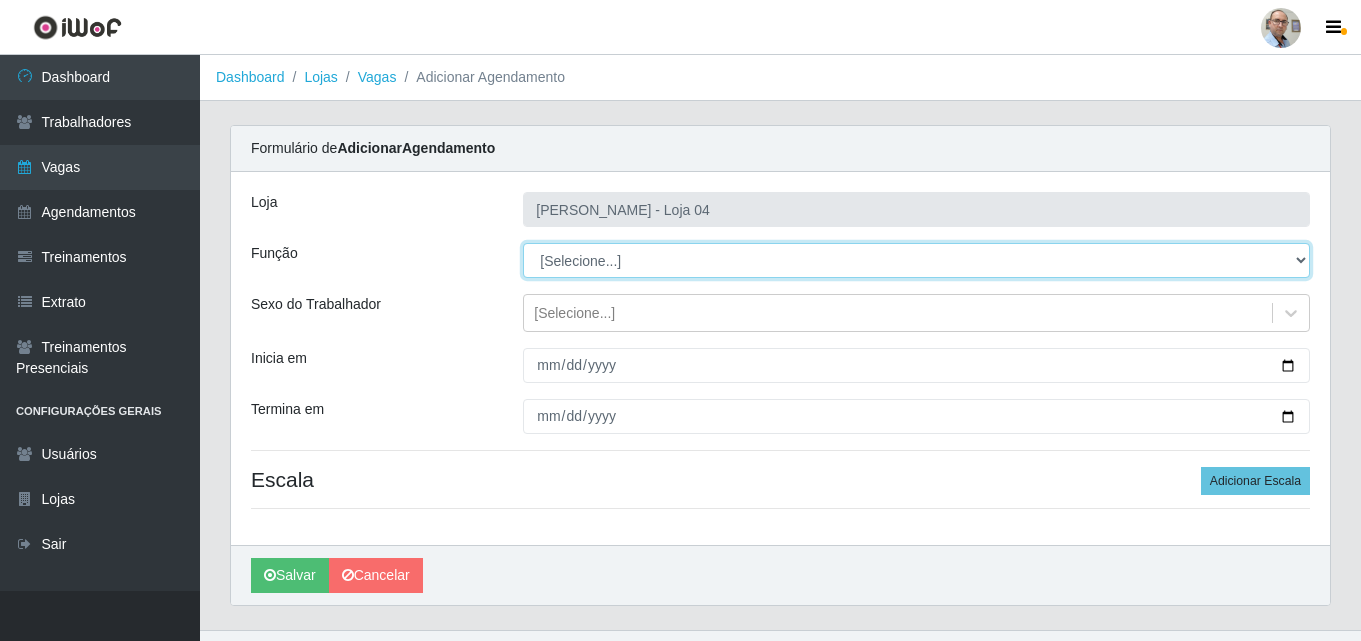 select on "115" 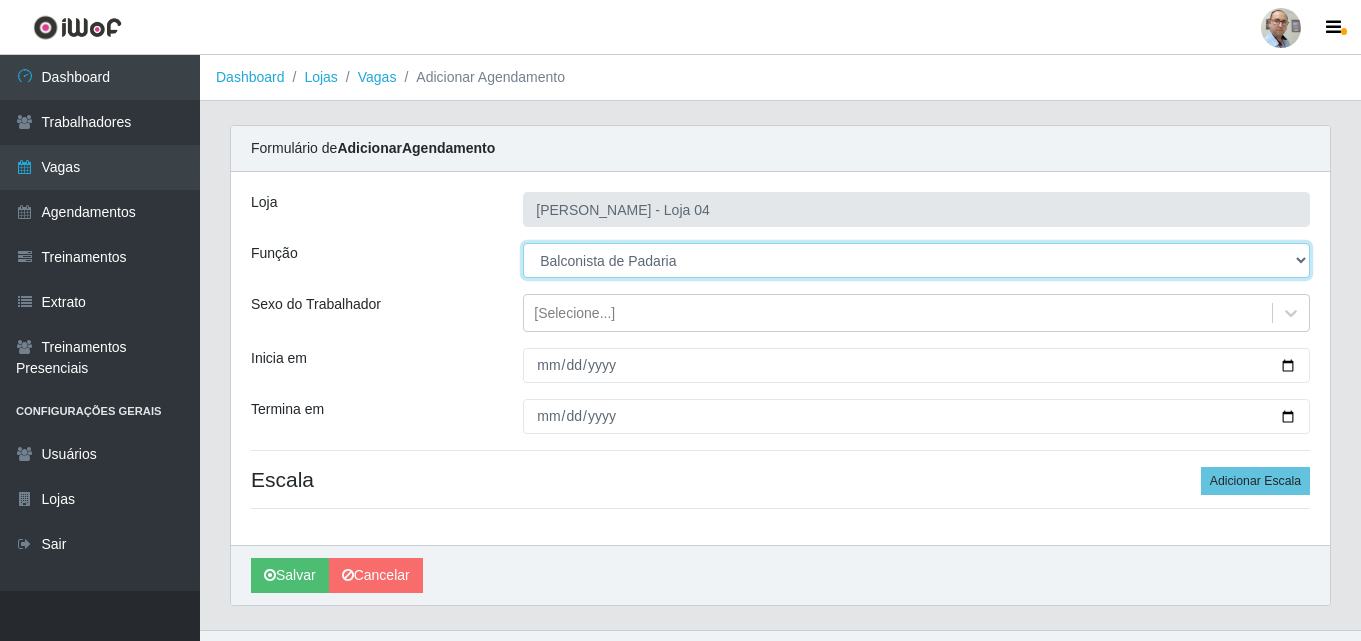 click on "[Selecione...] ASG ASG + ASG ++ Auxiliar de Depósito  Auxiliar de Depósito + Auxiliar de Depósito ++ Auxiliar de Estacionamento Auxiliar de Estacionamento + Auxiliar de Estacionamento ++ Balconista de Frios Balconista de Frios + Balconista de Padaria  Balconista de Padaria + Embalador Embalador + Embalador ++ Operador de Caixa Operador de Caixa + Operador de Caixa ++ Repositor  Repositor + Repositor ++ Repositor de Frios Repositor de Frios + Repositor de Frios ++ Repositor de Hortifruti Repositor de Hortifruti + Repositor de Hortifruti ++" at bounding box center (916, 260) 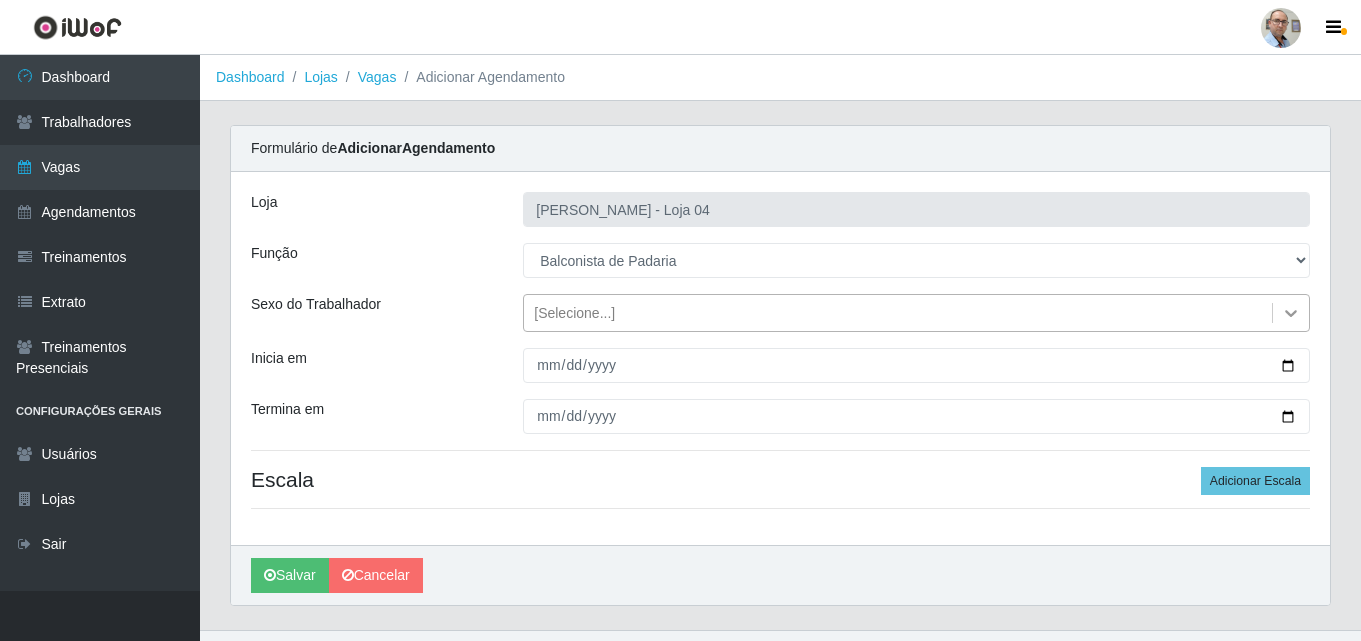 click at bounding box center [1291, 313] 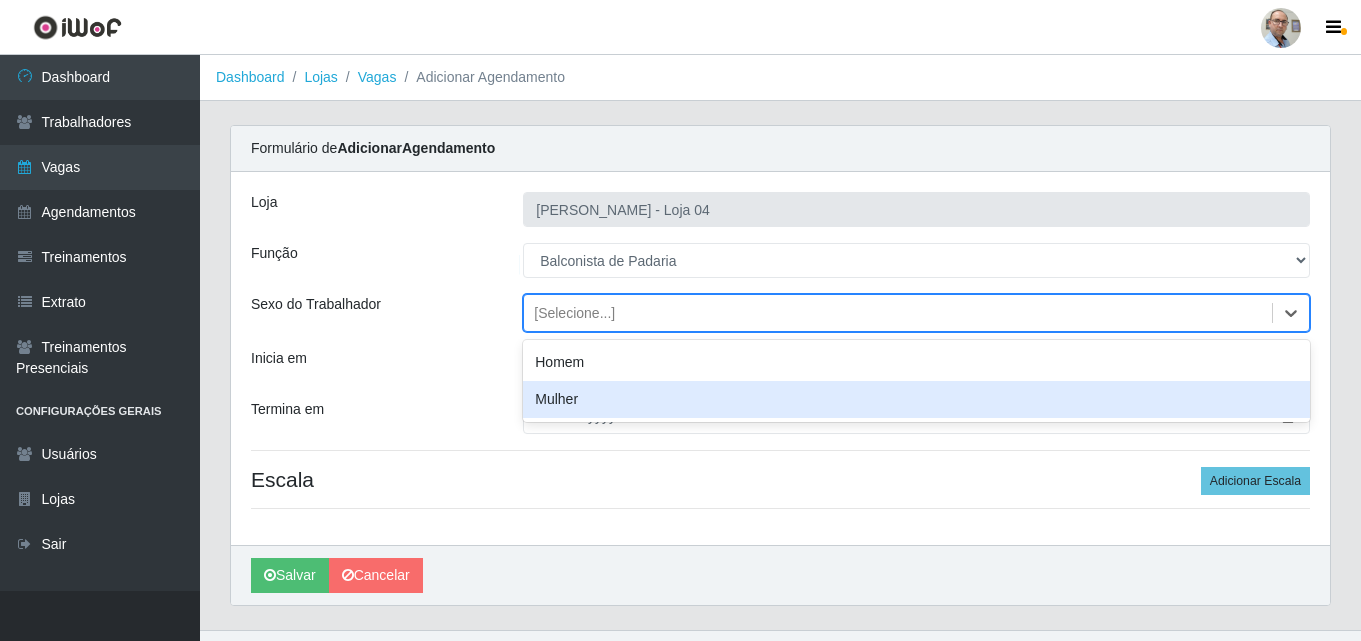 click on "Mulher" at bounding box center [916, 399] 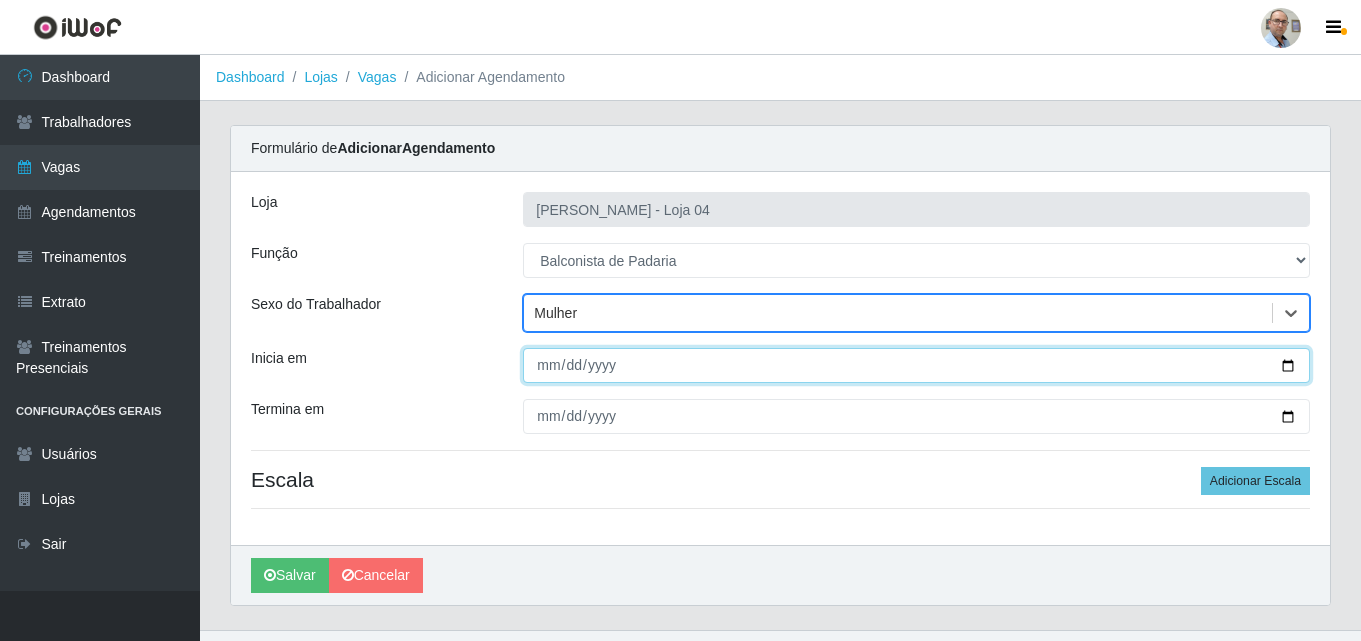 click on "Inicia em" at bounding box center (916, 365) 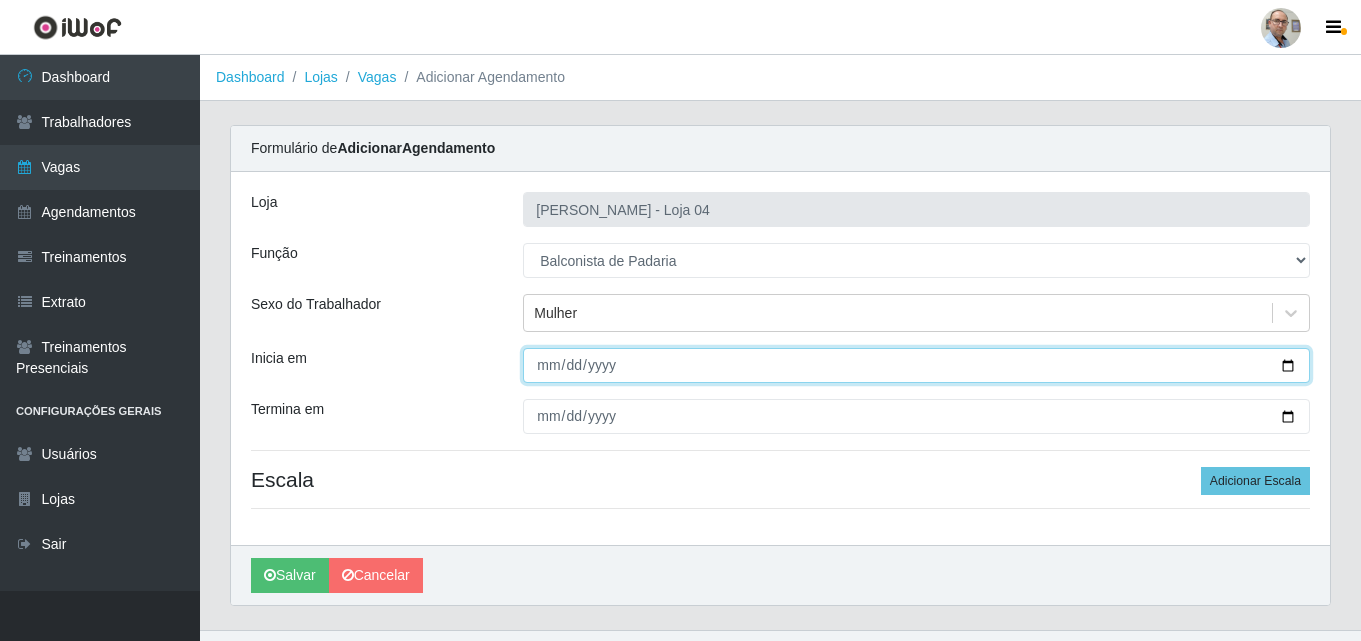 type on "[DATE]" 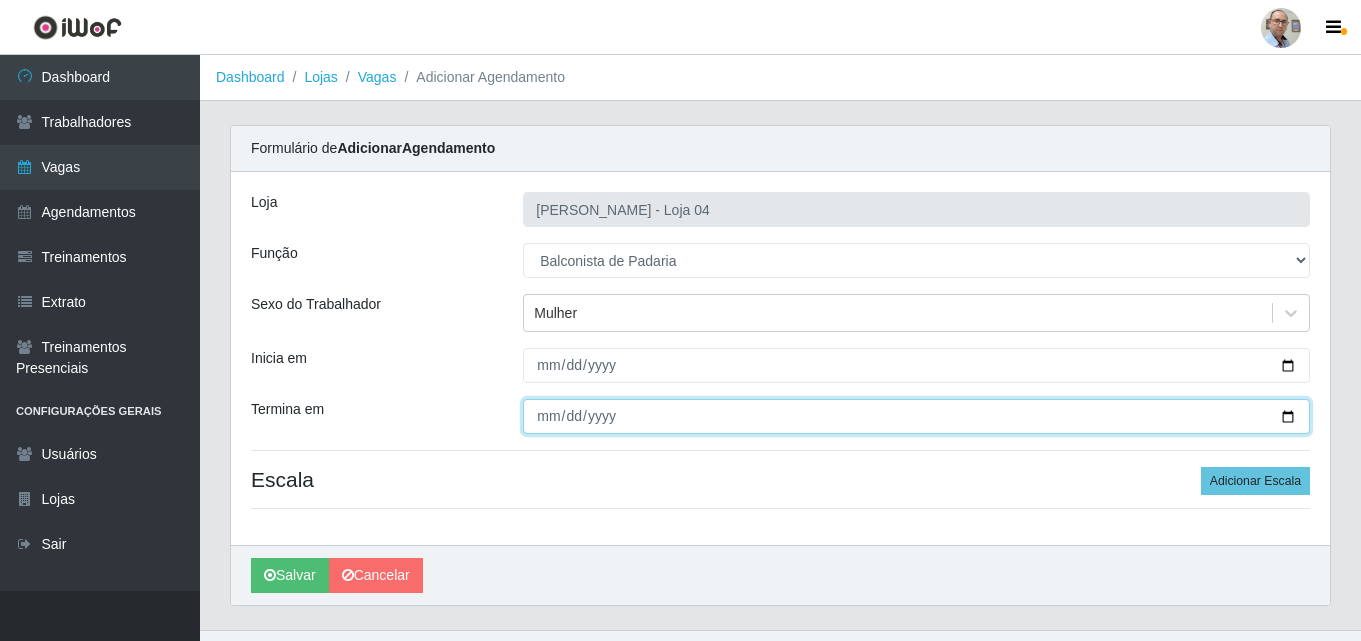 click on "Termina em" at bounding box center [916, 416] 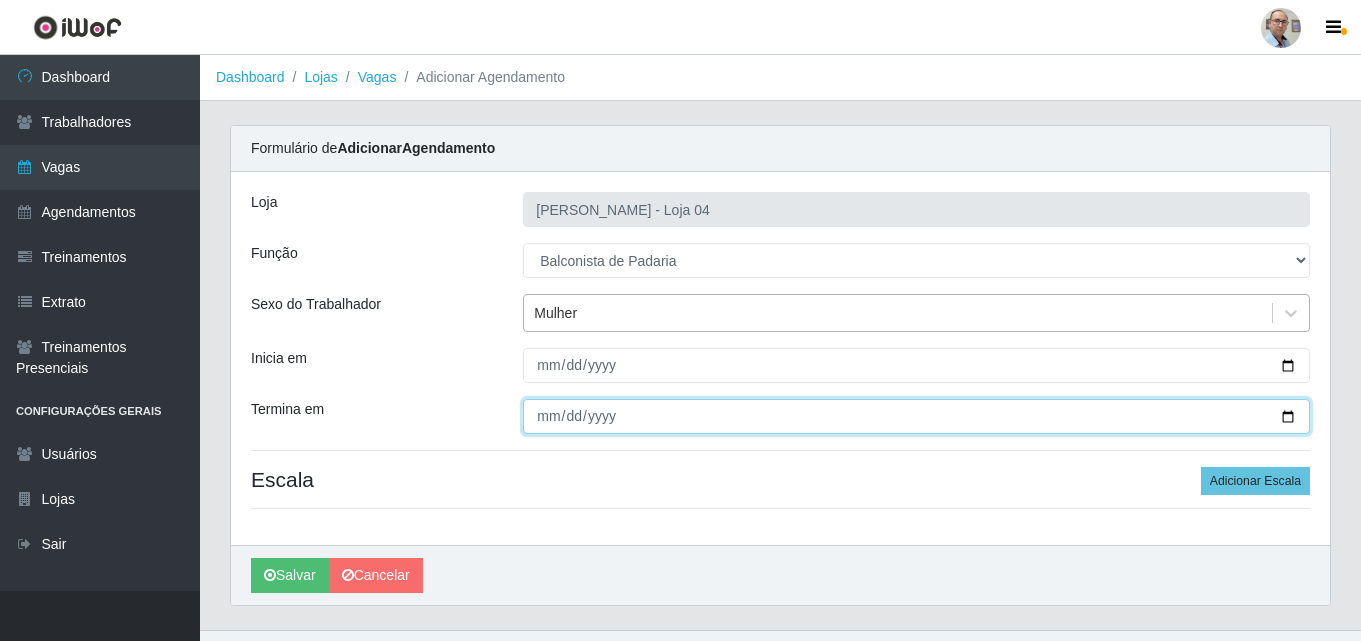 type on "[DATE]" 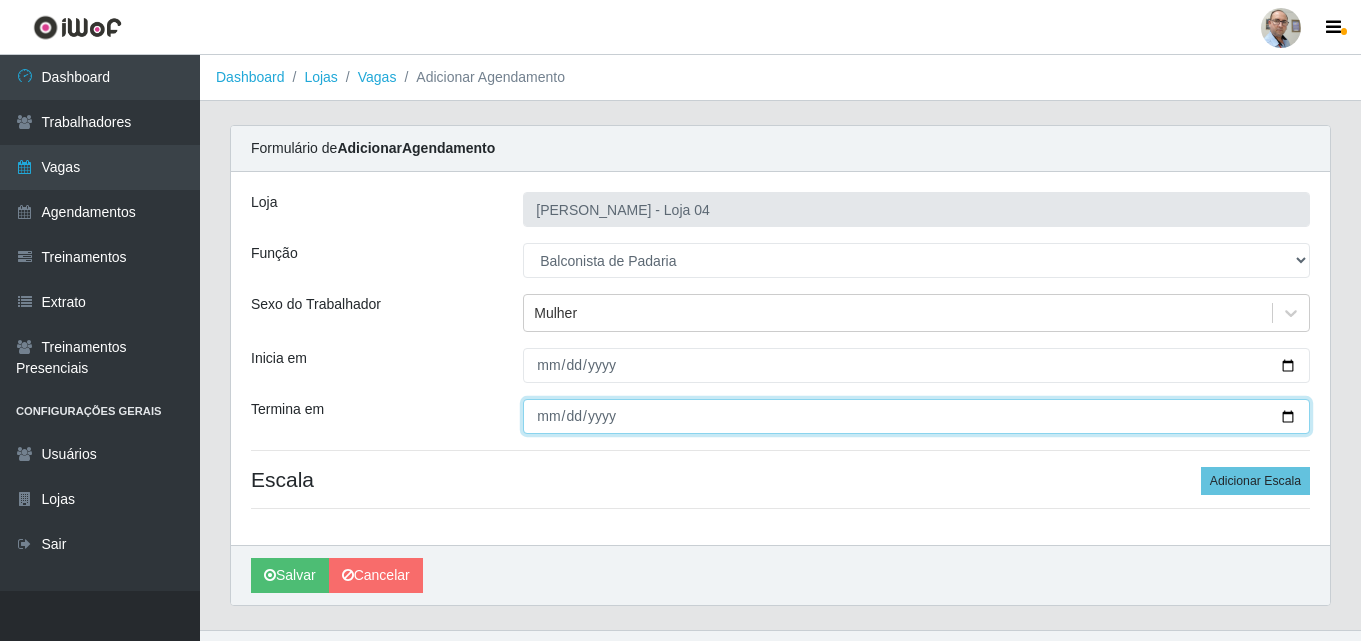 scroll, scrollTop: 39, scrollLeft: 0, axis: vertical 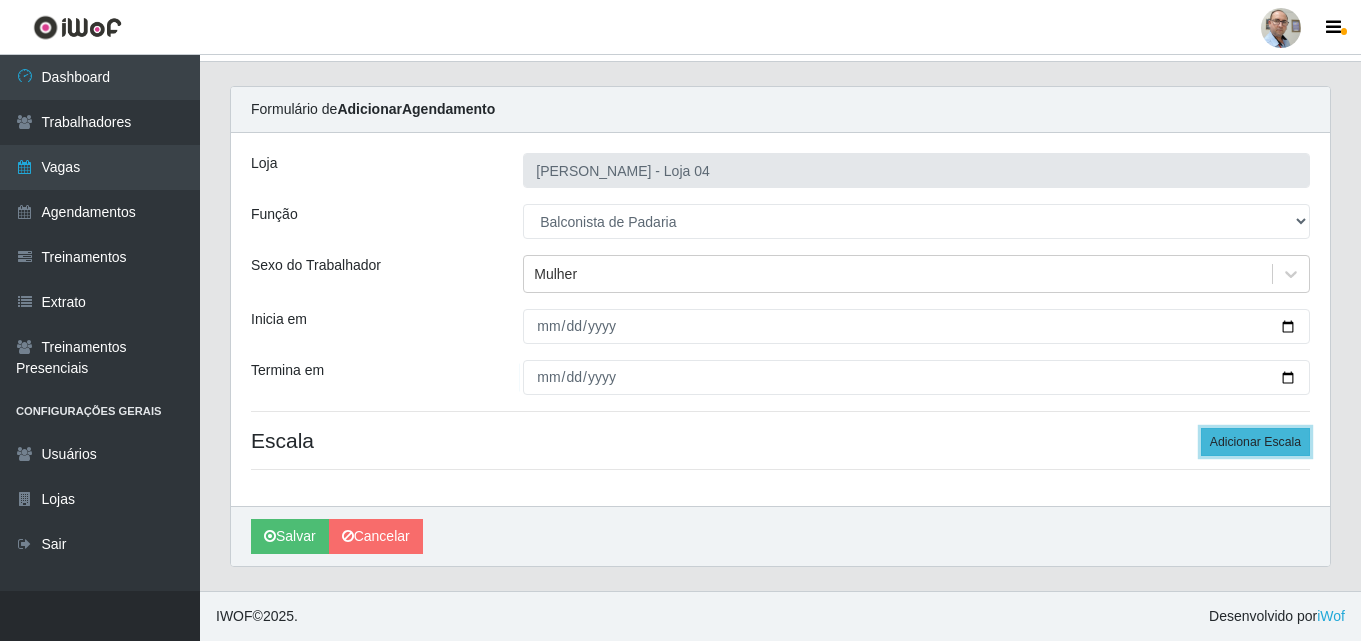 click on "Adicionar Escala" at bounding box center (1255, 442) 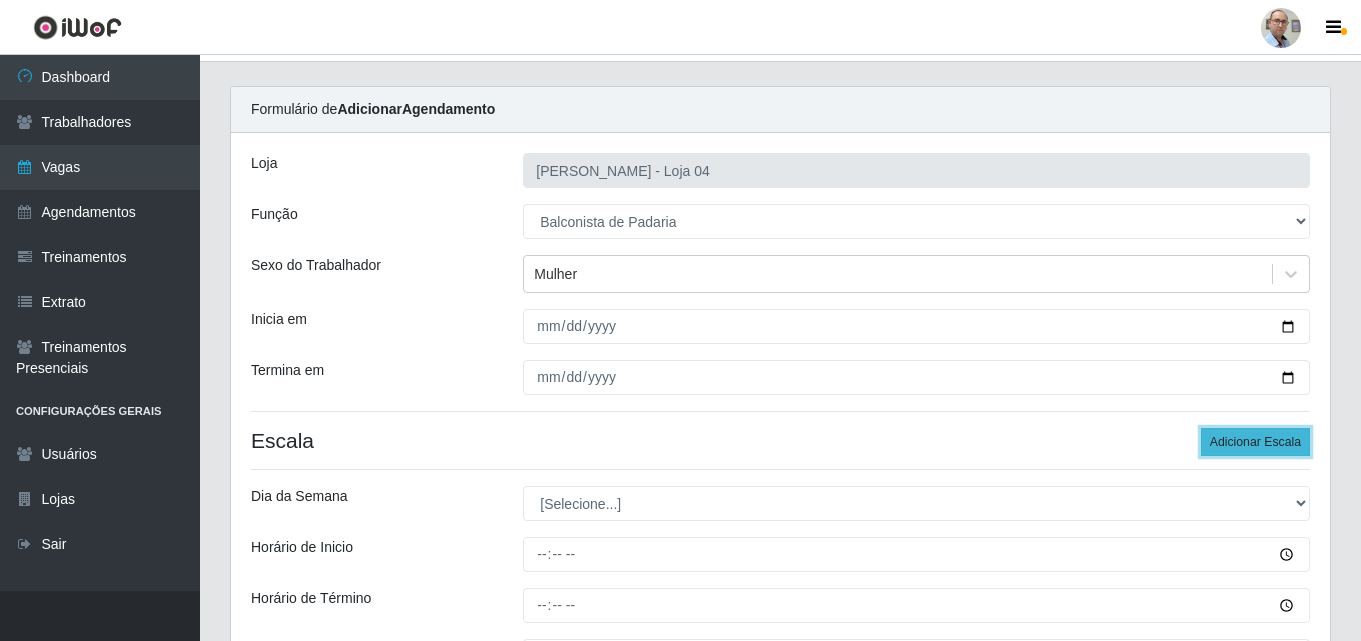 click on "Adicionar Escala" at bounding box center [1255, 442] 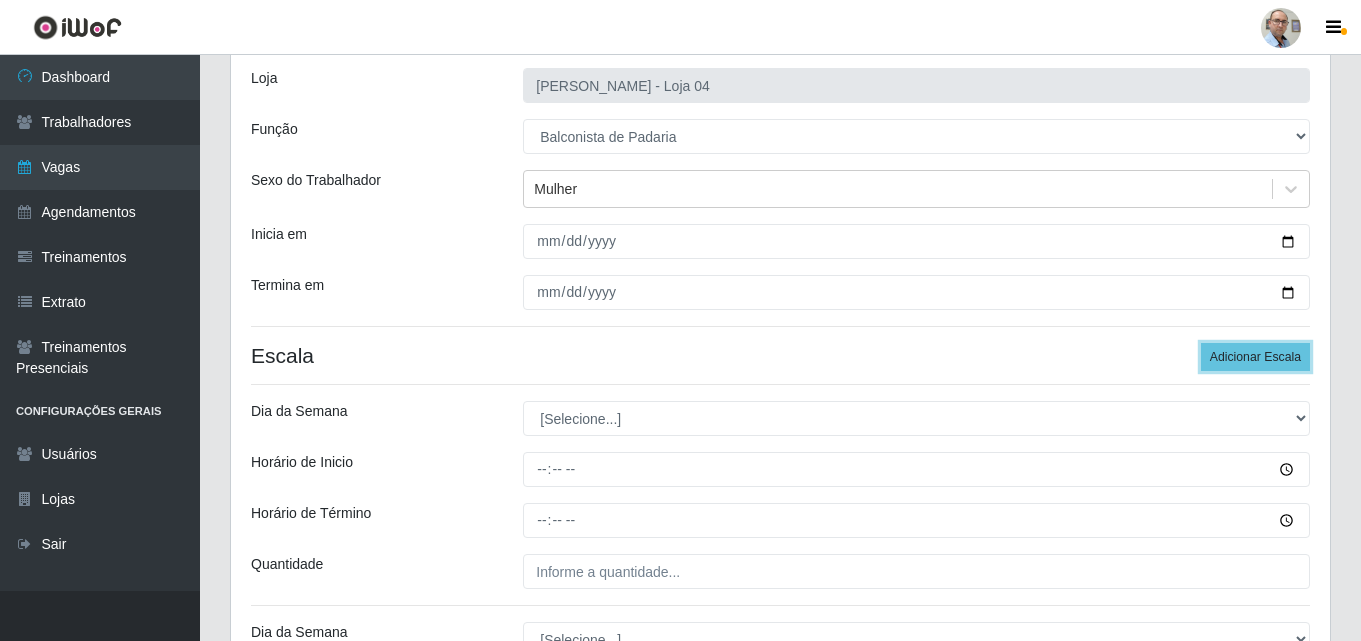 scroll, scrollTop: 339, scrollLeft: 0, axis: vertical 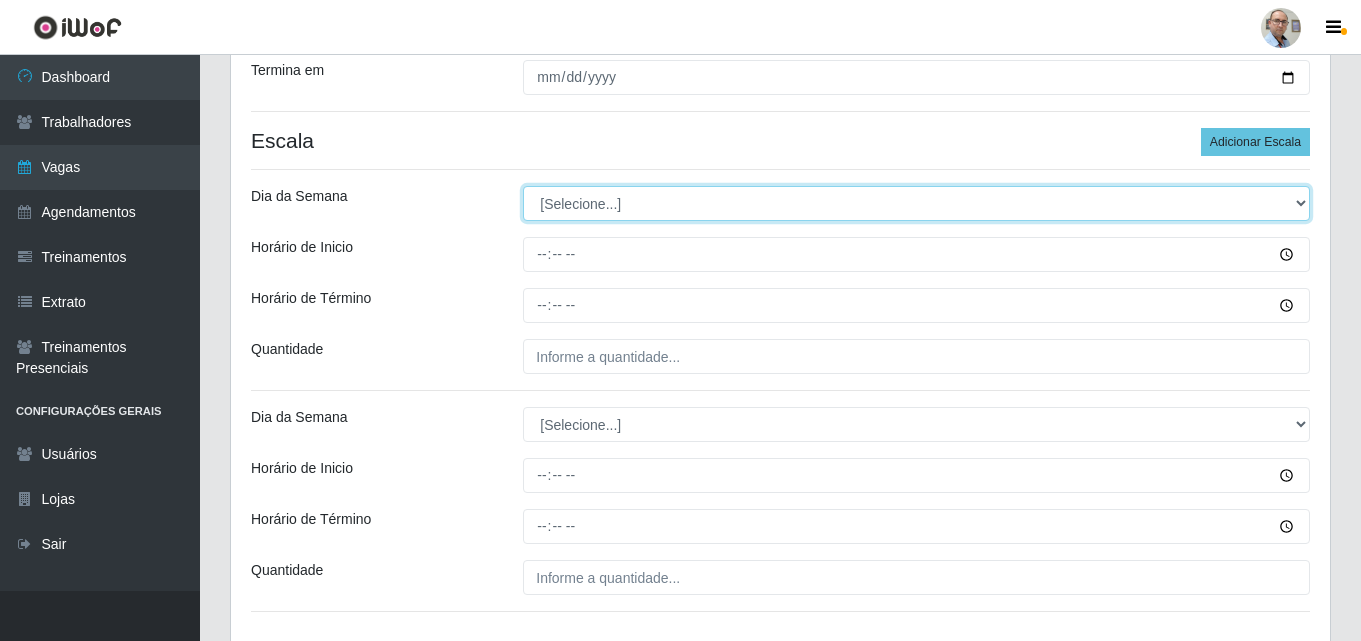 click on "[Selecione...] Segunda Terça Quarta Quinta Sexta Sábado Domingo" at bounding box center [916, 203] 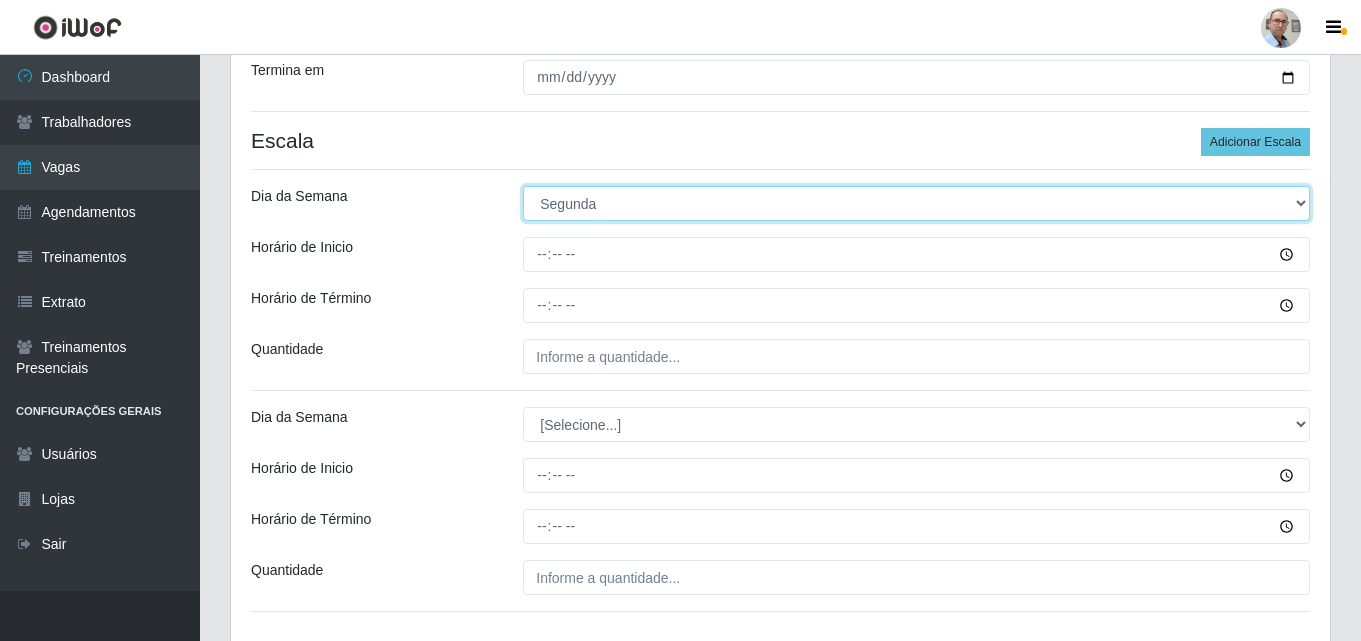 click on "[Selecione...] Segunda Terça Quarta Quinta Sexta Sábado Domingo" at bounding box center [916, 203] 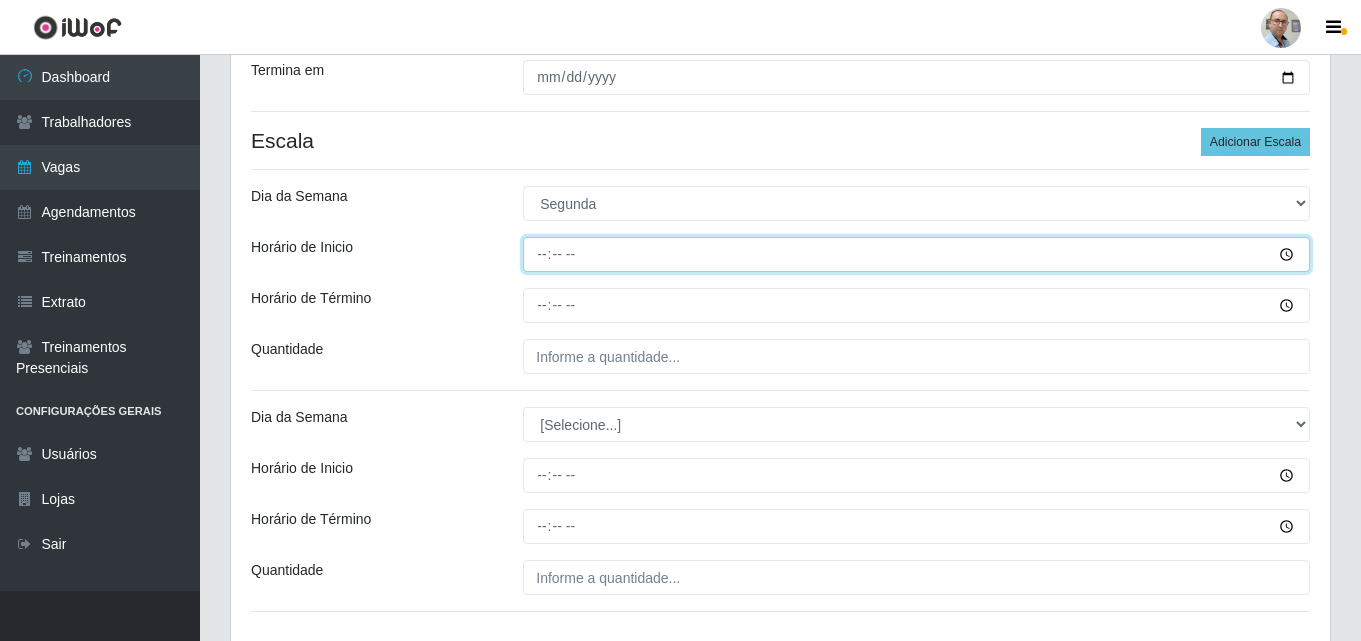 click on "Horário de Inicio" at bounding box center [916, 254] 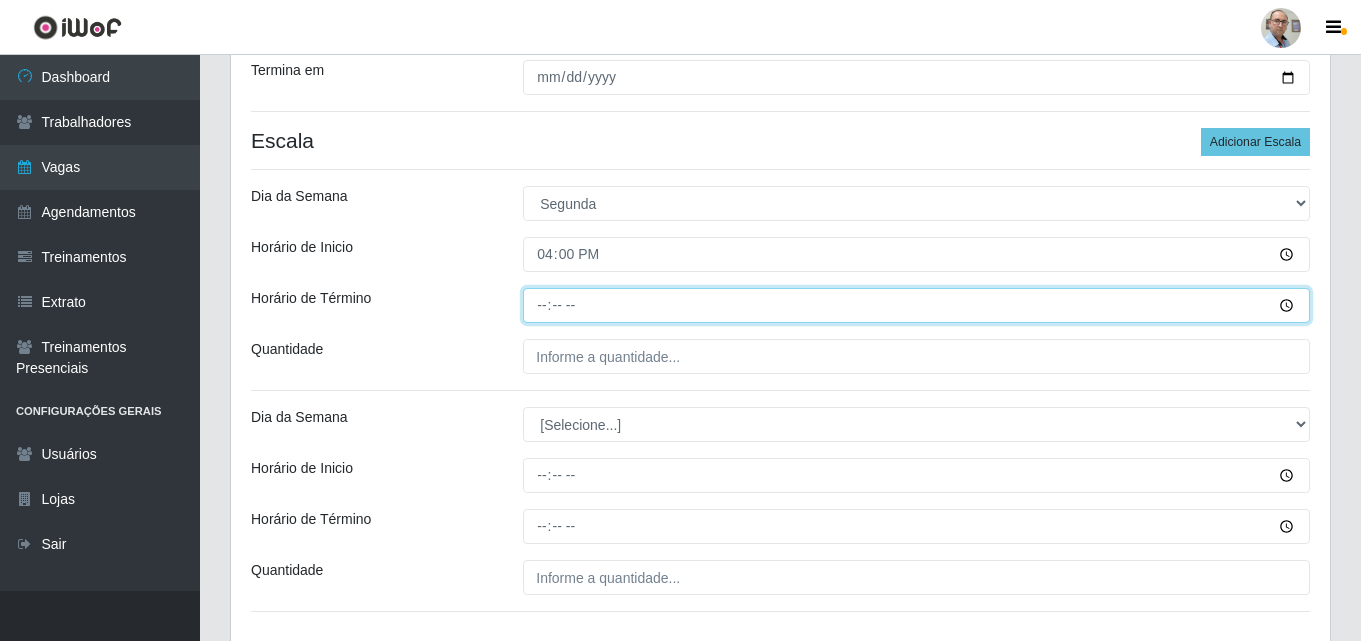 type on "22:00" 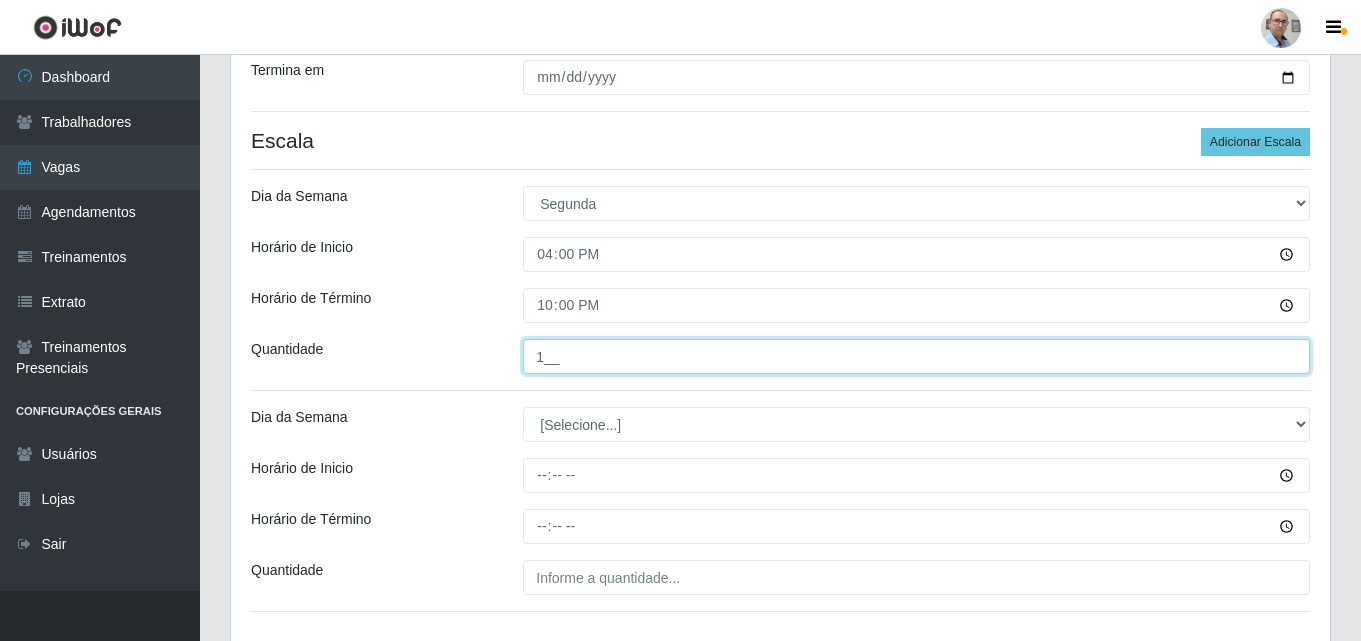 type on "1__" 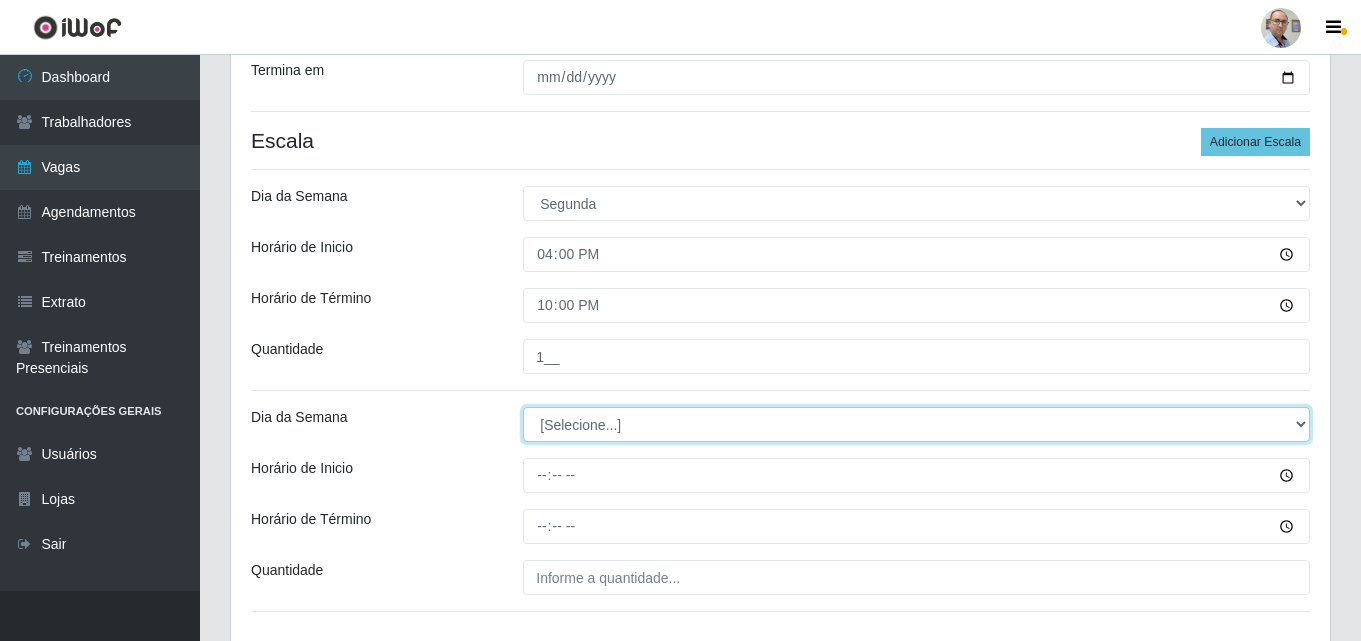 click on "[Selecione...] Segunda Terça Quarta Quinta Sexta Sábado Domingo" at bounding box center [916, 424] 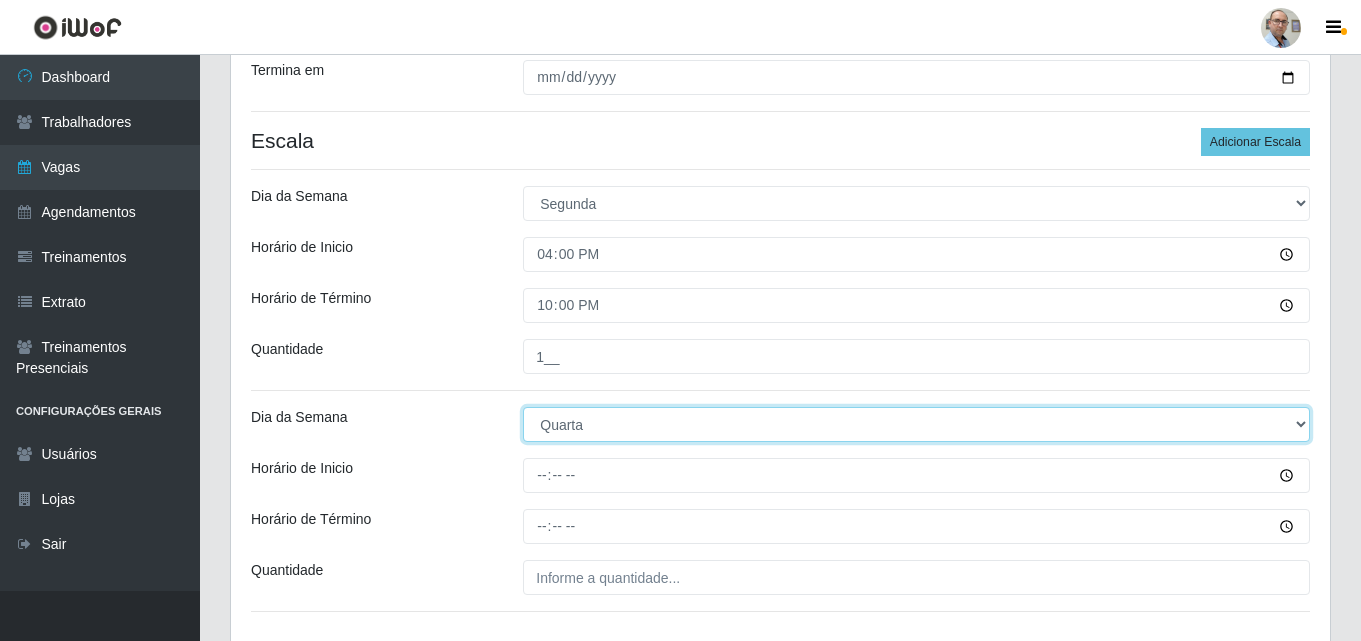 click on "[Selecione...] Segunda Terça Quarta Quinta Sexta Sábado Domingo" at bounding box center [916, 424] 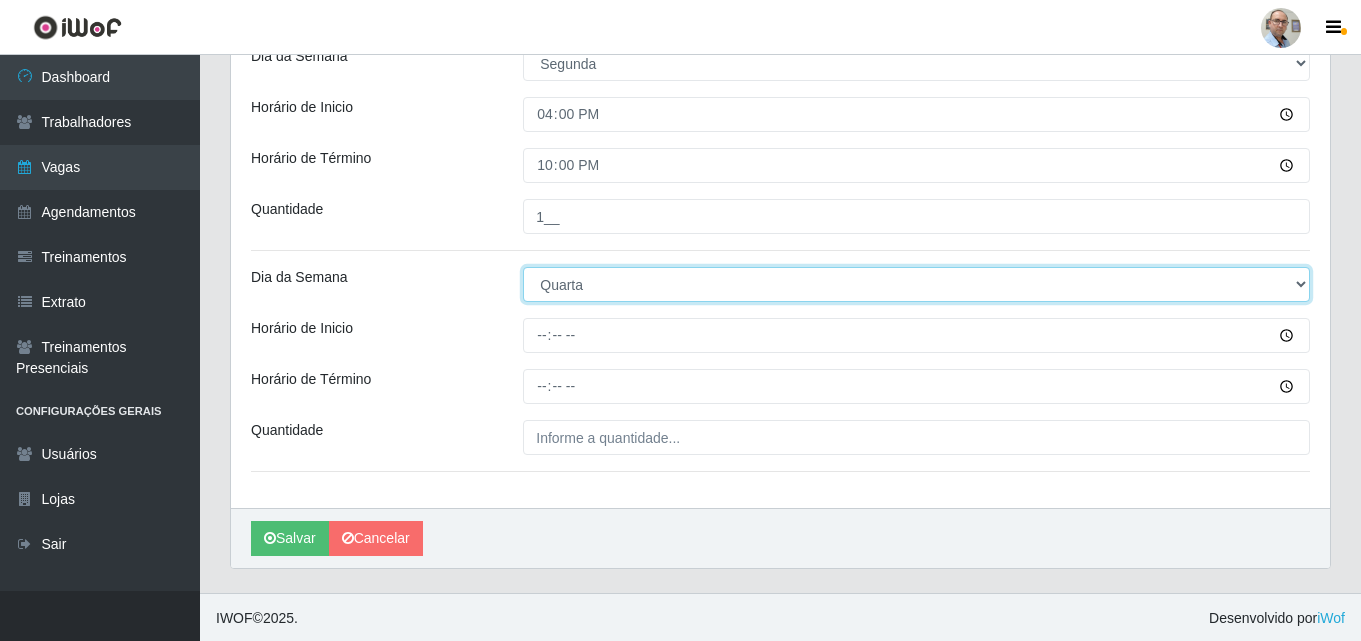 scroll, scrollTop: 481, scrollLeft: 0, axis: vertical 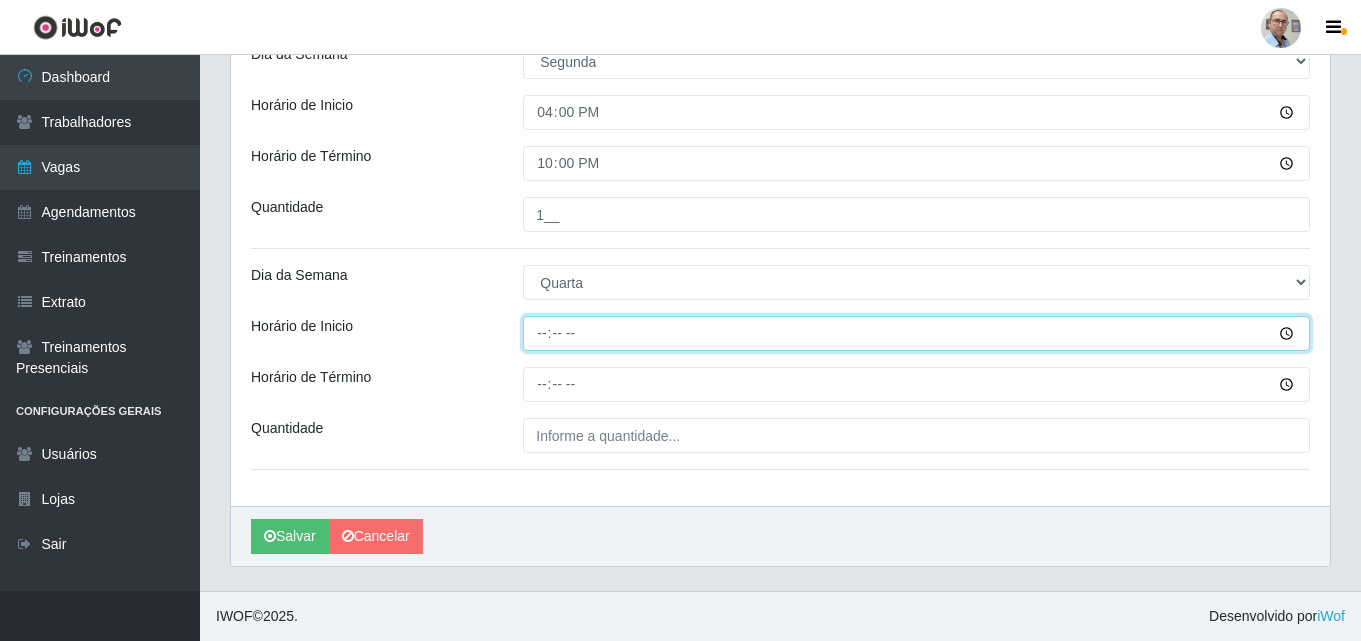 click on "Horário de Inicio" at bounding box center (916, 333) 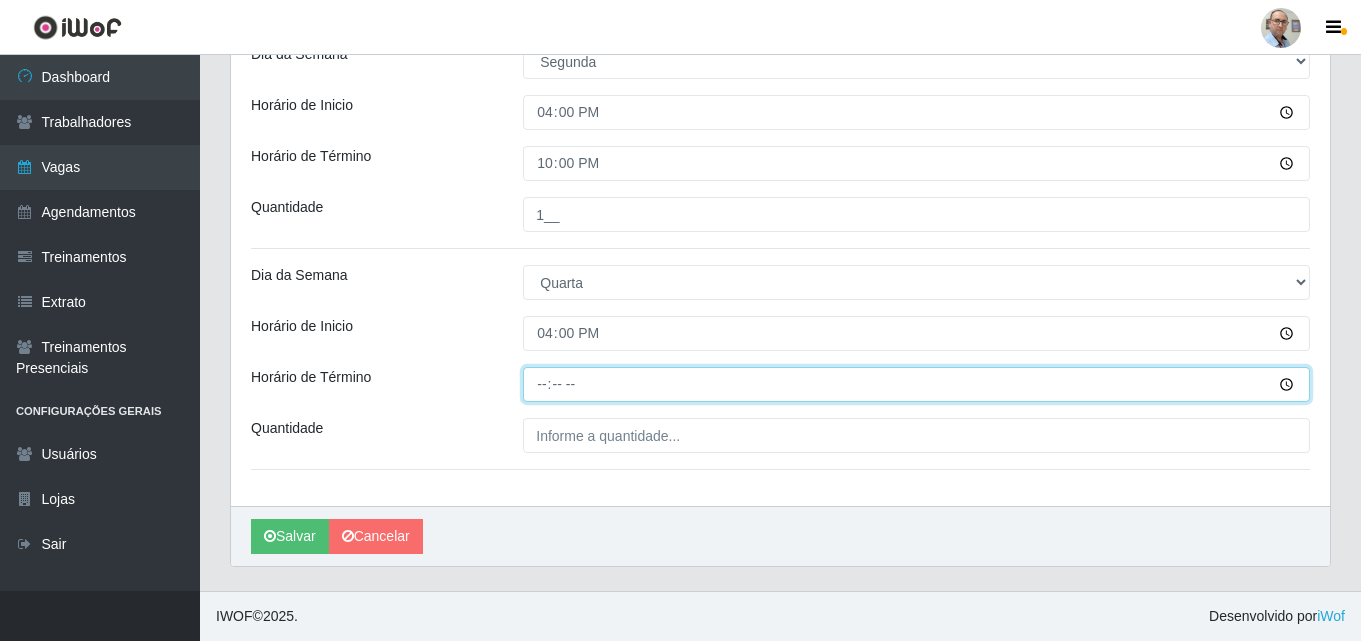 type on "22:00" 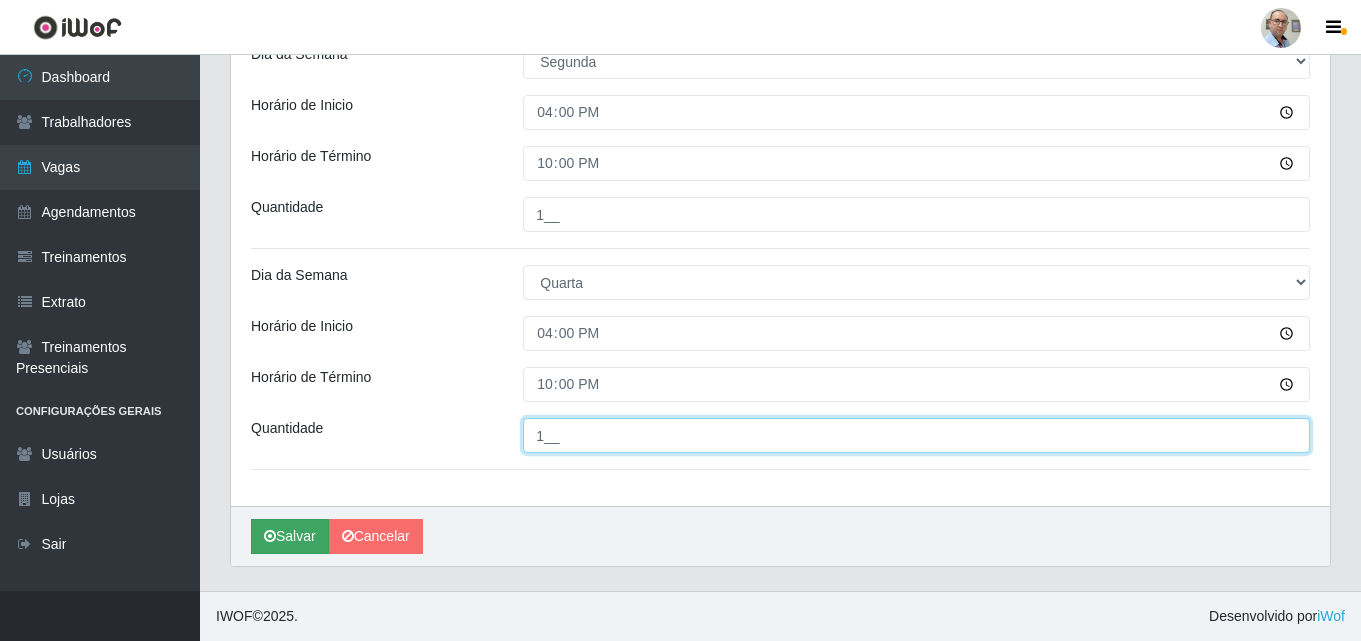 type on "1__" 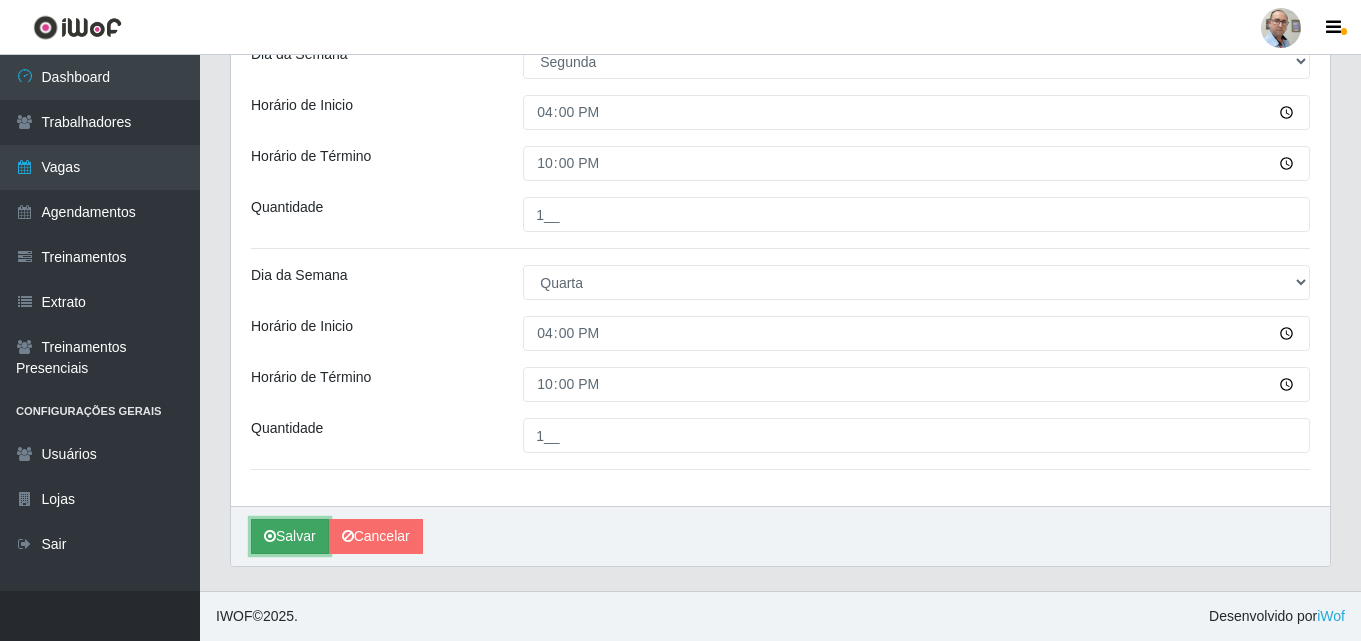 click on "Salvar" at bounding box center [290, 536] 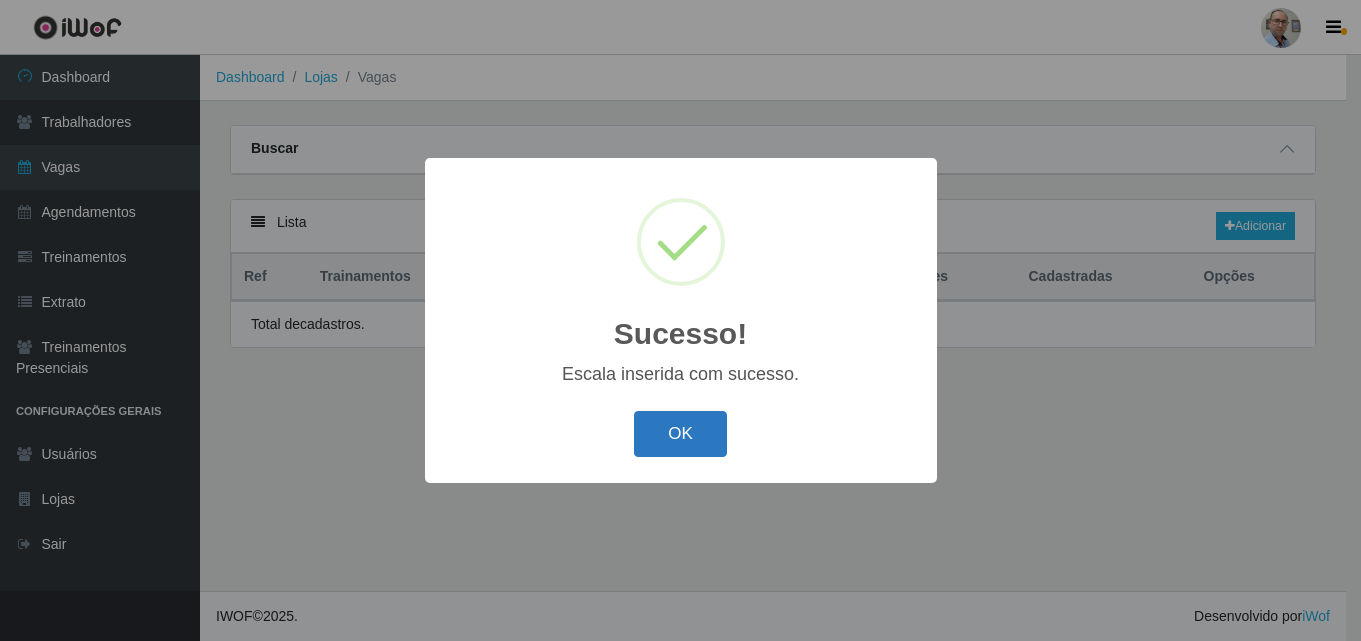 scroll, scrollTop: 0, scrollLeft: 0, axis: both 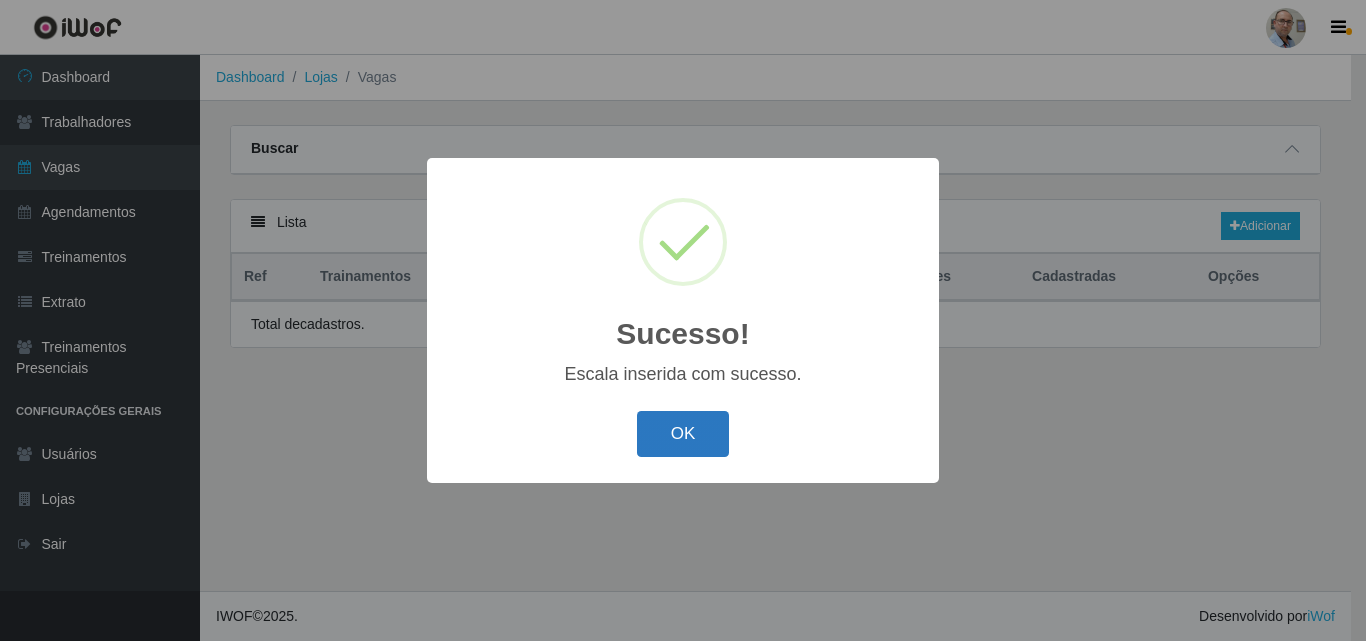 click on "OK" at bounding box center [683, 434] 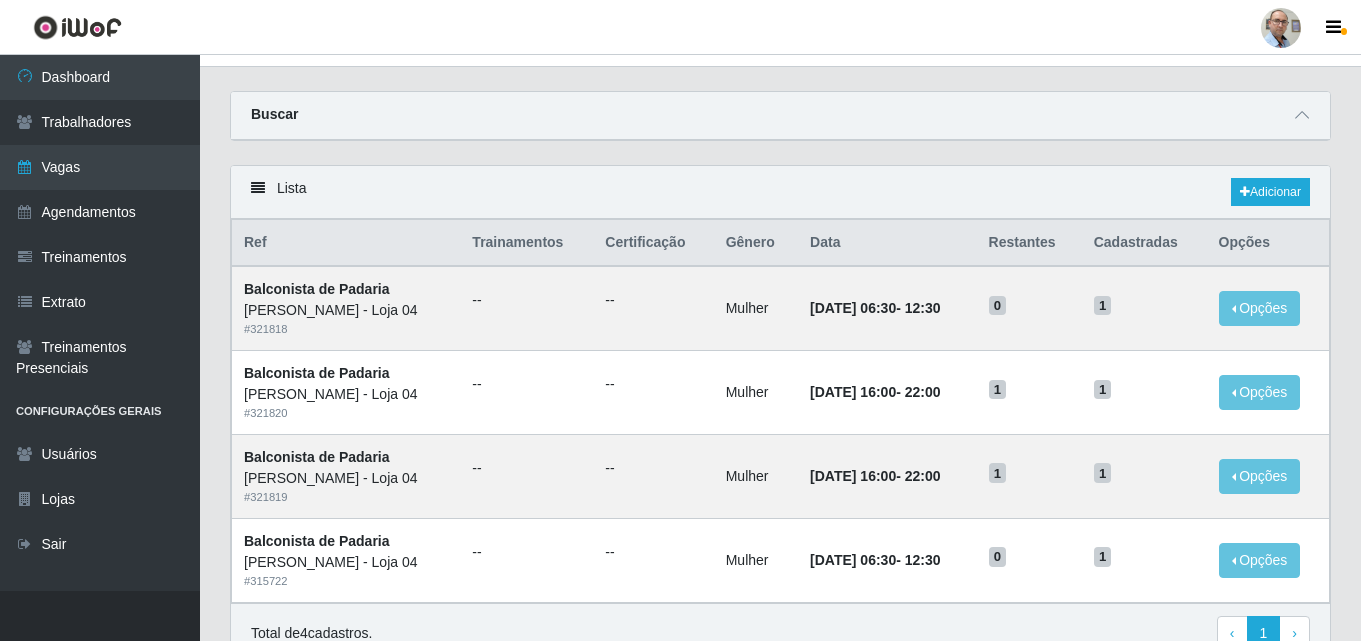 scroll, scrollTop: 0, scrollLeft: 0, axis: both 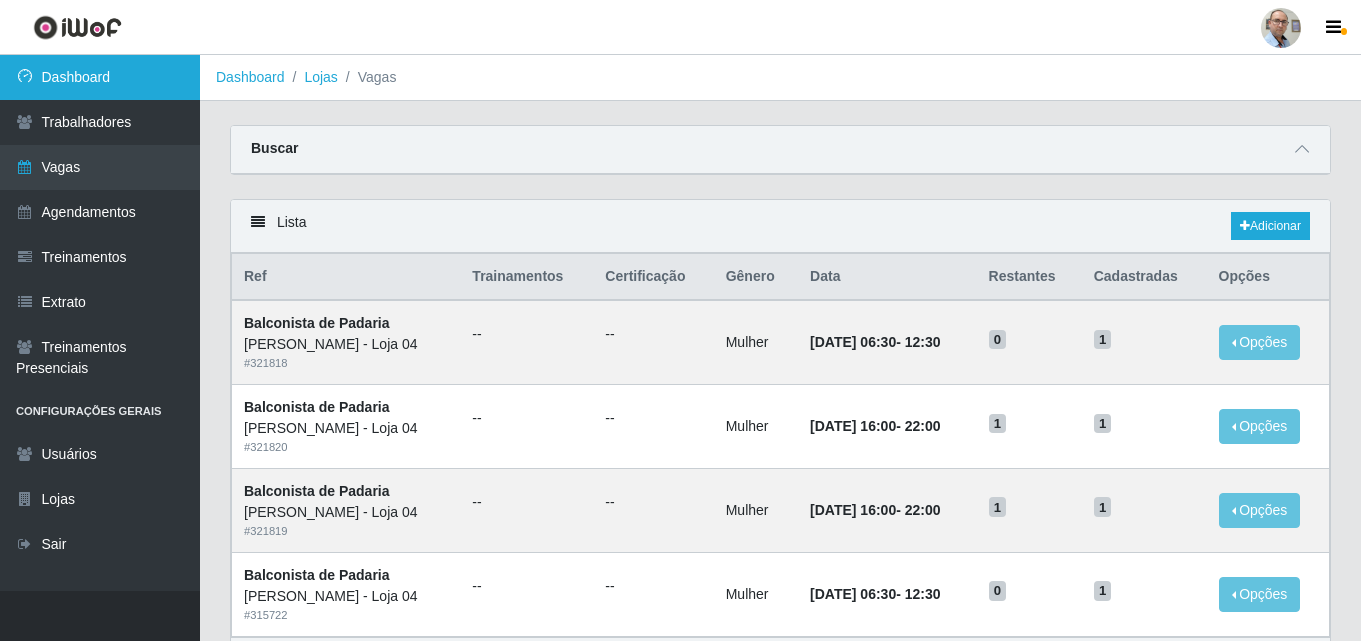 click on "Dashboard" at bounding box center (100, 77) 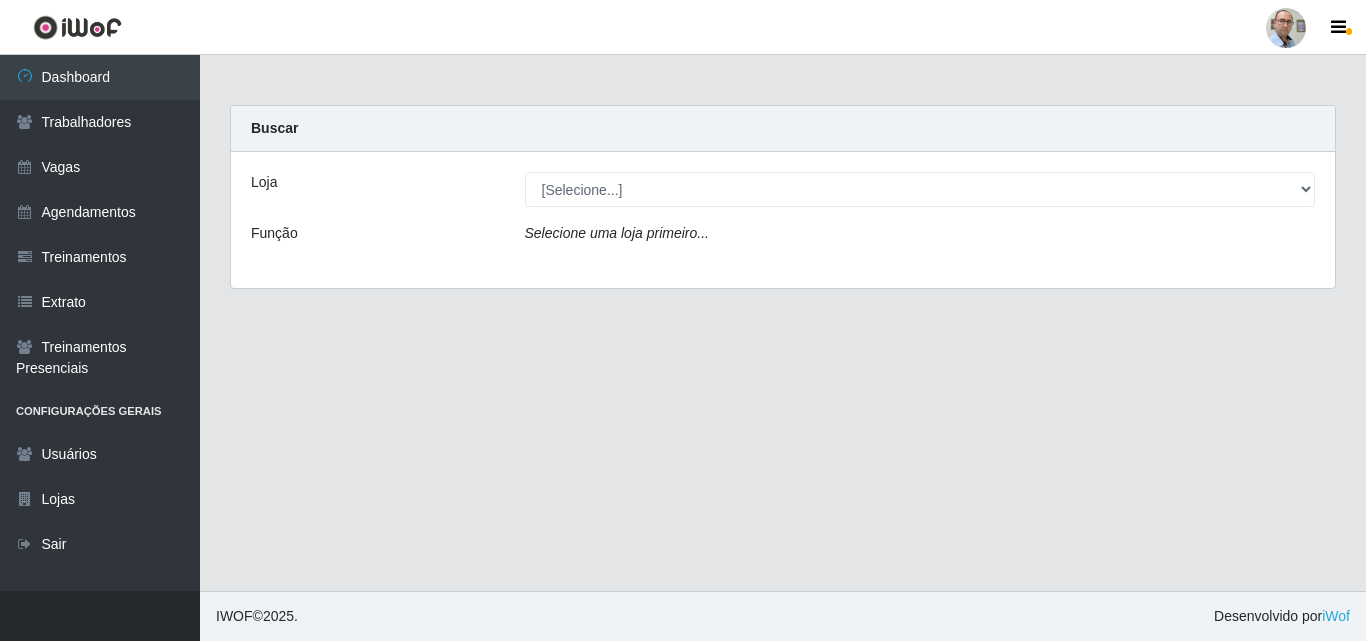 click on "[Selecione...] Mar Vermelho - Loja 04" at bounding box center (920, 189) 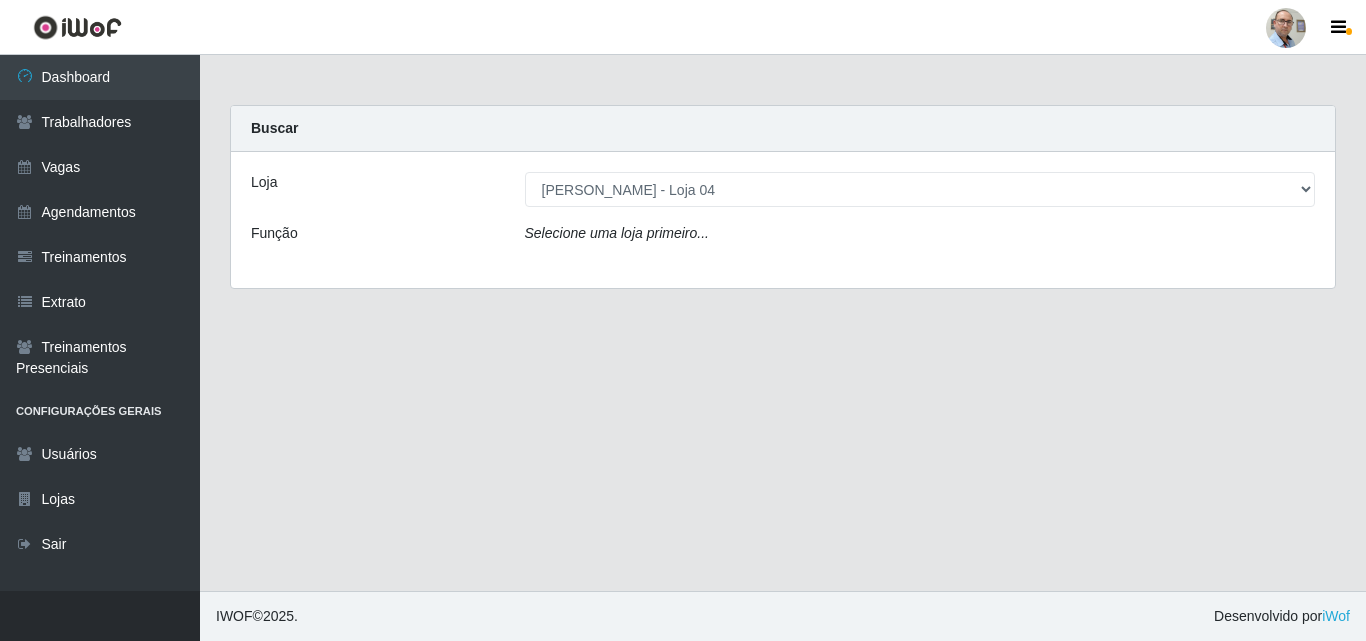 click on "[Selecione...] Mar Vermelho - Loja 04" at bounding box center (920, 189) 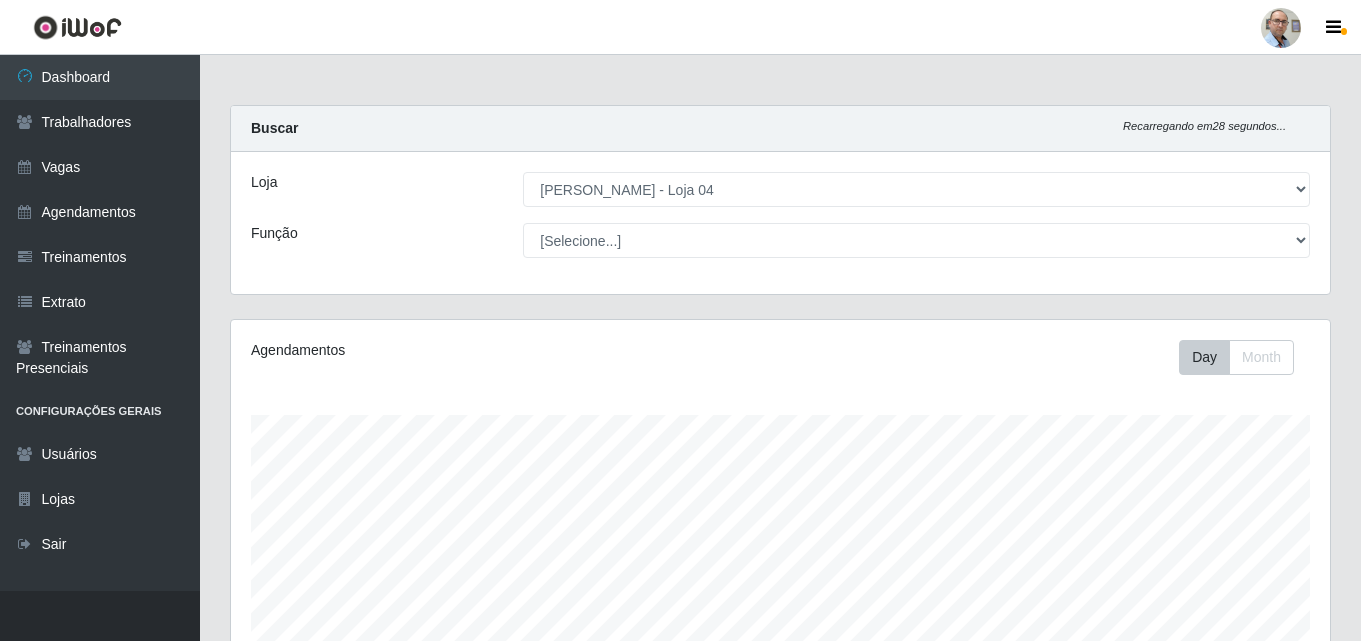 scroll, scrollTop: 999585, scrollLeft: 998901, axis: both 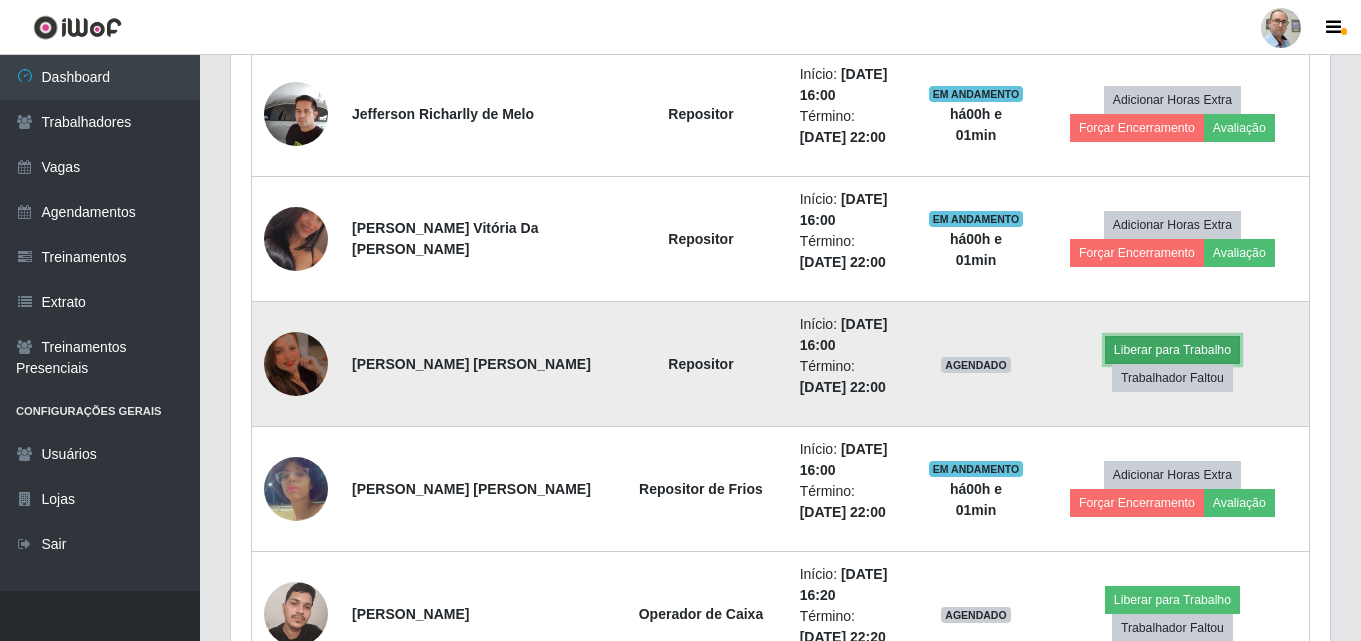 click on "Liberar para Trabalho" at bounding box center (1172, 350) 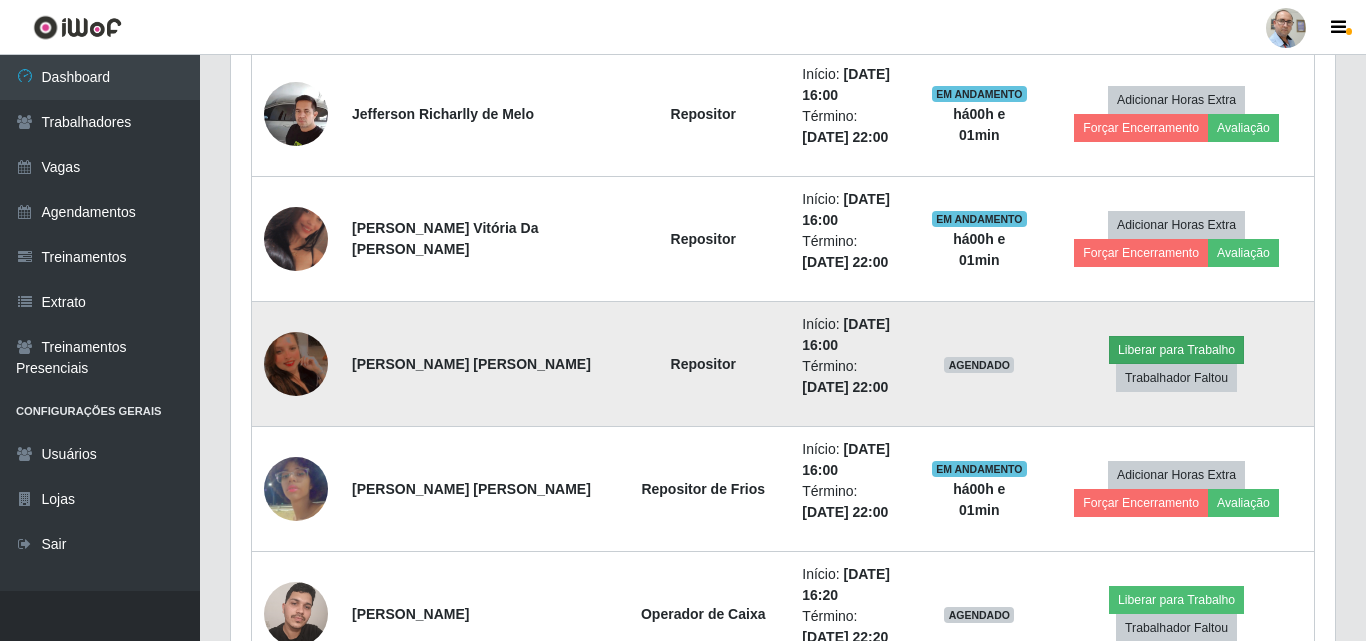 scroll, scrollTop: 999585, scrollLeft: 998911, axis: both 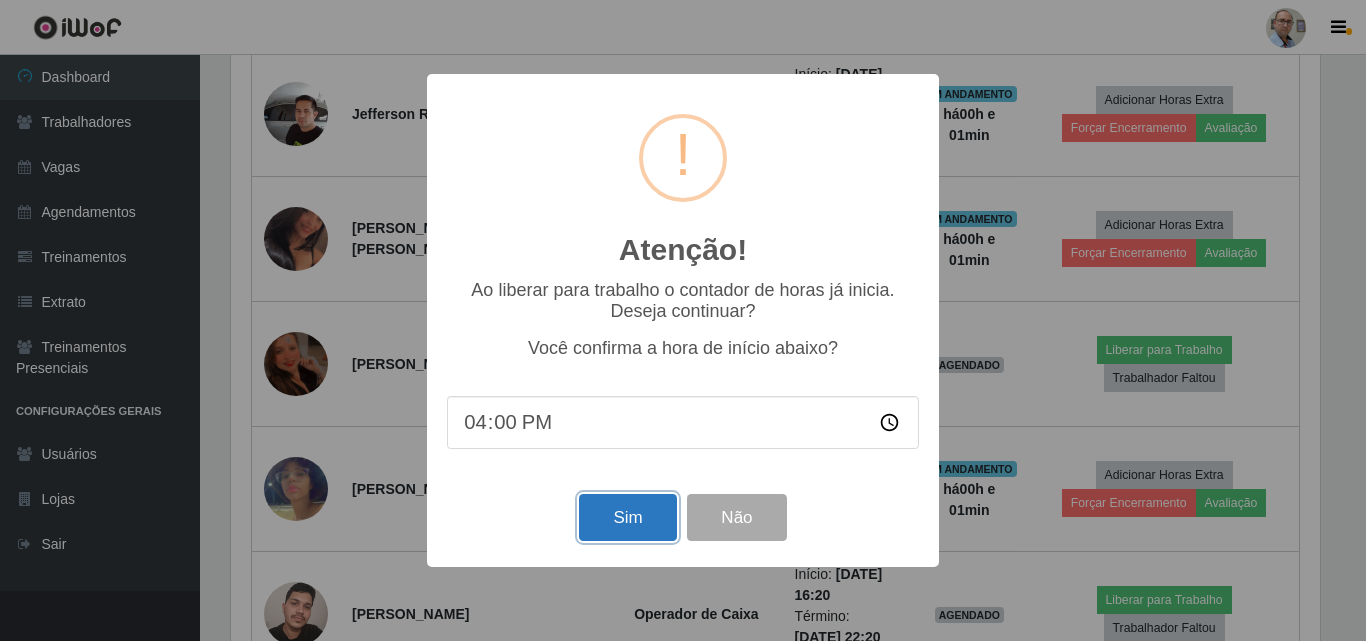 click on "Sim" at bounding box center [627, 517] 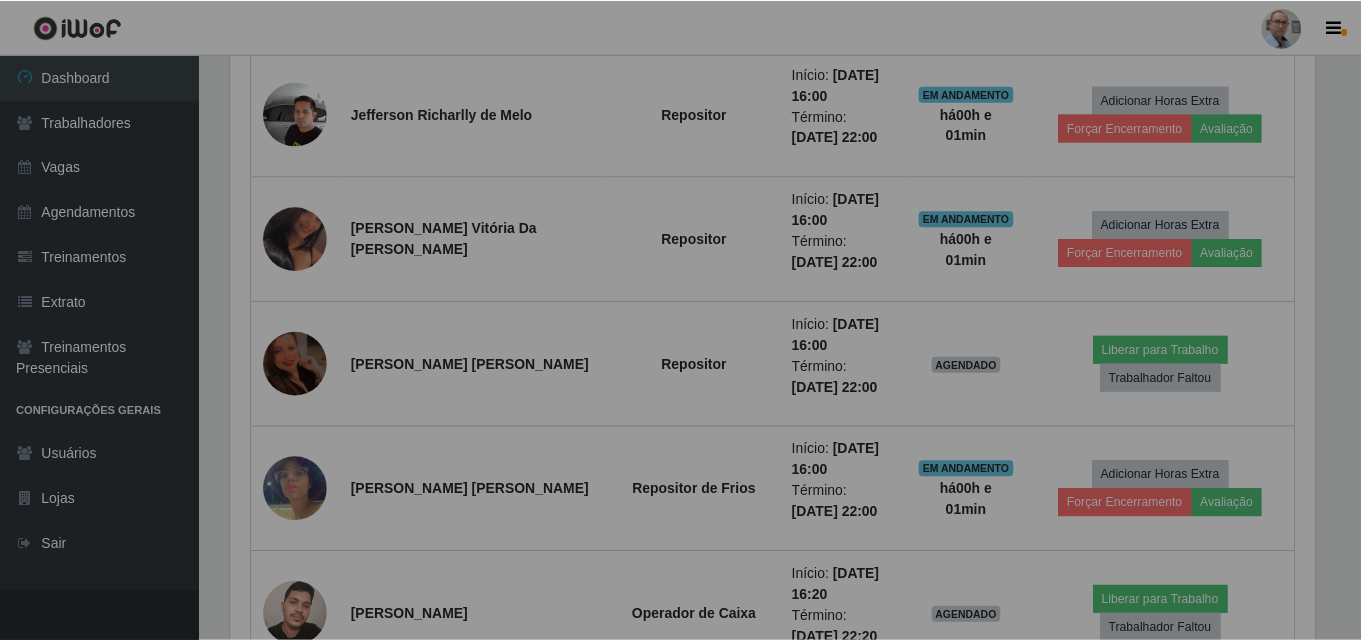 scroll, scrollTop: 999585, scrollLeft: 998901, axis: both 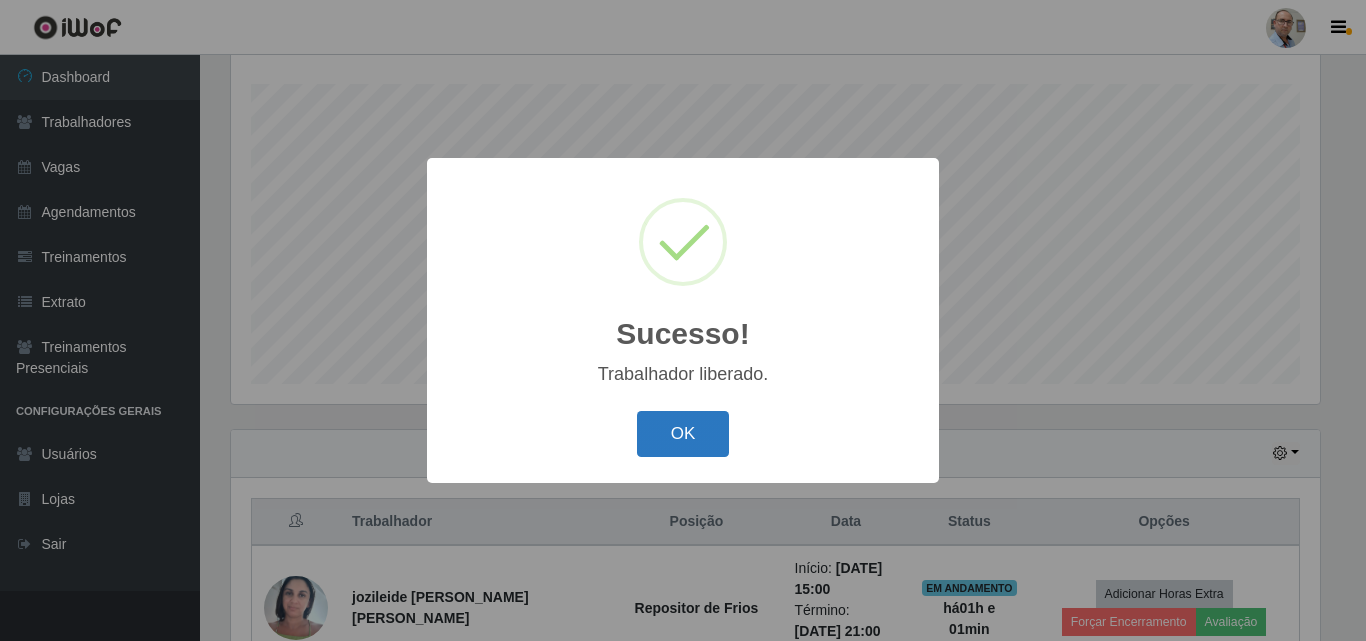 click on "OK" at bounding box center [683, 434] 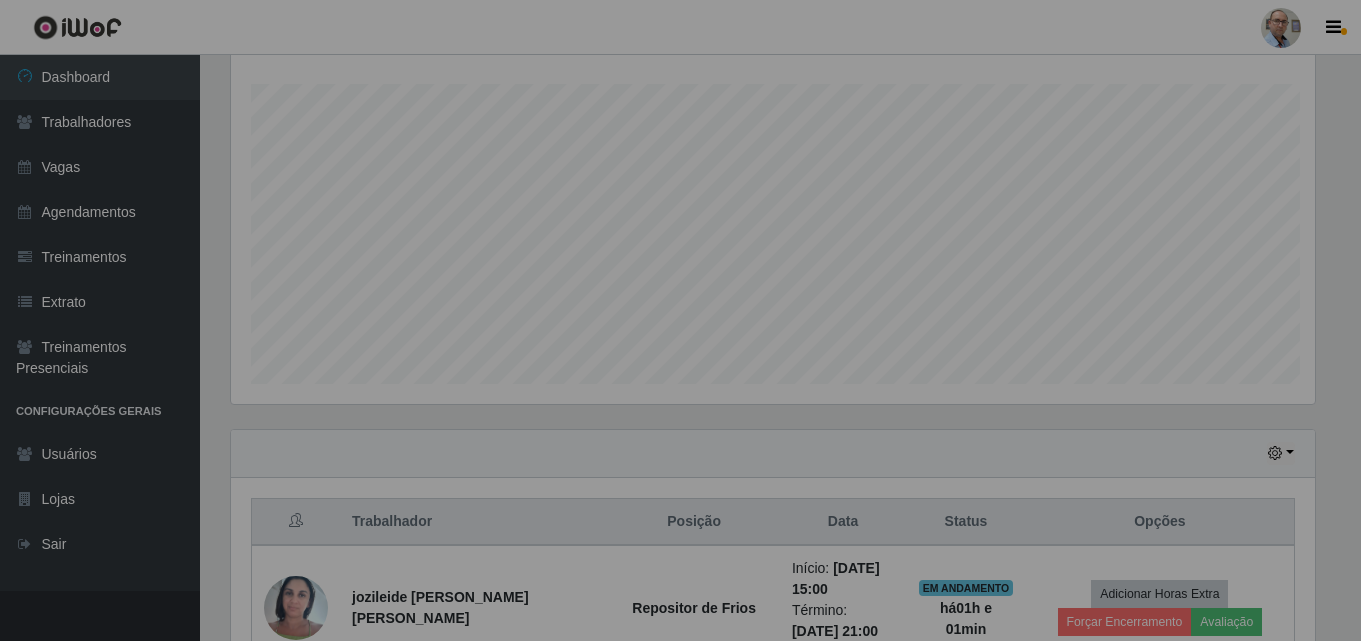 scroll, scrollTop: 999585, scrollLeft: 998901, axis: both 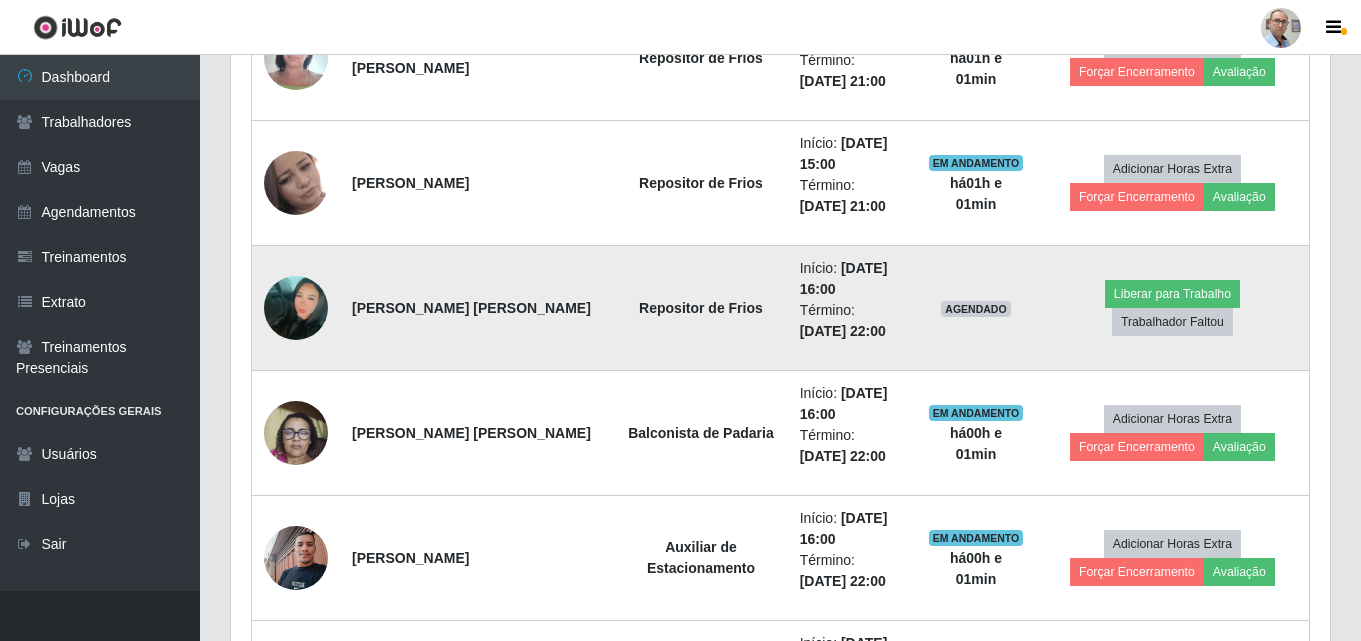click at bounding box center (296, 308) 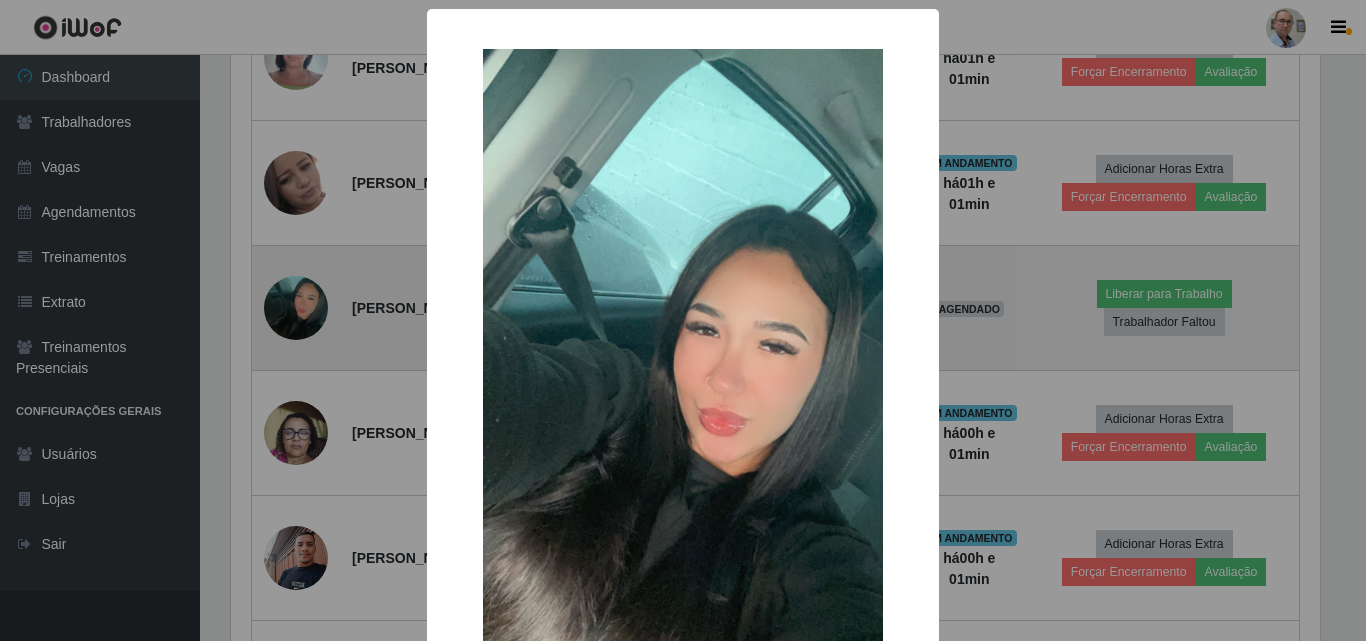 scroll, scrollTop: 999585, scrollLeft: 998911, axis: both 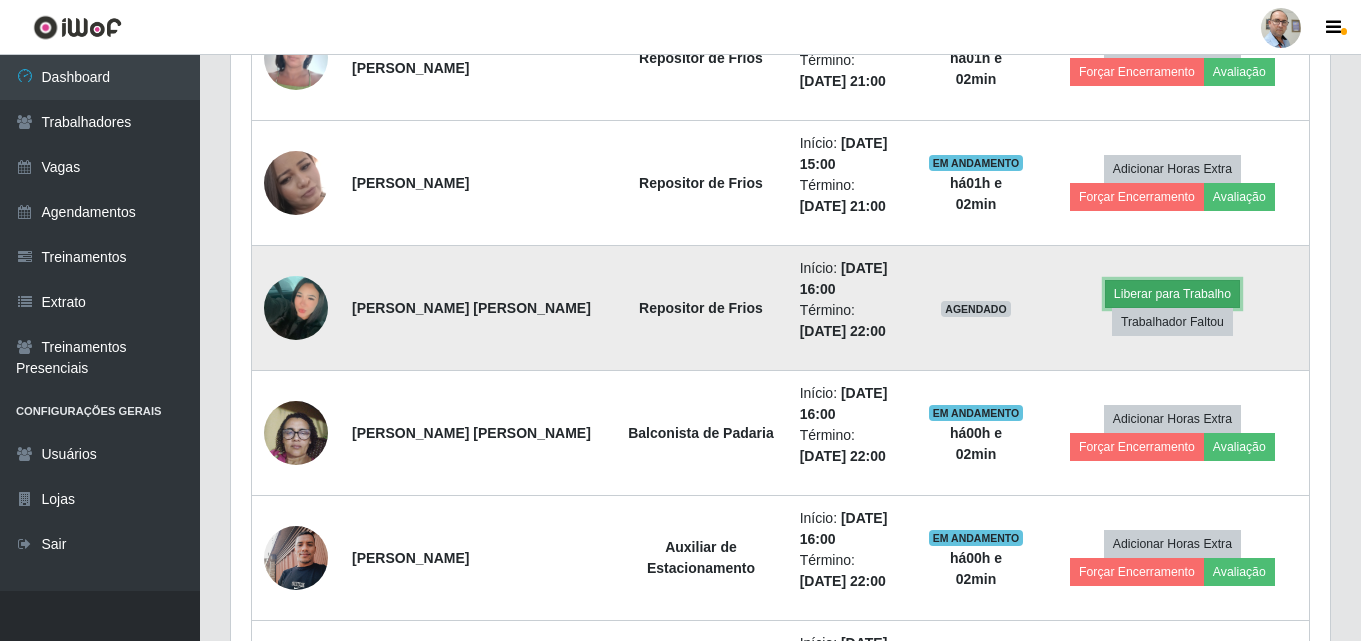 click on "Liberar para Trabalho" at bounding box center (1172, 294) 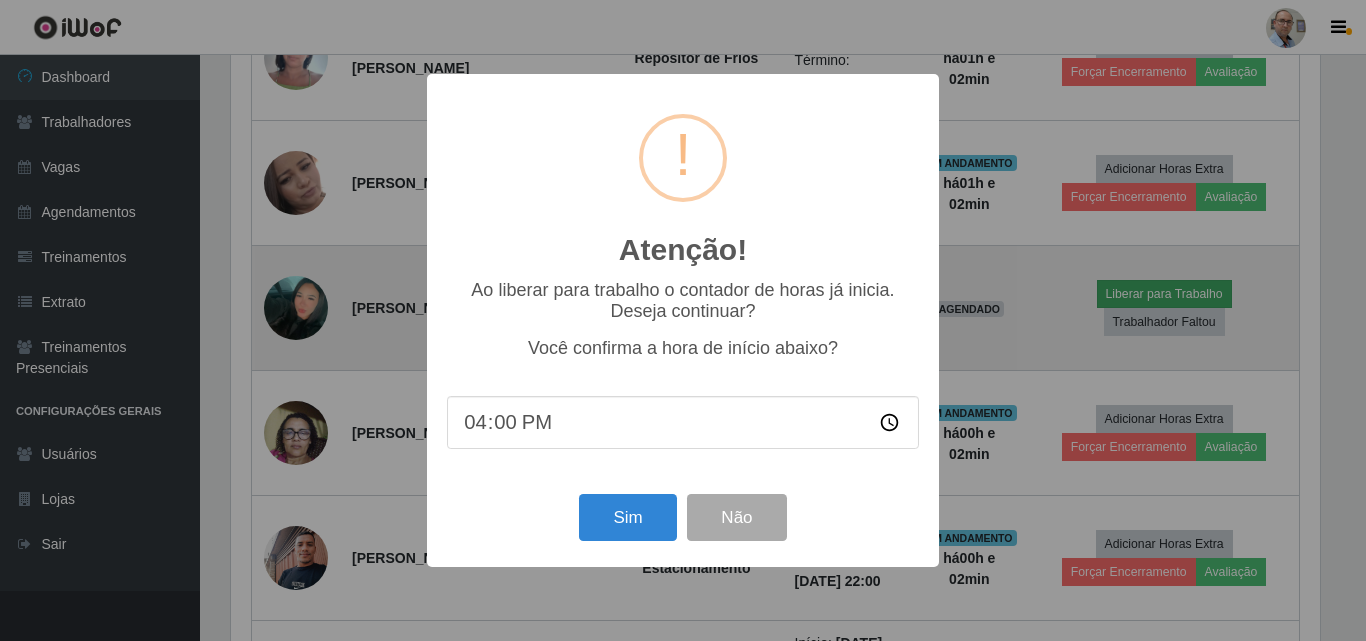scroll, scrollTop: 999585, scrollLeft: 998911, axis: both 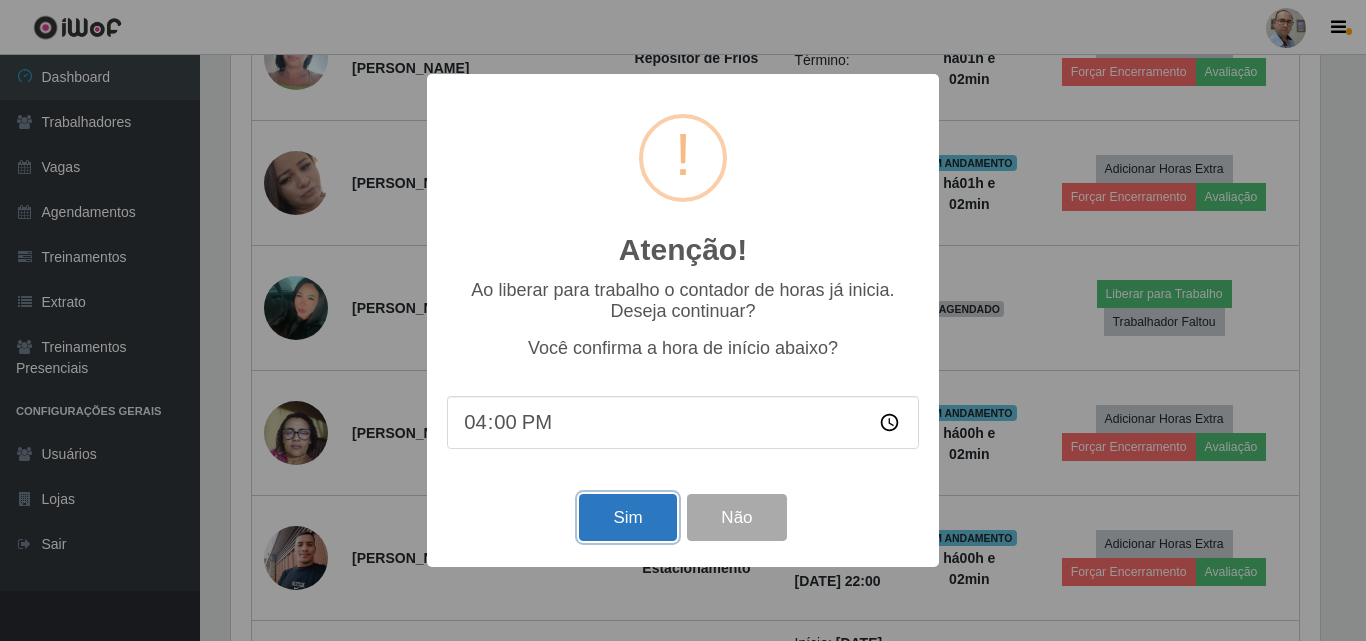 click on "Sim" at bounding box center (627, 517) 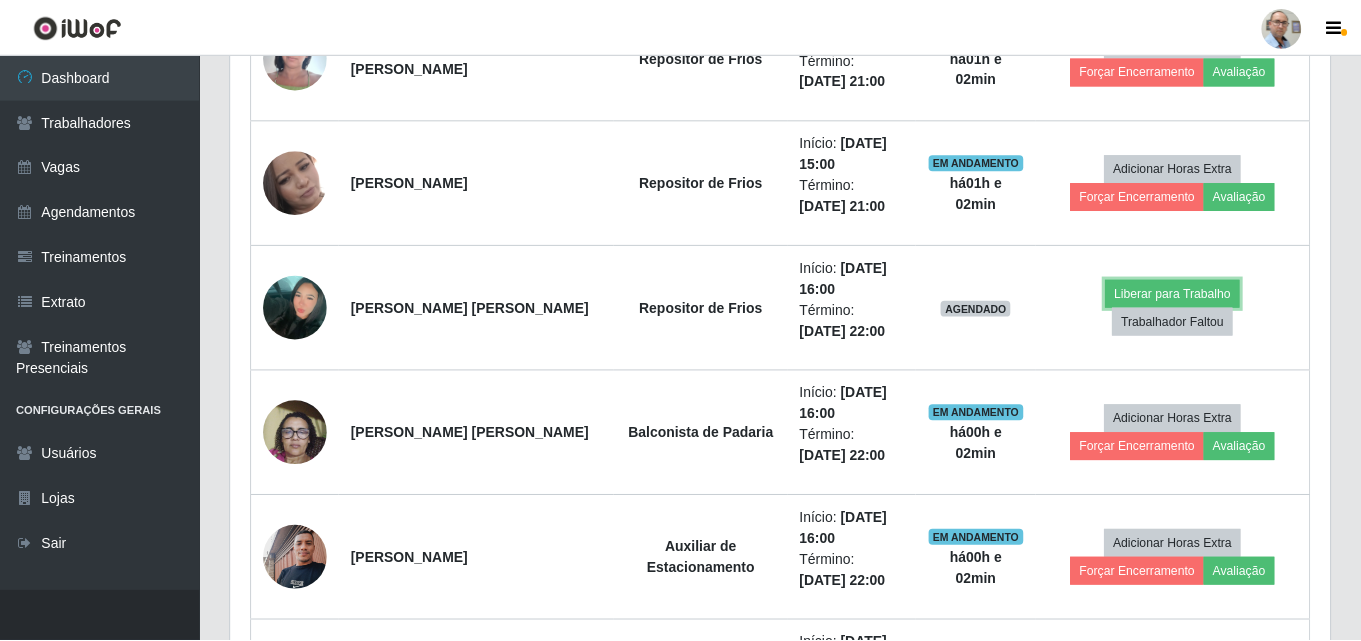 scroll, scrollTop: 999585, scrollLeft: 998901, axis: both 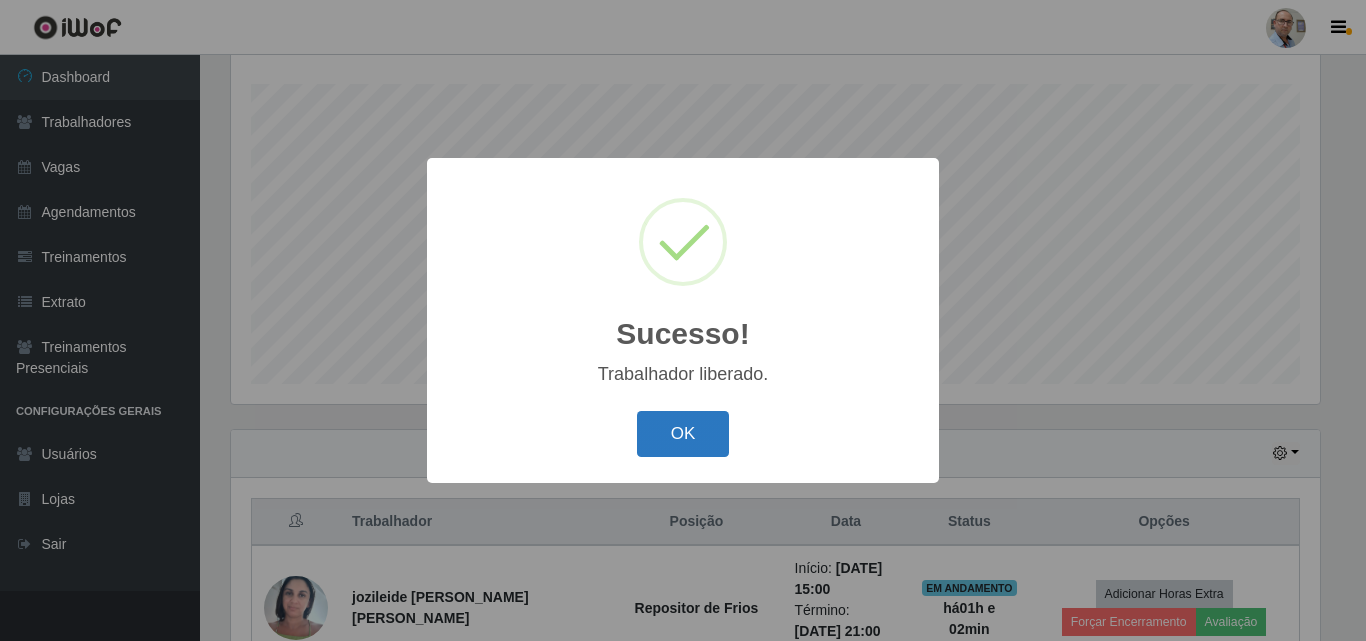 click on "OK" at bounding box center [683, 434] 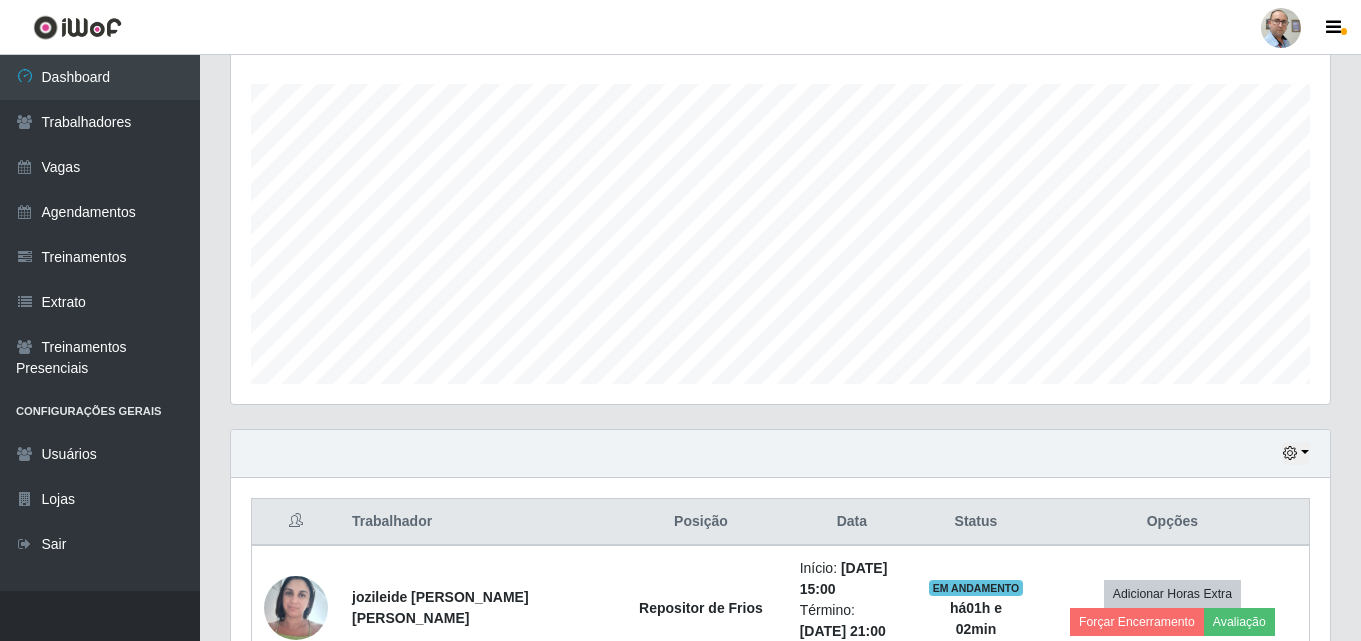 scroll, scrollTop: 999585, scrollLeft: 998901, axis: both 